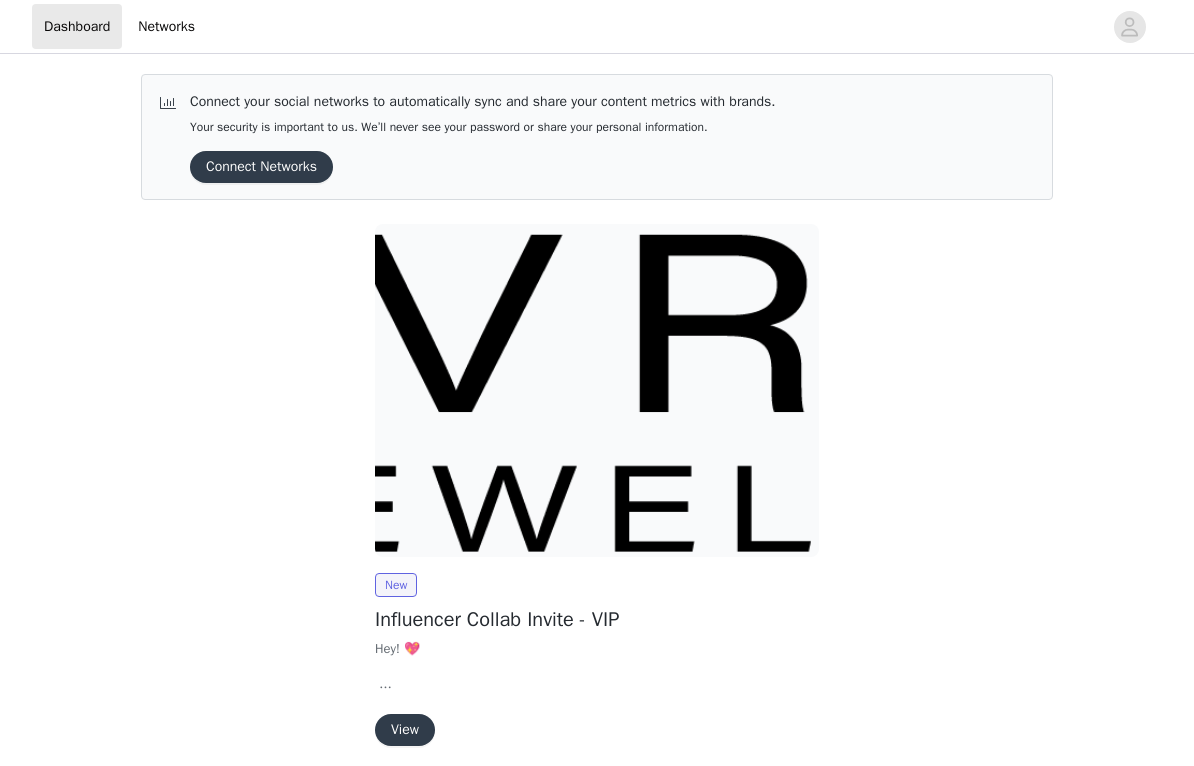 scroll, scrollTop: 0, scrollLeft: 0, axis: both 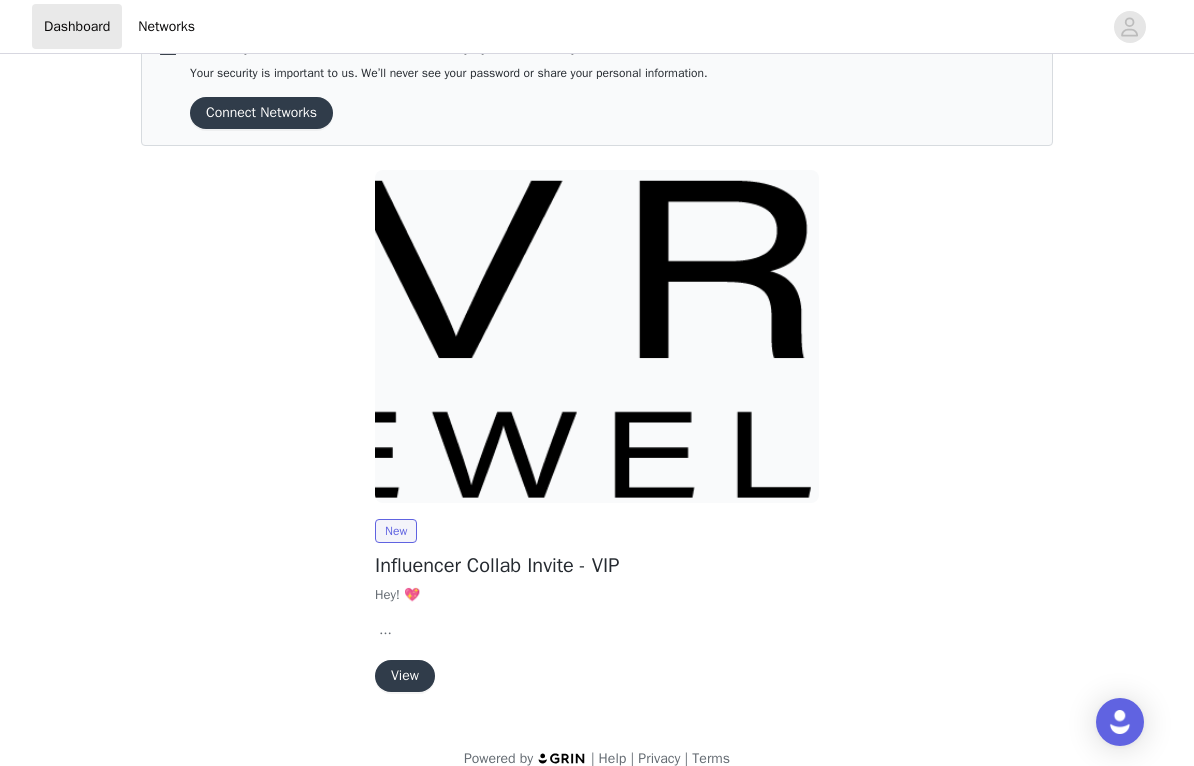 click on "View" at bounding box center (405, 676) 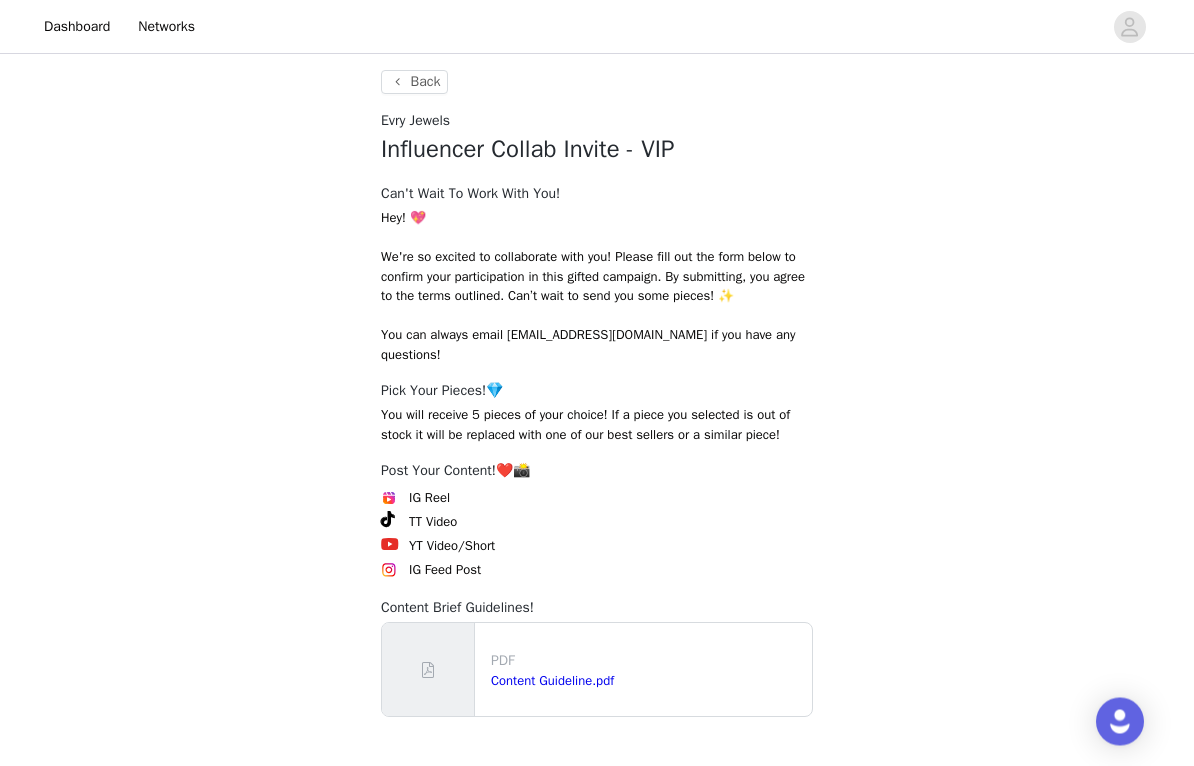 scroll, scrollTop: 266, scrollLeft: 0, axis: vertical 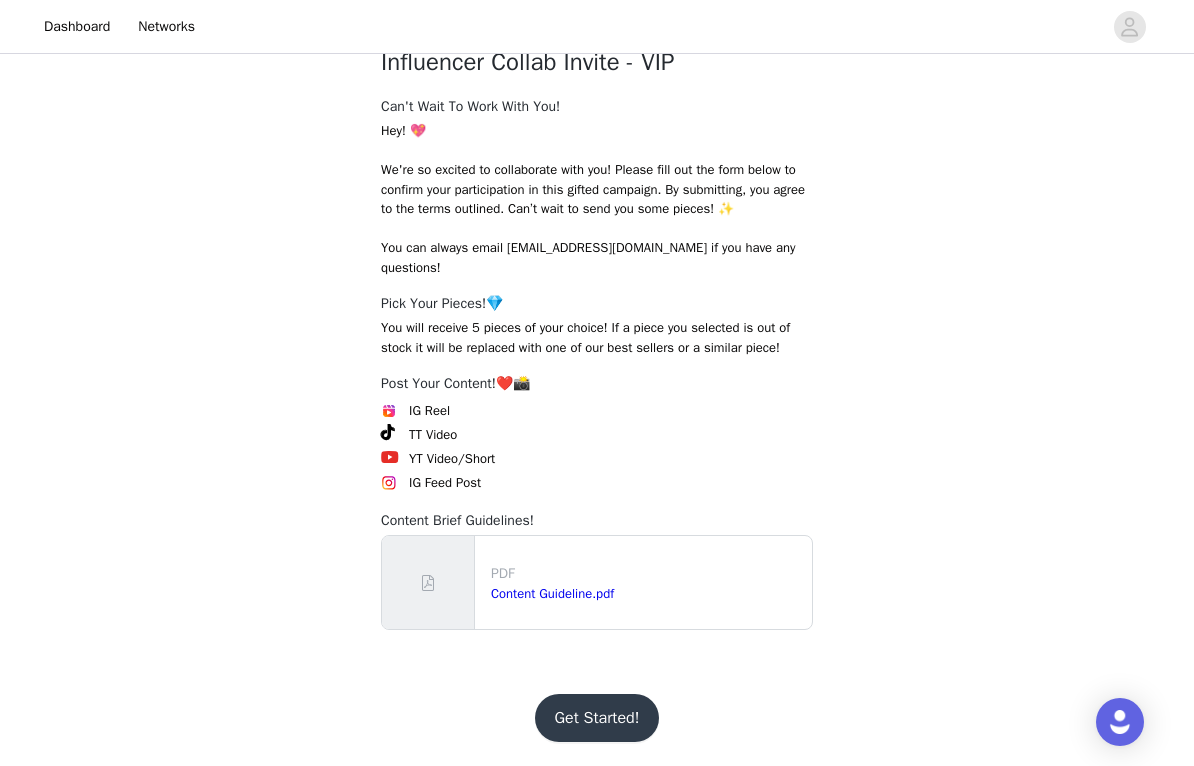 click on "Content Guideline.pdf" at bounding box center [552, 593] 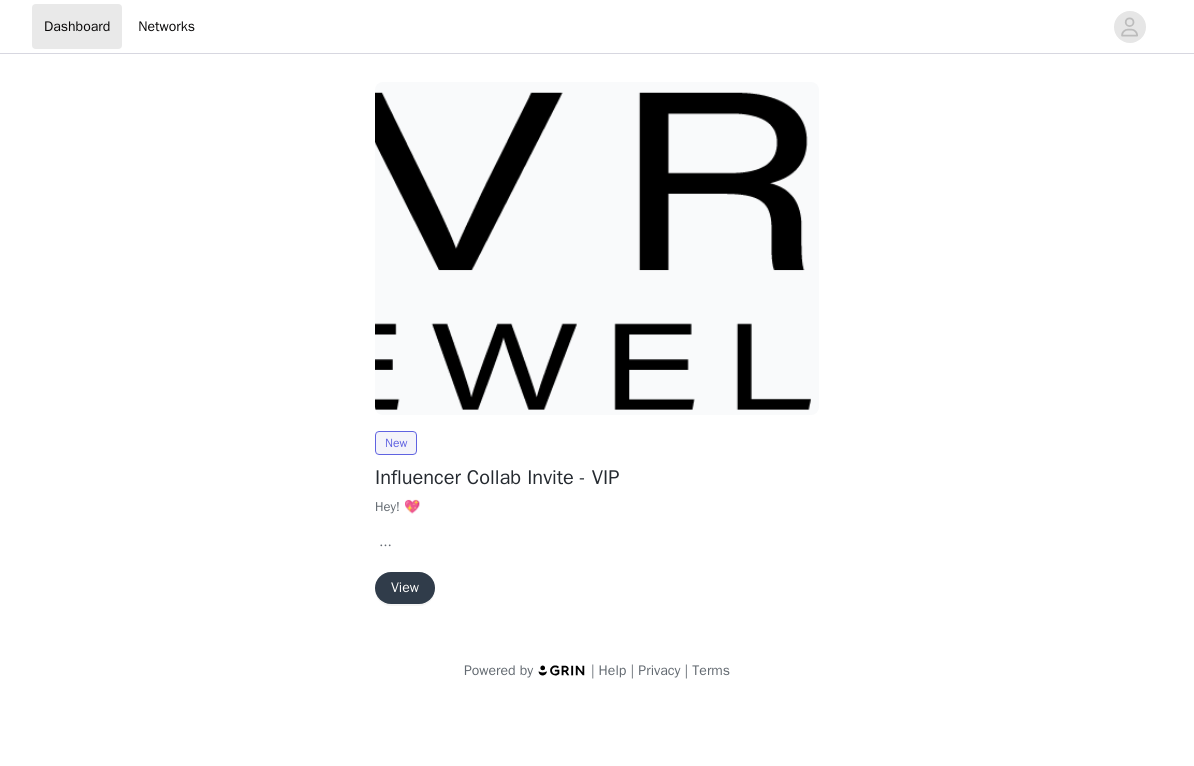 scroll, scrollTop: 0, scrollLeft: 0, axis: both 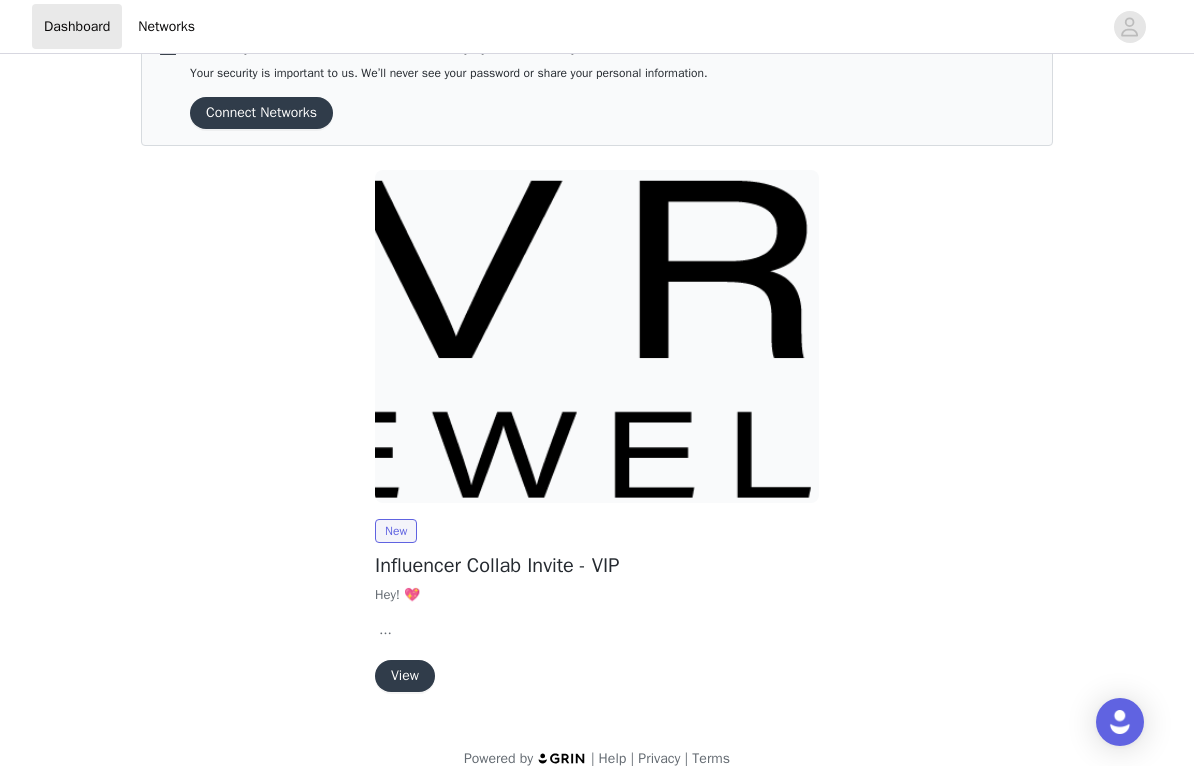 click on "View" at bounding box center [405, 676] 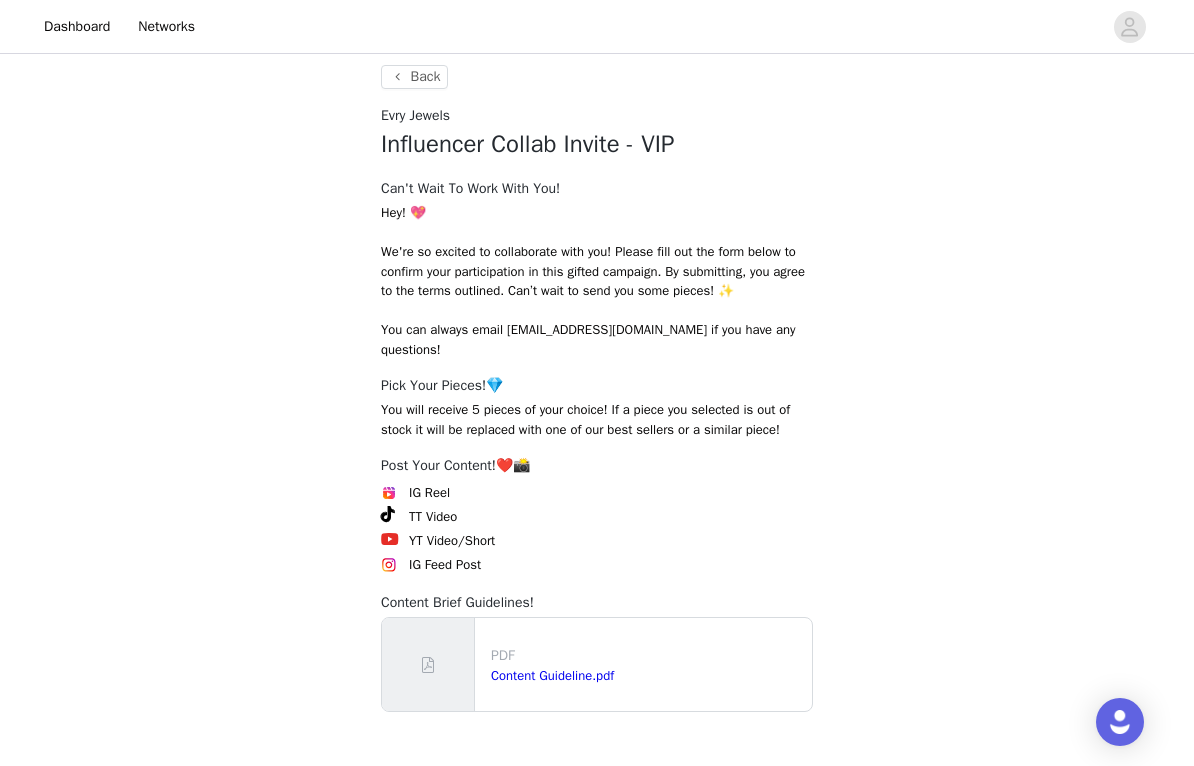 scroll, scrollTop: 266, scrollLeft: 0, axis: vertical 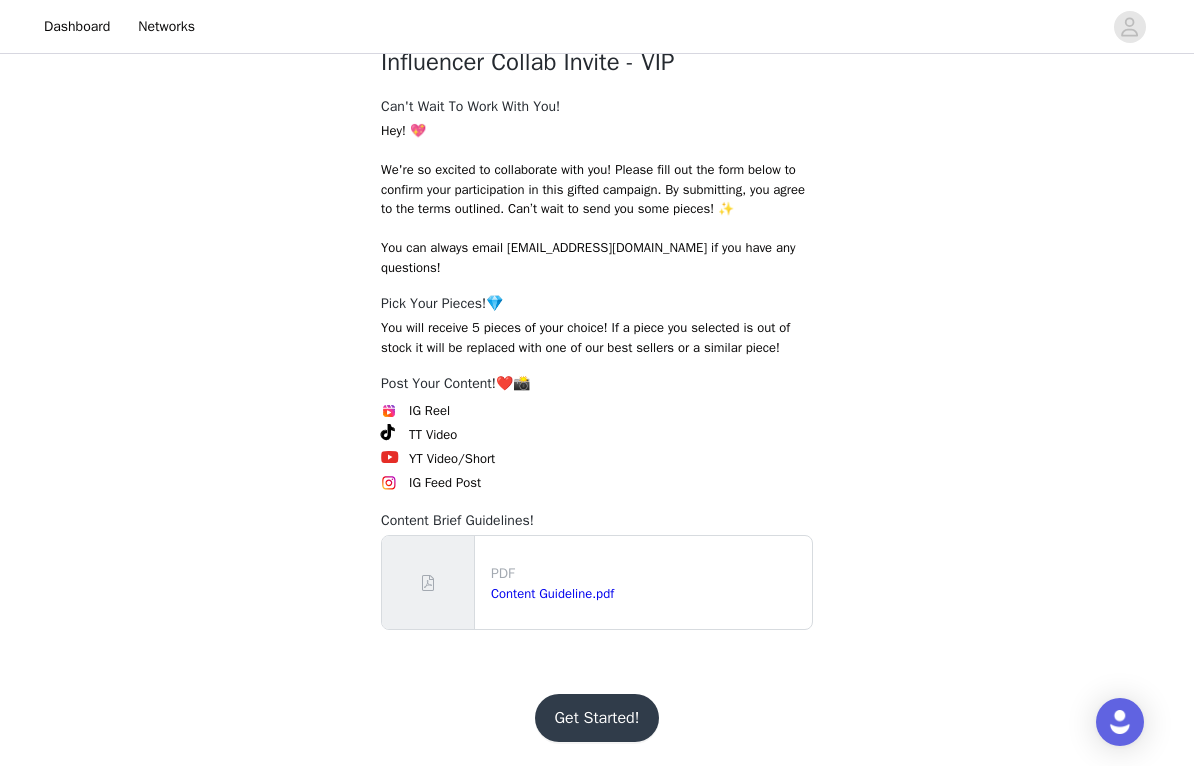 click on "Get Started!" at bounding box center (597, 718) 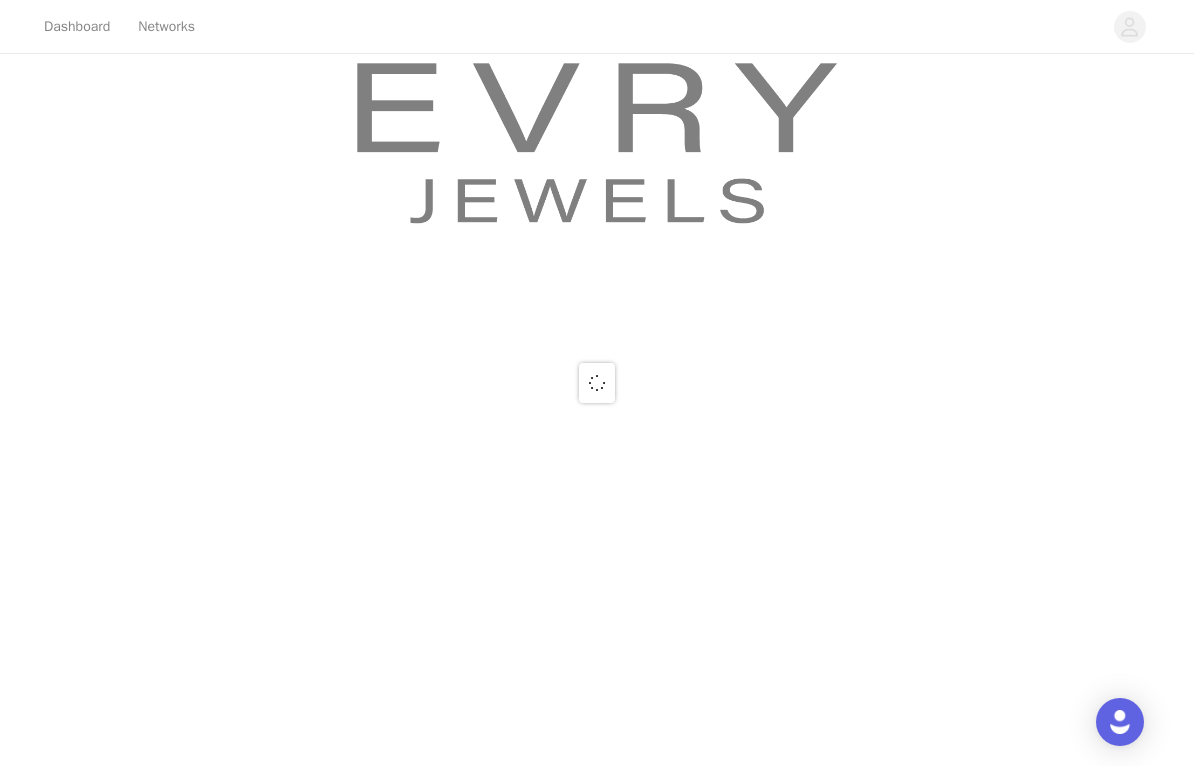 scroll, scrollTop: 0, scrollLeft: 0, axis: both 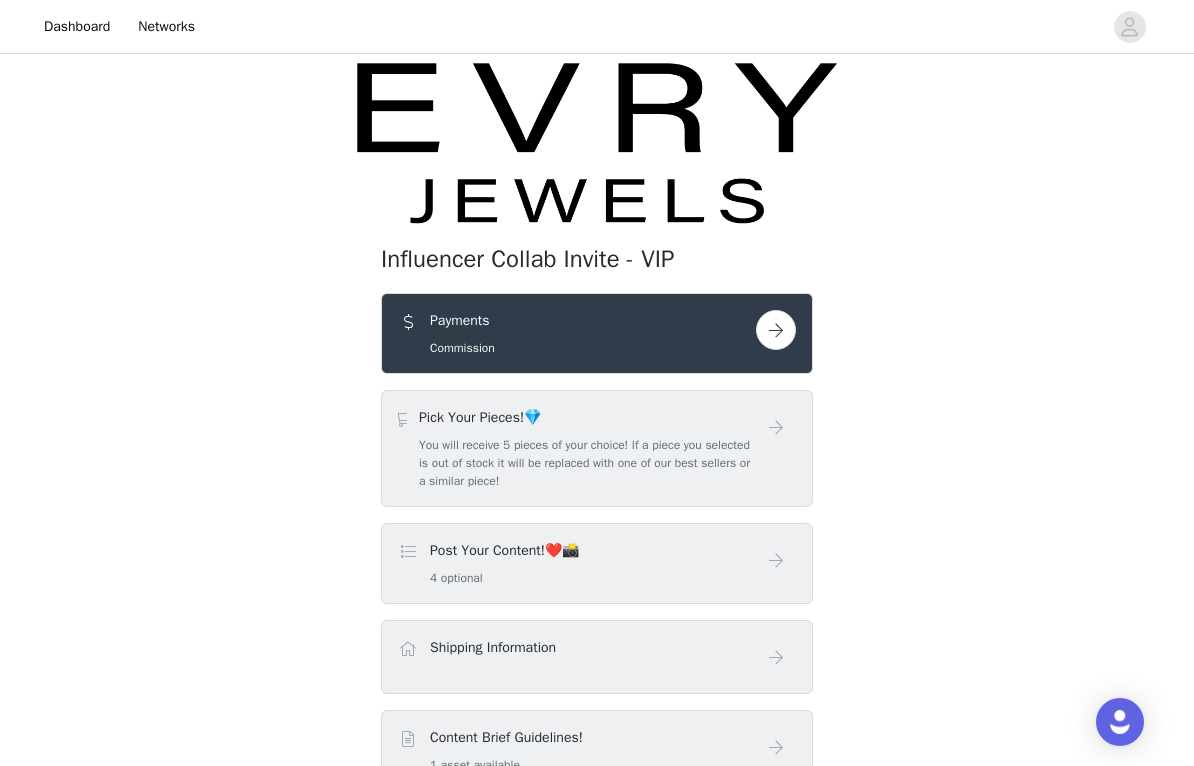 click on "You will receive 5 pieces of your choice! If a piece you selected is out of stock it will be replaced with one of our best sellers or a similar piece!" at bounding box center [587, 463] 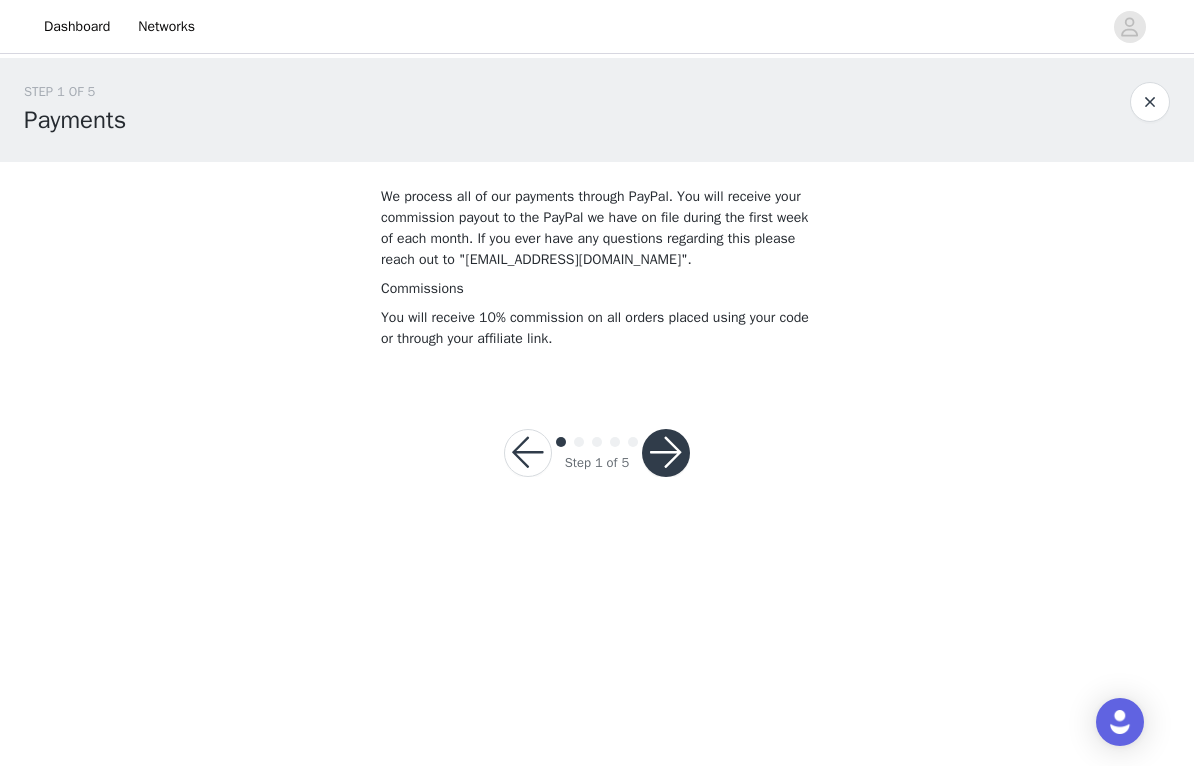 click on "Step 1 of 5" at bounding box center (597, 453) 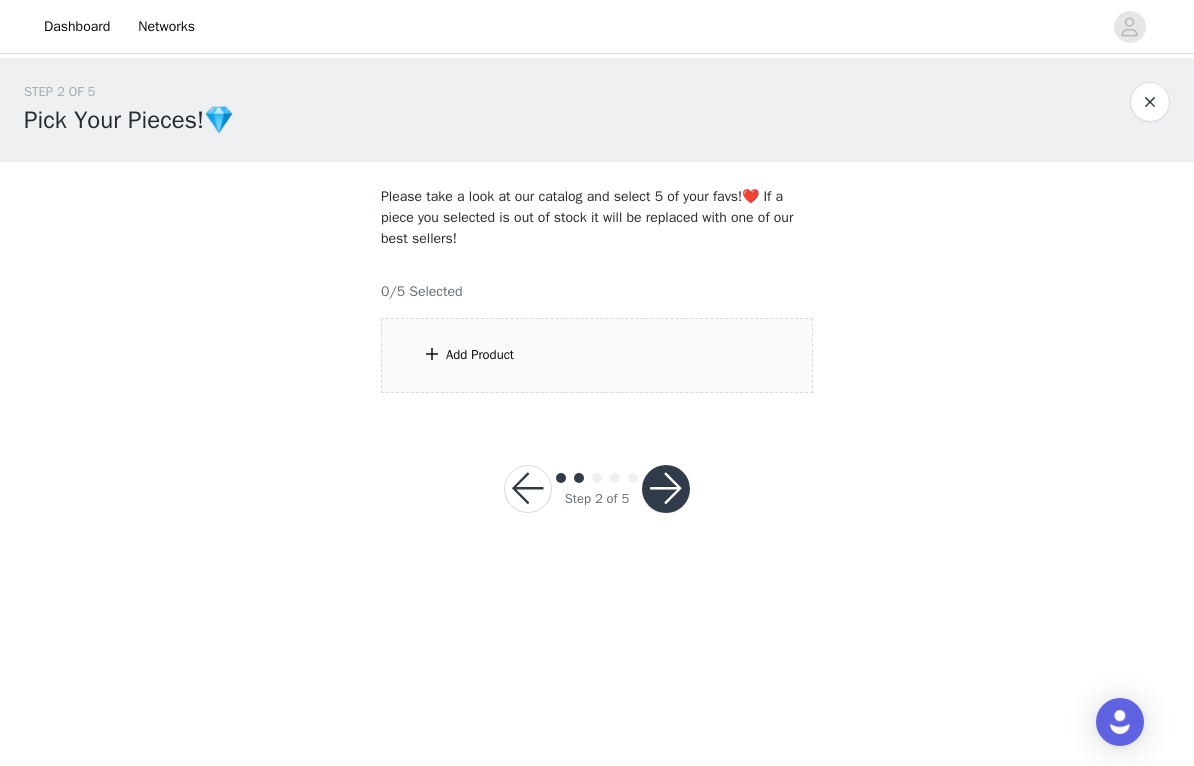 click on "Add Product" at bounding box center (597, 355) 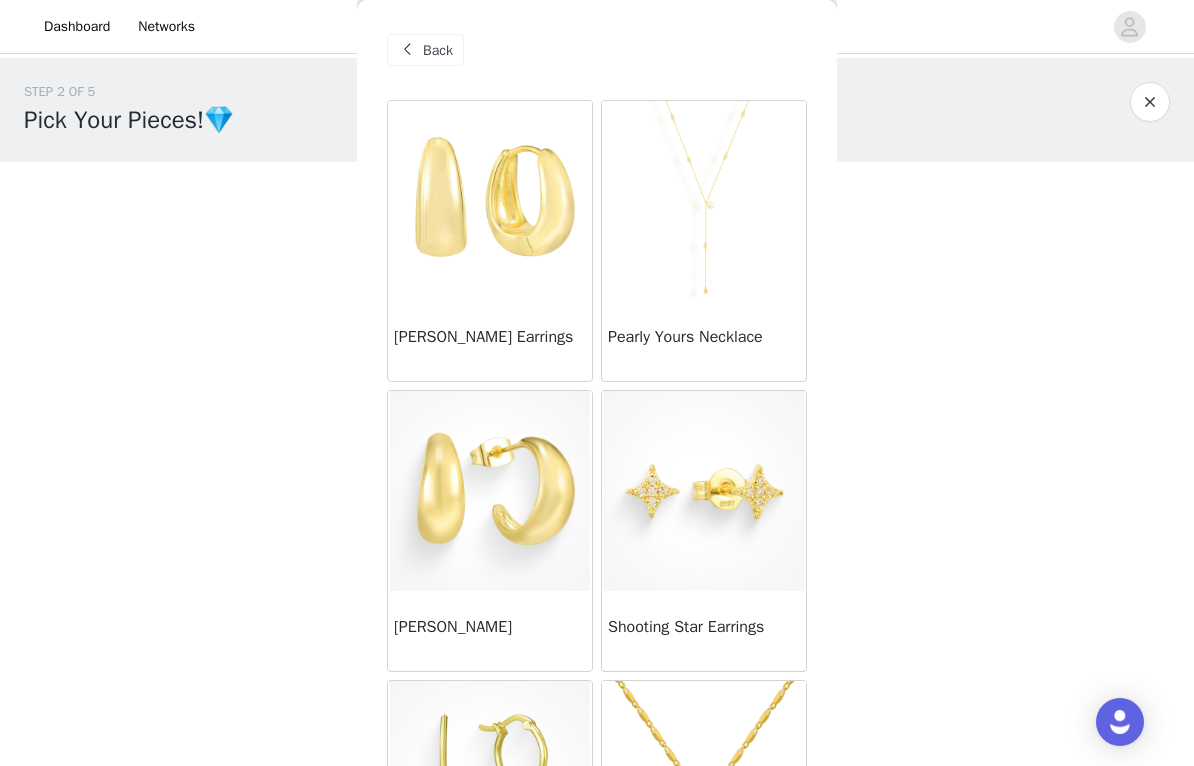 scroll, scrollTop: 0, scrollLeft: 0, axis: both 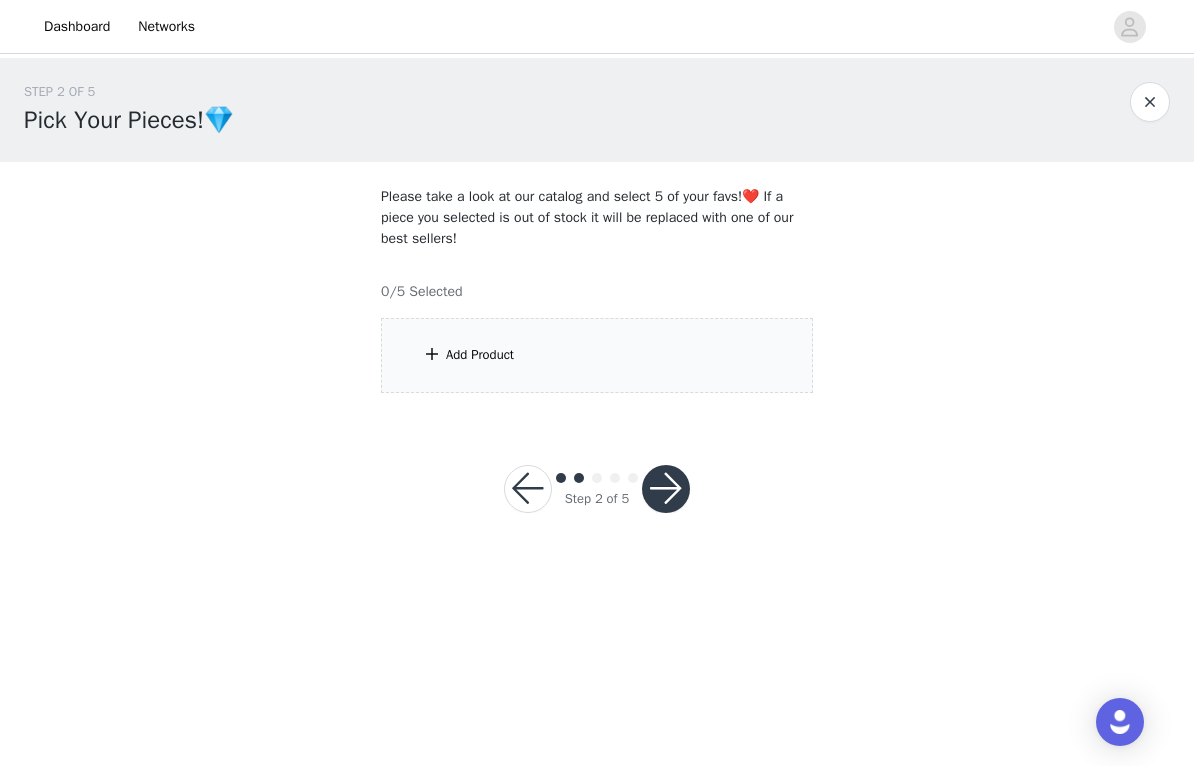 click on "Add Product" at bounding box center (597, 355) 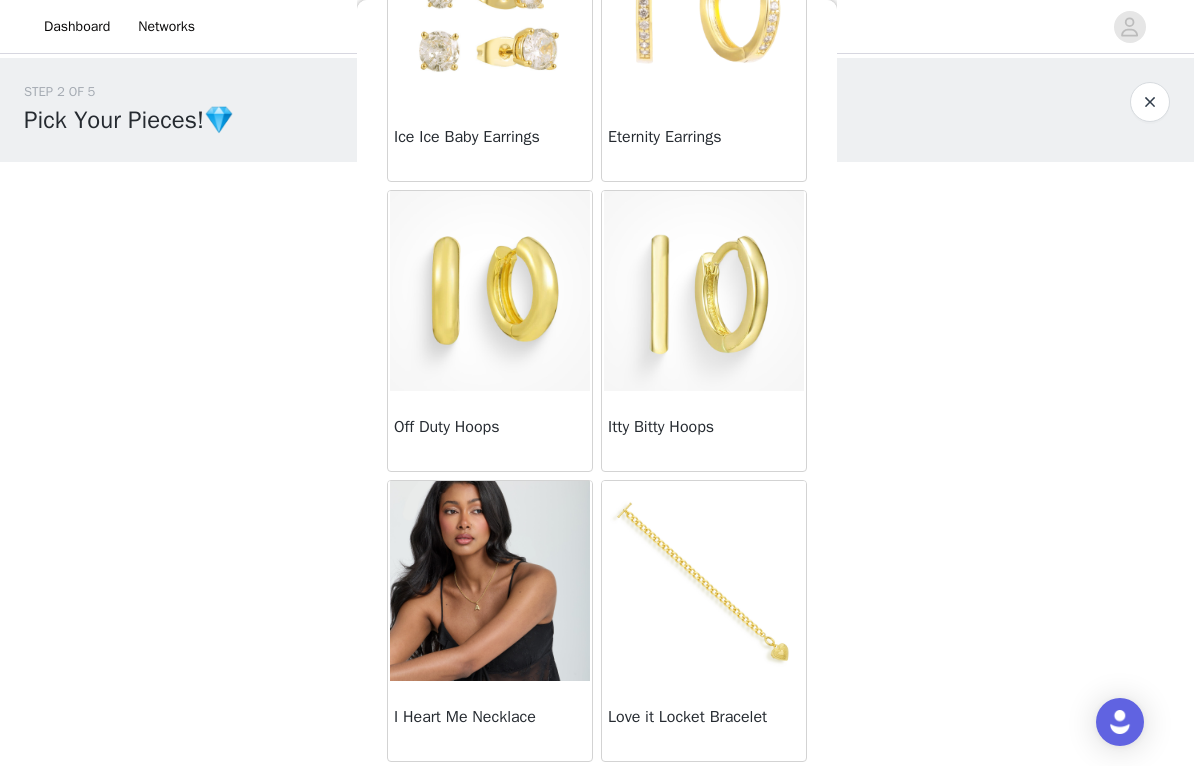 scroll, scrollTop: 1940, scrollLeft: 0, axis: vertical 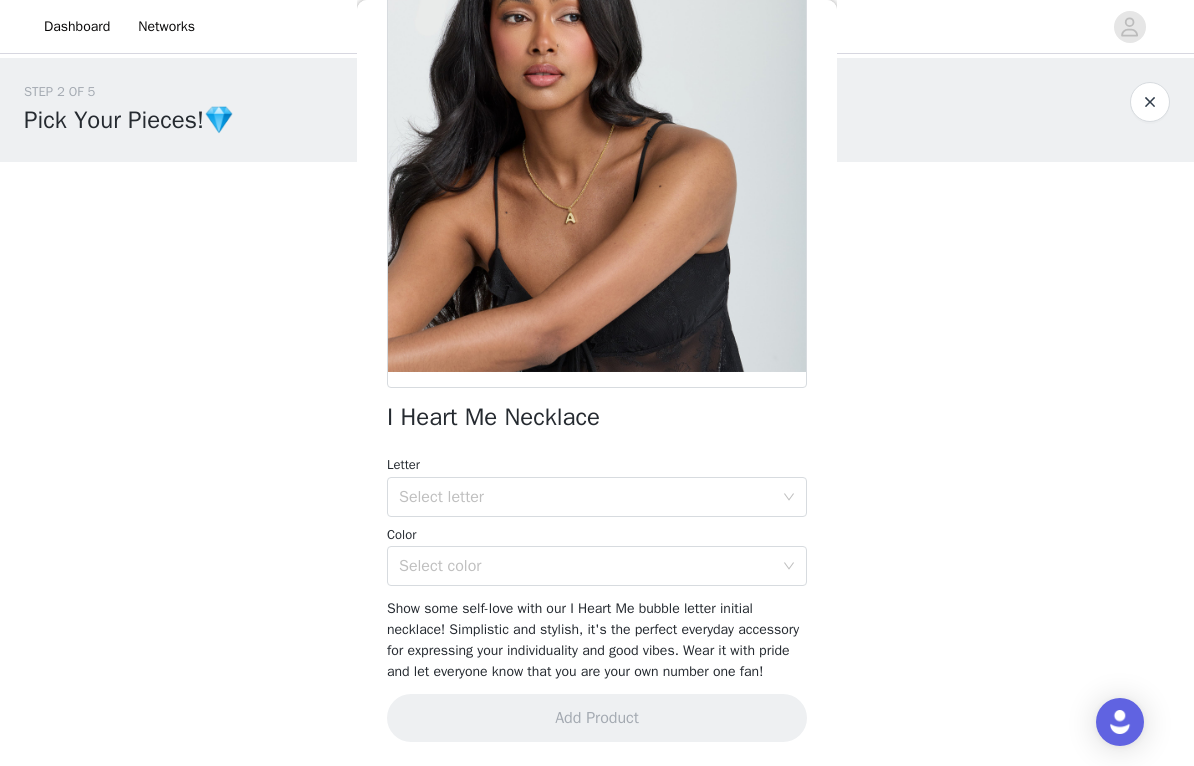 click on "Select letter" at bounding box center [586, 497] 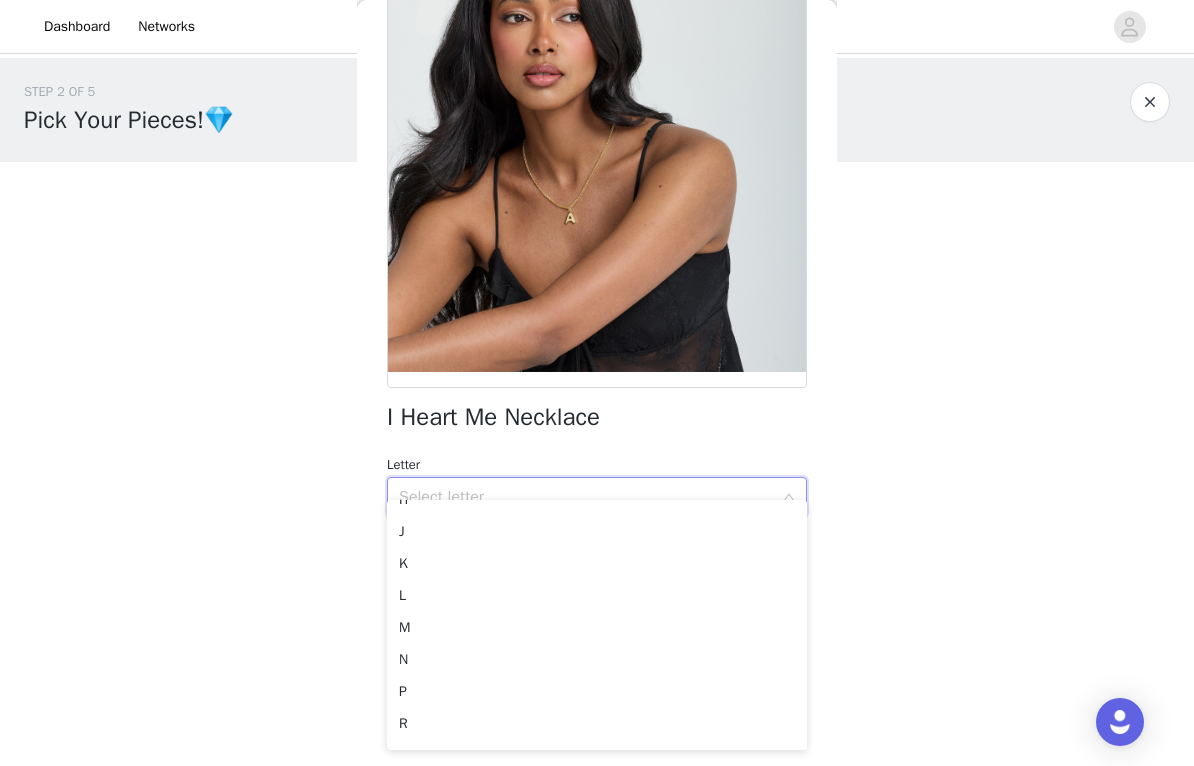 scroll, scrollTop: 208, scrollLeft: 0, axis: vertical 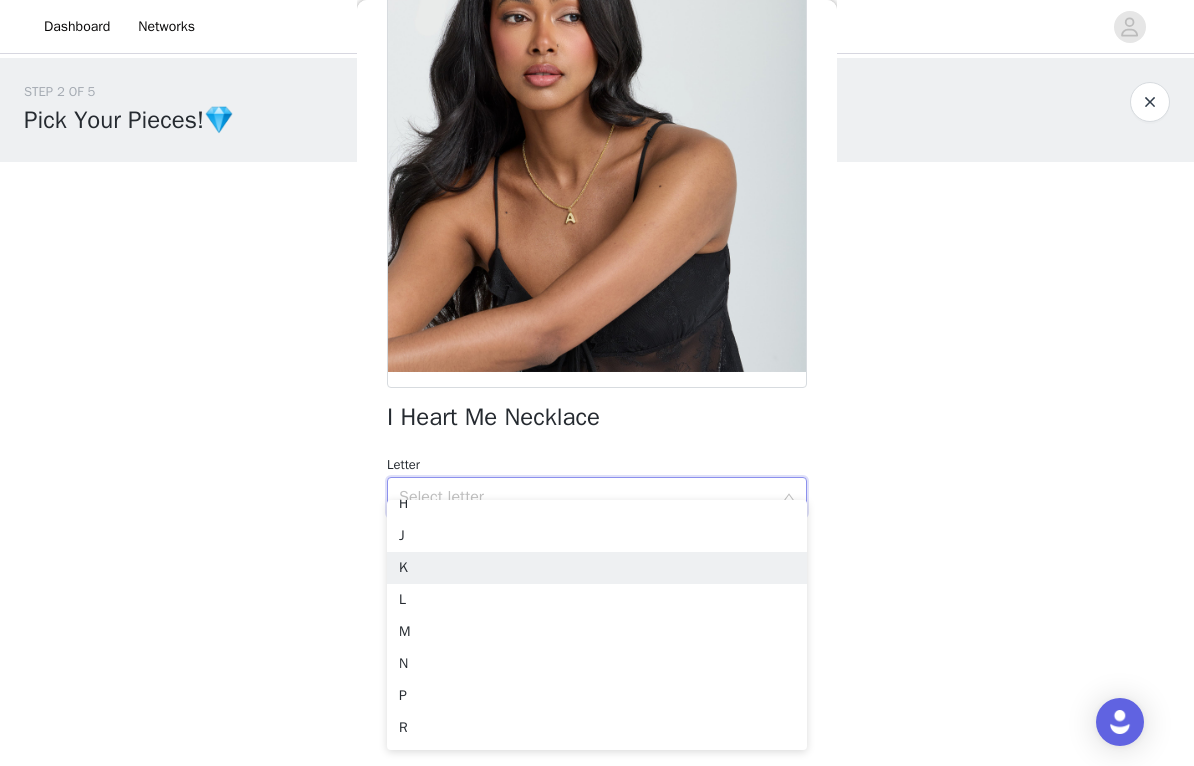 click on "K" at bounding box center [597, 568] 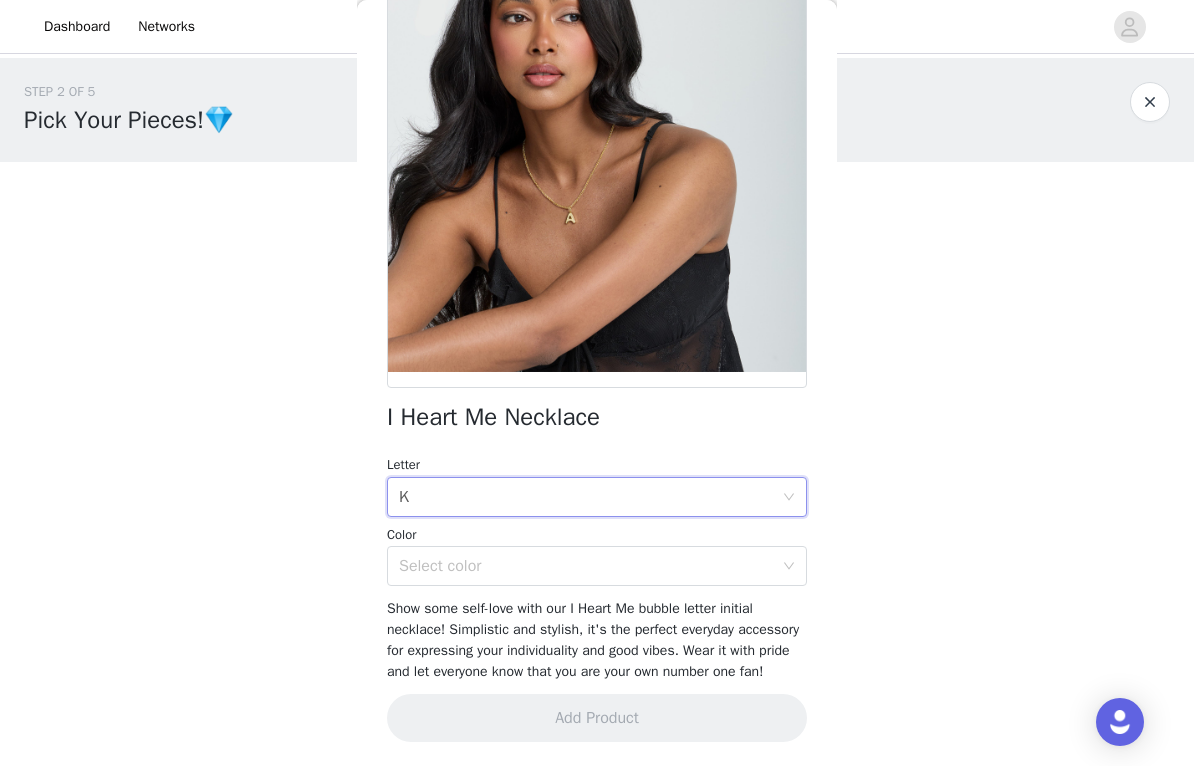 click on "Show some self-love with our I Heart Me bubble letter initial necklace! Simplistic and stylish, it's the perfect everyday accessory for expressing your individuality and good vibes. Wear it with pride and let everyone know that you are your own number one fan!" at bounding box center (597, 640) 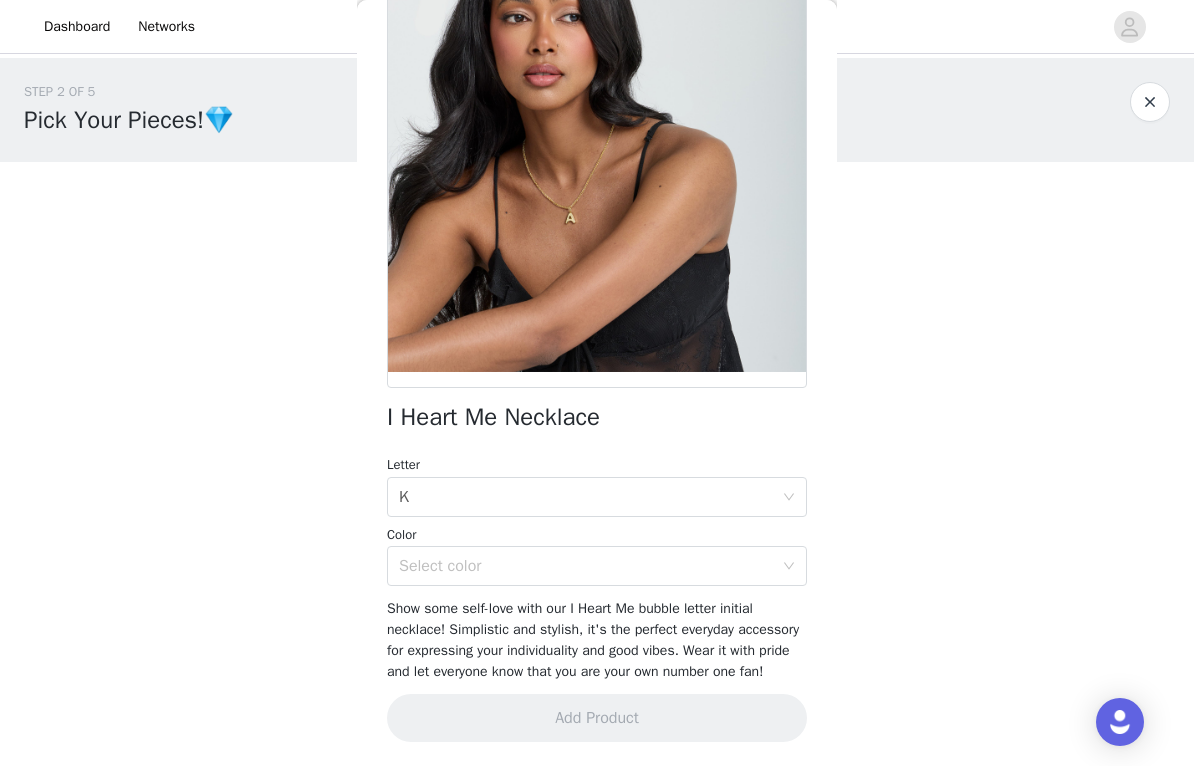 click on "Select color" at bounding box center [586, 566] 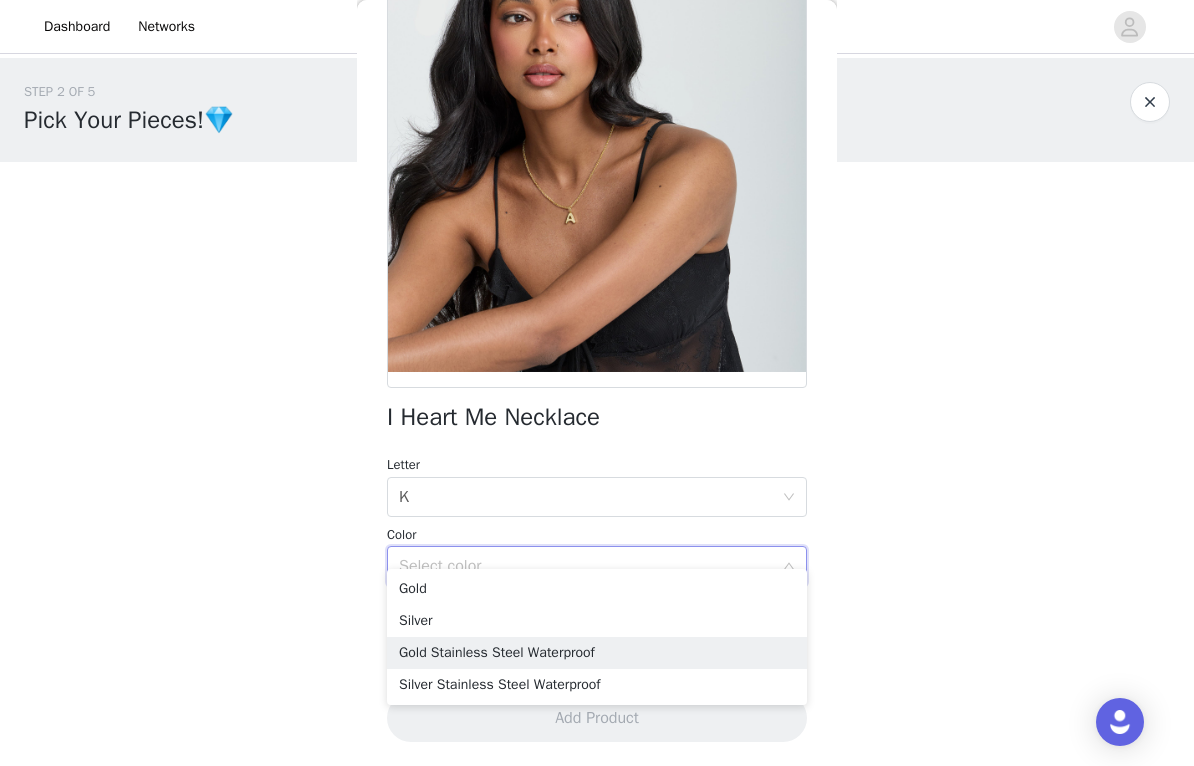 click on "Gold Stainless Steel Waterproof" at bounding box center [597, 653] 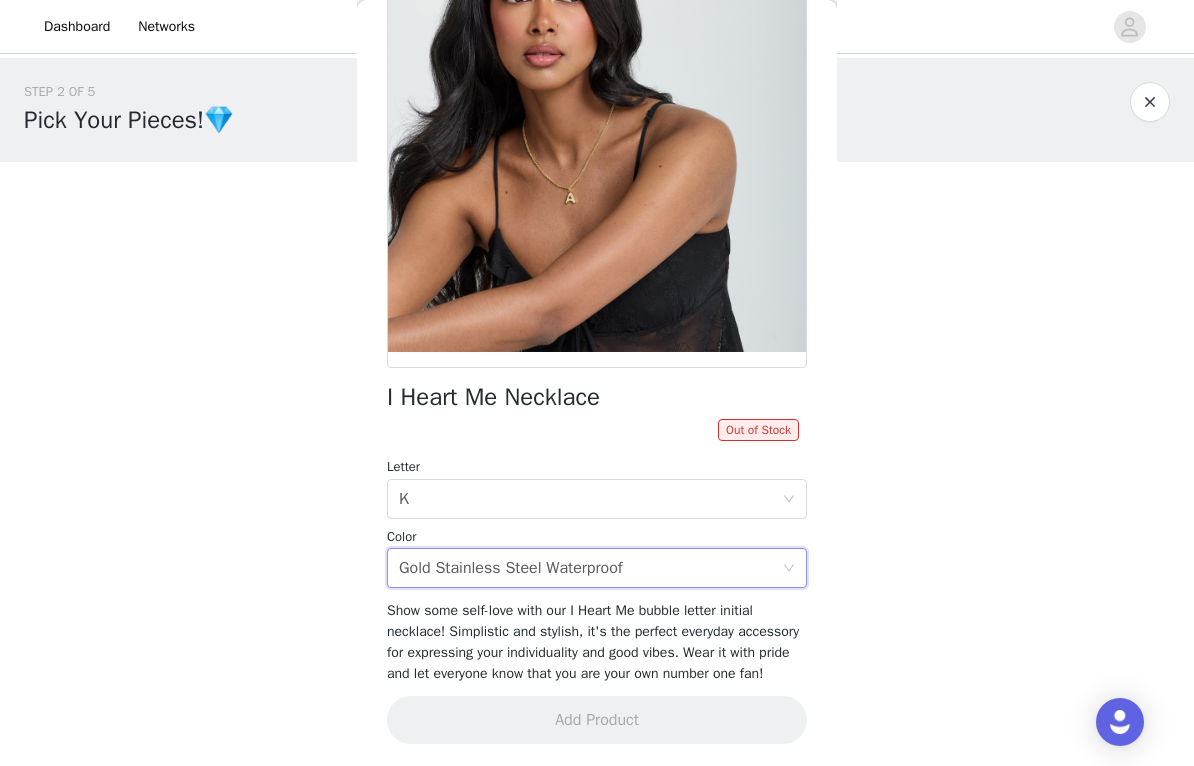 click on "Show some self-love with our I Heart Me bubble letter initial necklace! Simplistic and stylish, it's the perfect everyday accessory for expressing your individuality and good vibes. Wear it with pride and let everyone know that you are your own number one fan!" at bounding box center (593, 642) 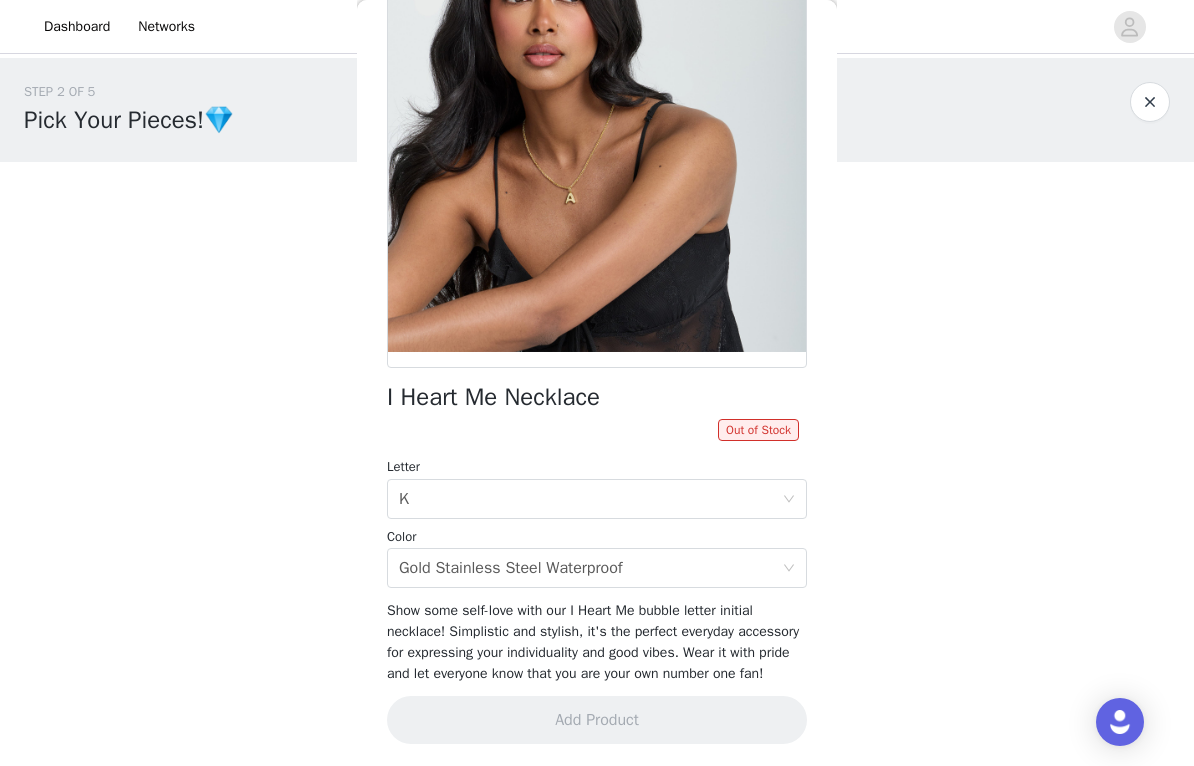click on "Select color Gold Stainless Steel Waterproof" at bounding box center [590, 568] 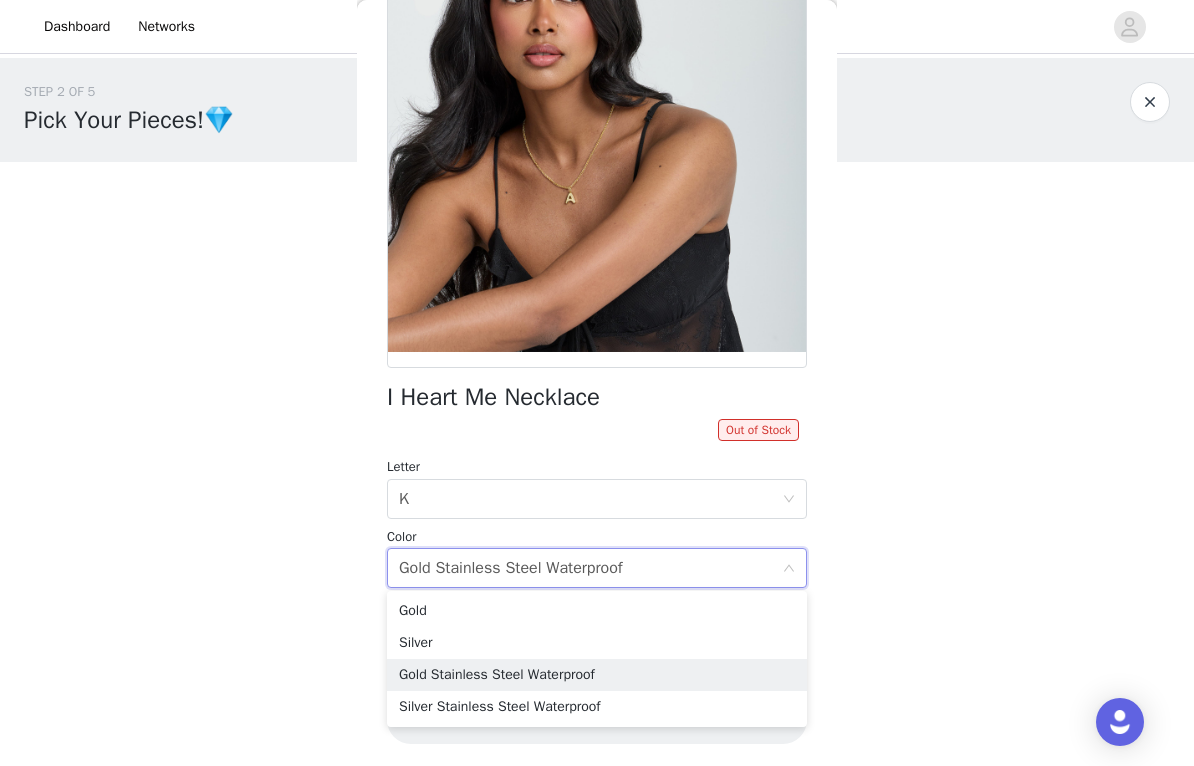click on "Gold" at bounding box center [597, 611] 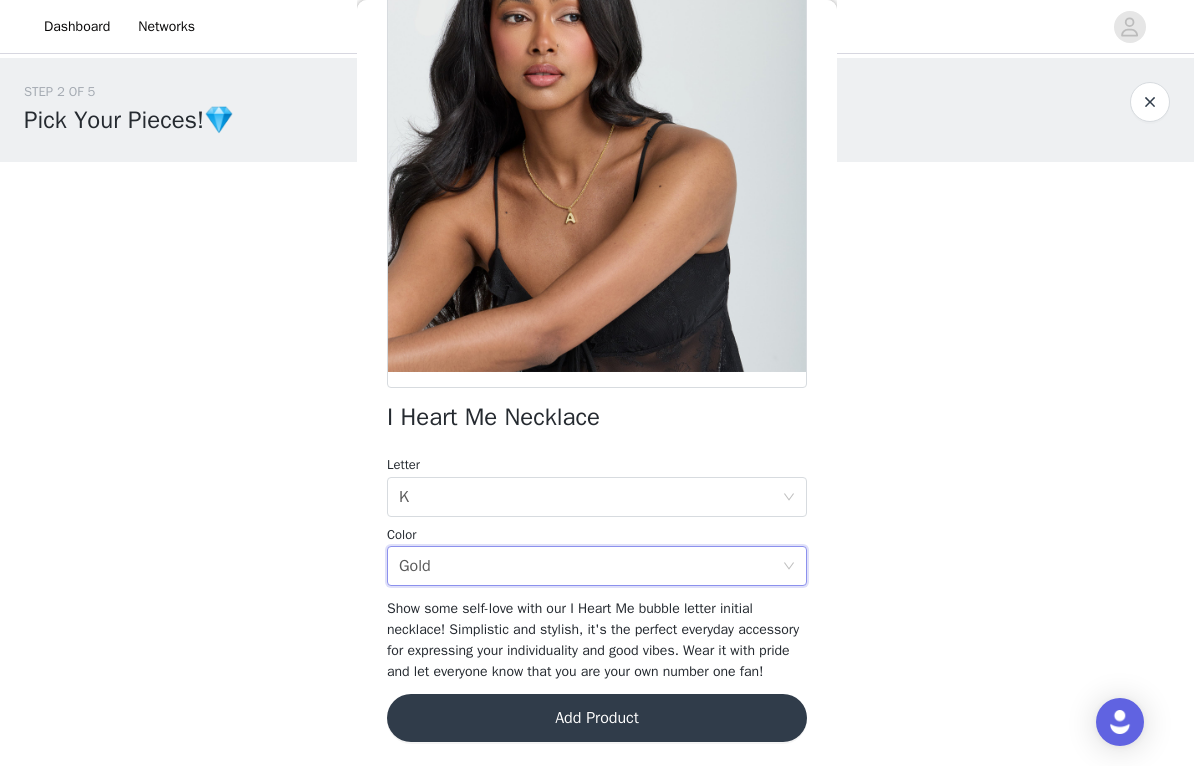 click on "Add Product" at bounding box center [597, 718] 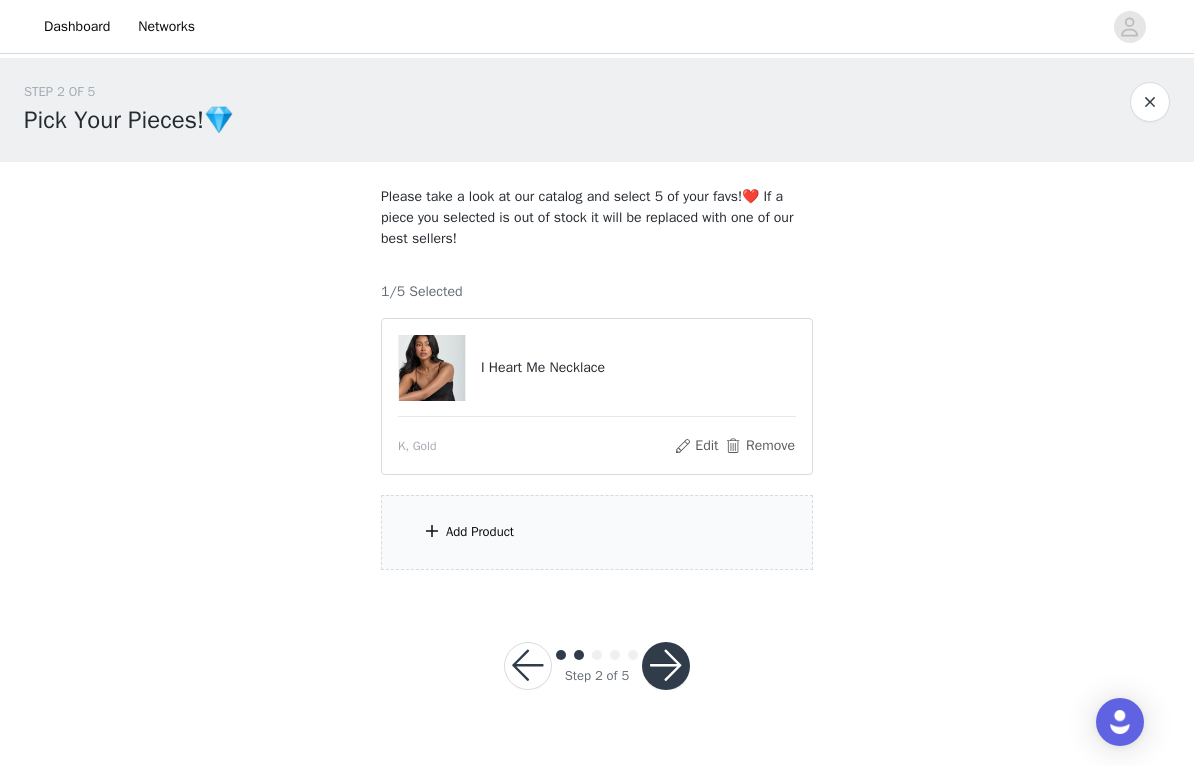 click on "Add Product" at bounding box center [597, 532] 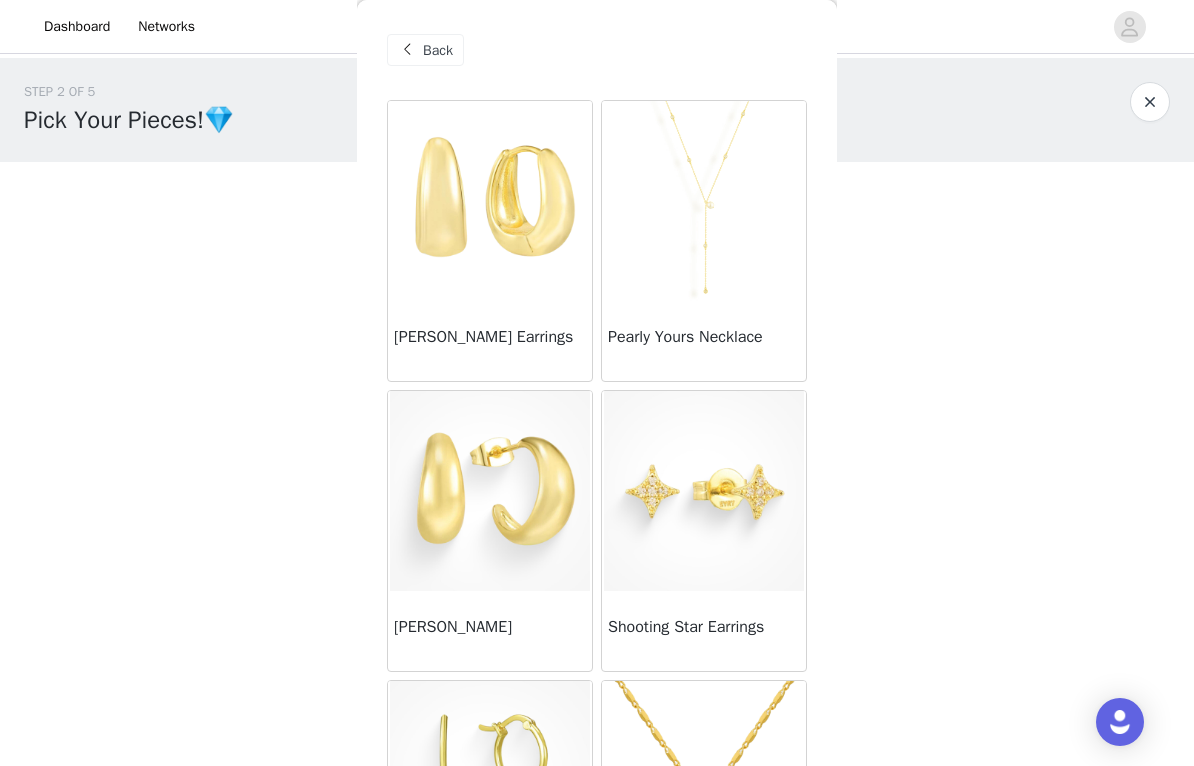 click on "Pearly Yours Necklace" at bounding box center (704, 337) 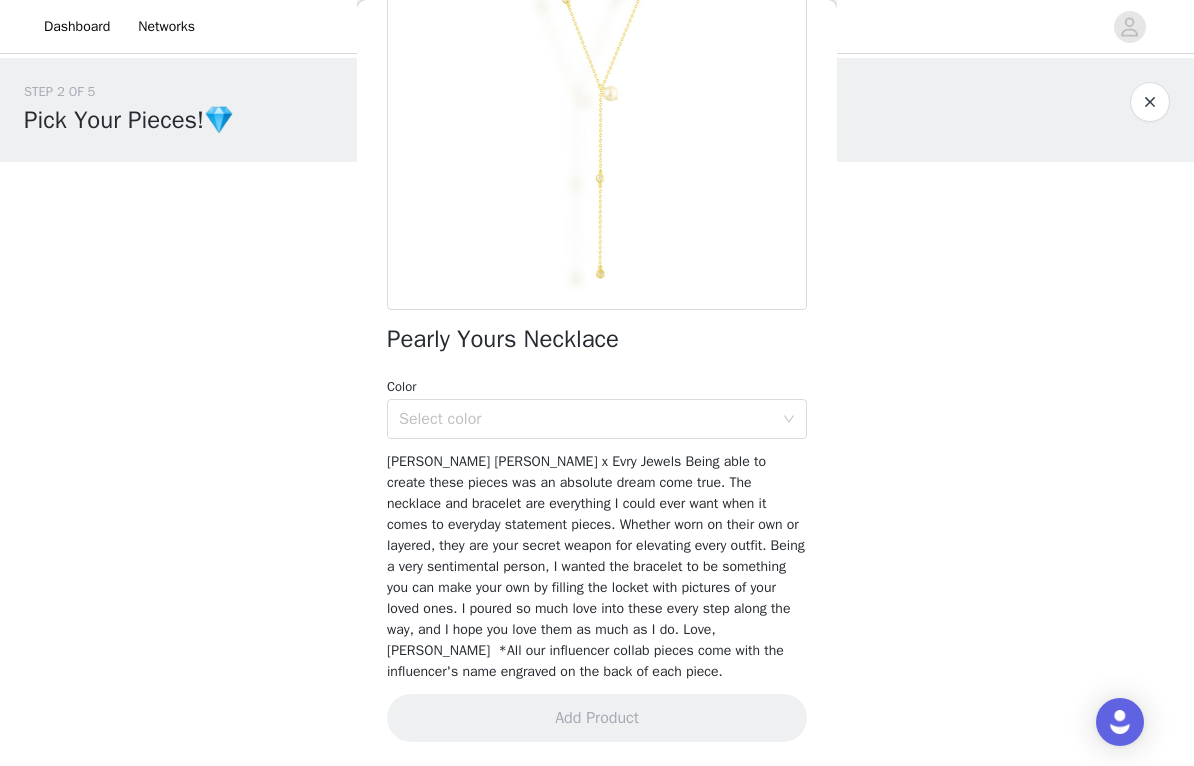 scroll, scrollTop: 239, scrollLeft: 0, axis: vertical 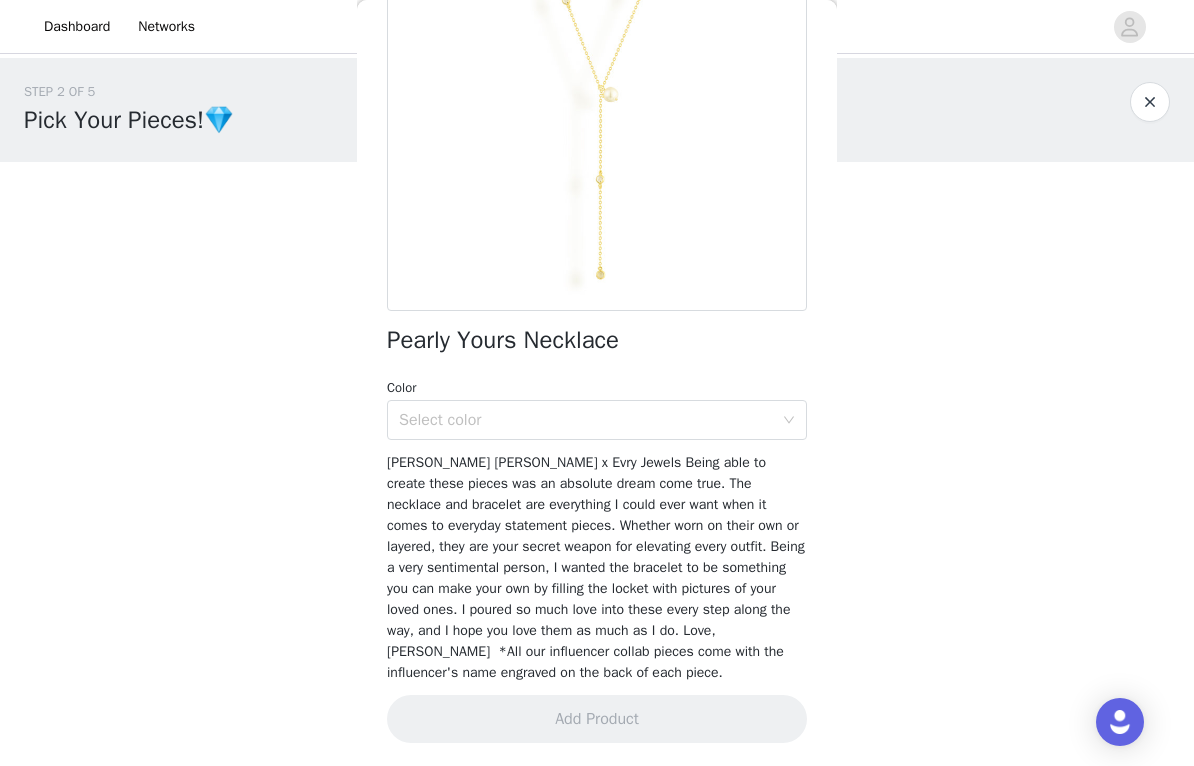 click on "Select color" at bounding box center [586, 420] 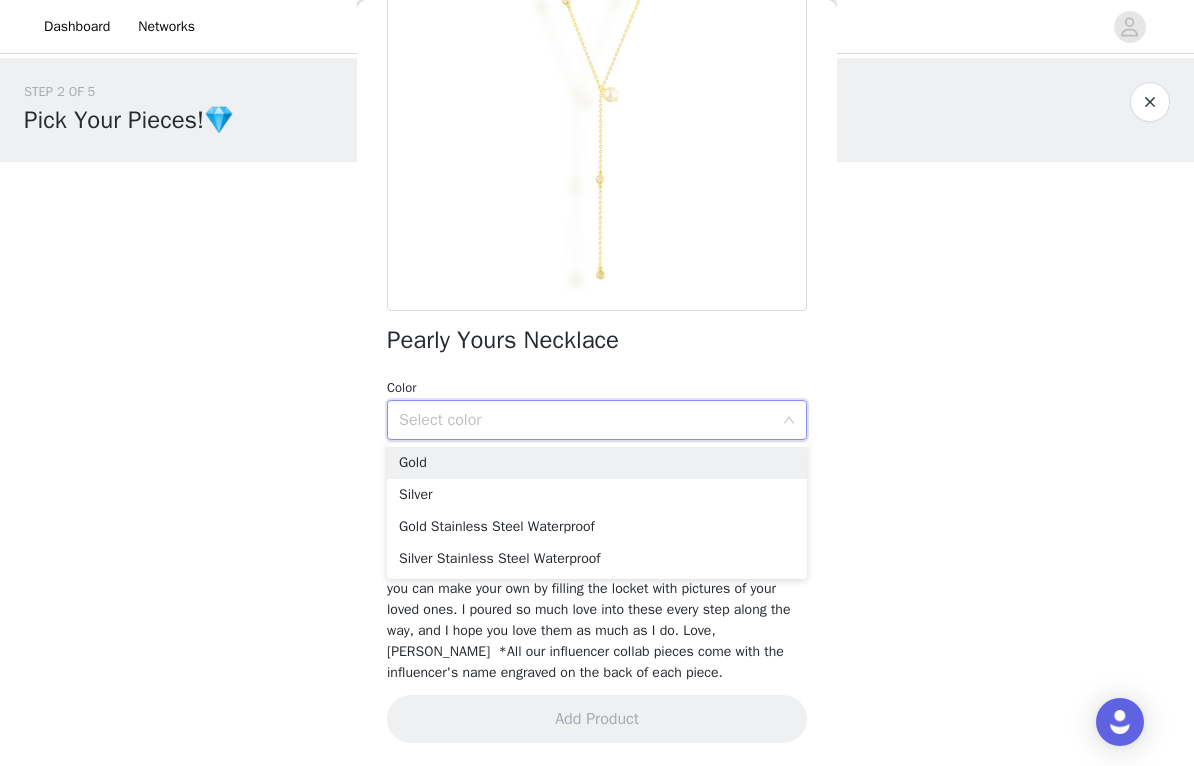 click on "Gold" at bounding box center [597, 463] 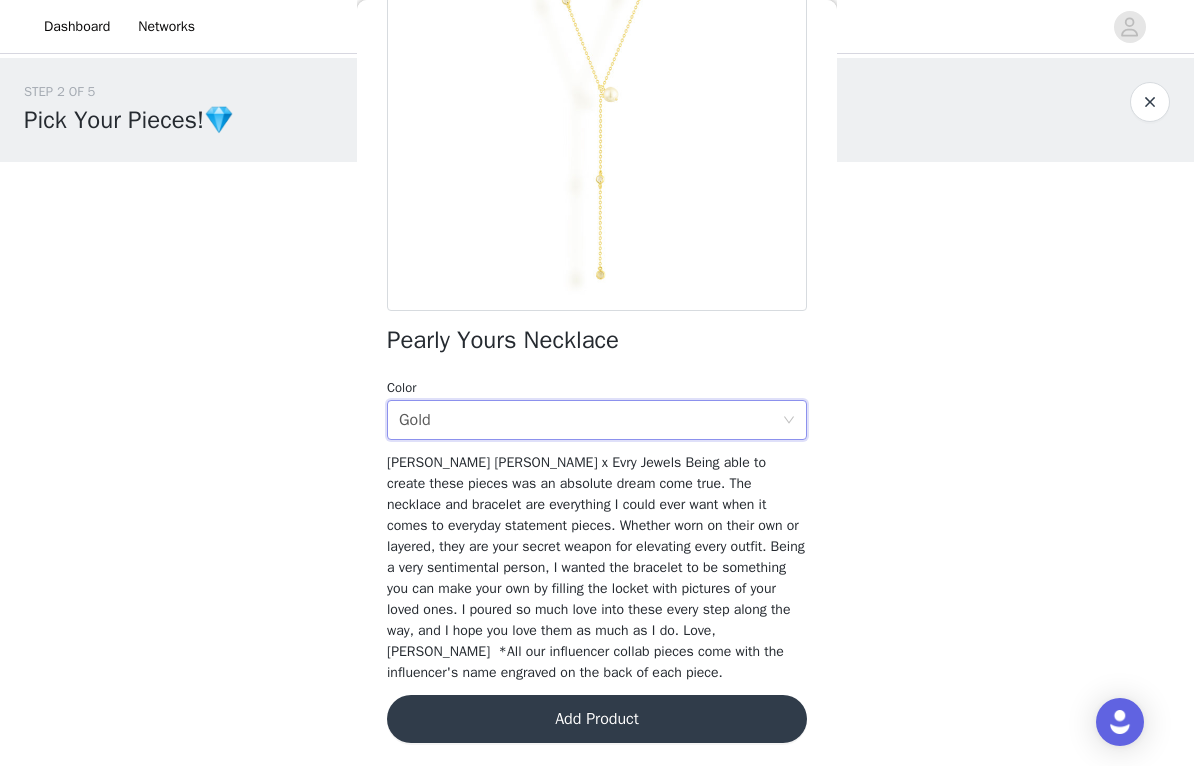 click on "Add Product" at bounding box center [597, 719] 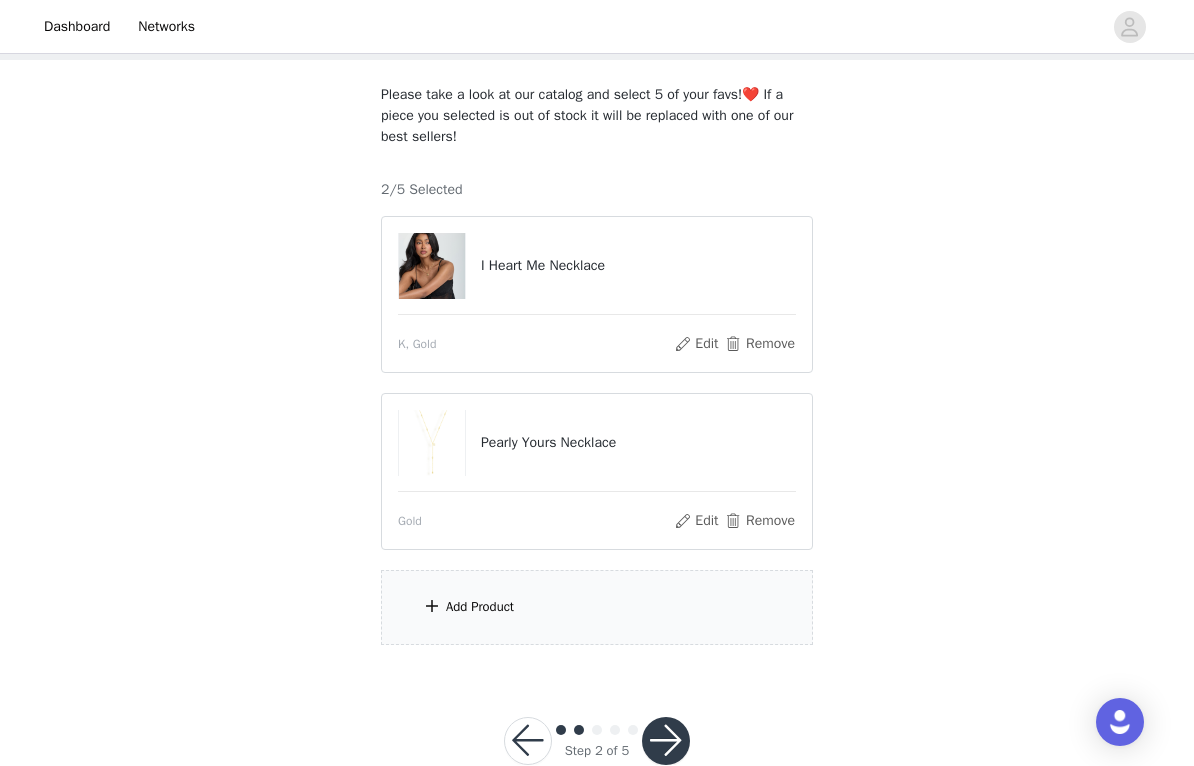 scroll, scrollTop: 123, scrollLeft: 0, axis: vertical 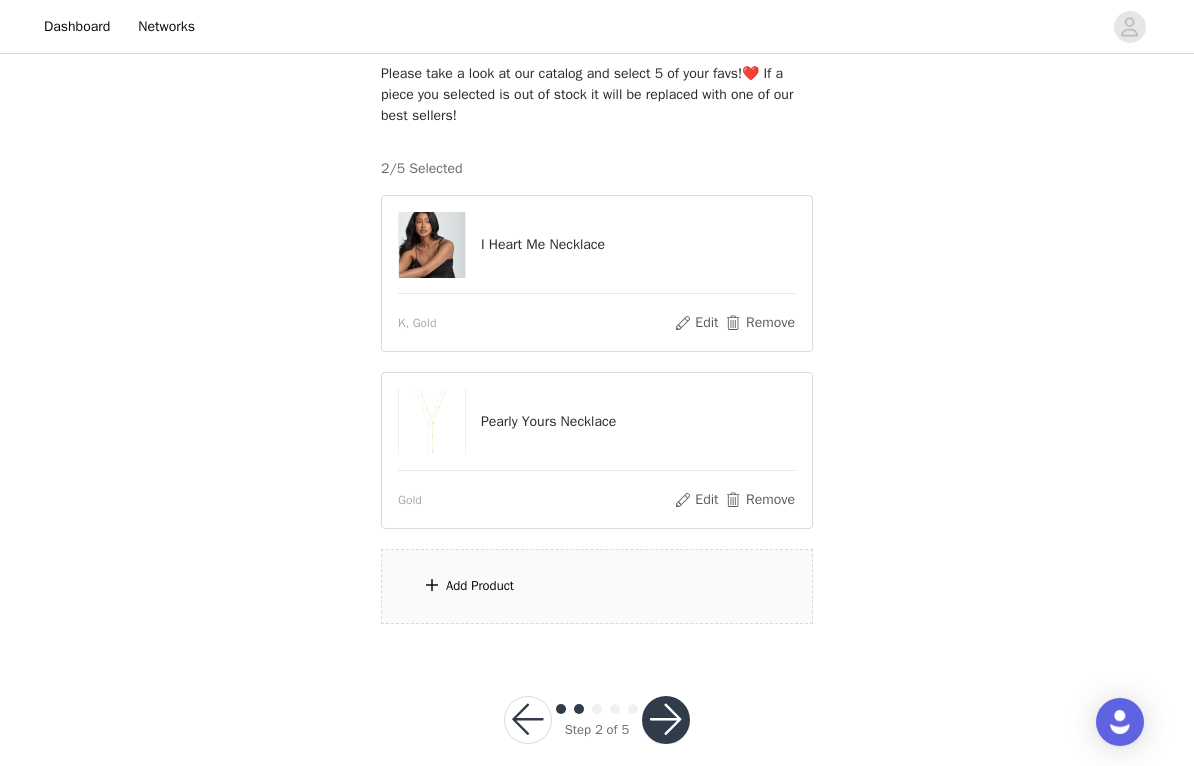 click on "Add Product" at bounding box center [597, 586] 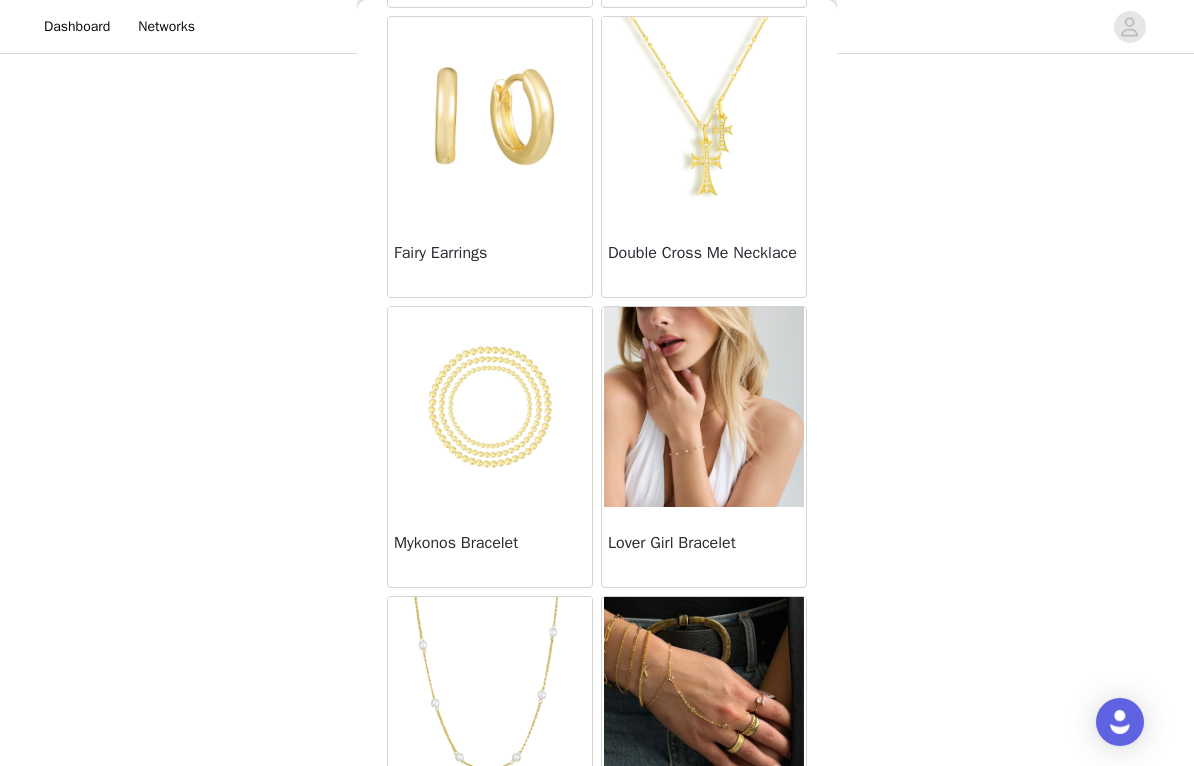scroll, scrollTop: 1077, scrollLeft: 0, axis: vertical 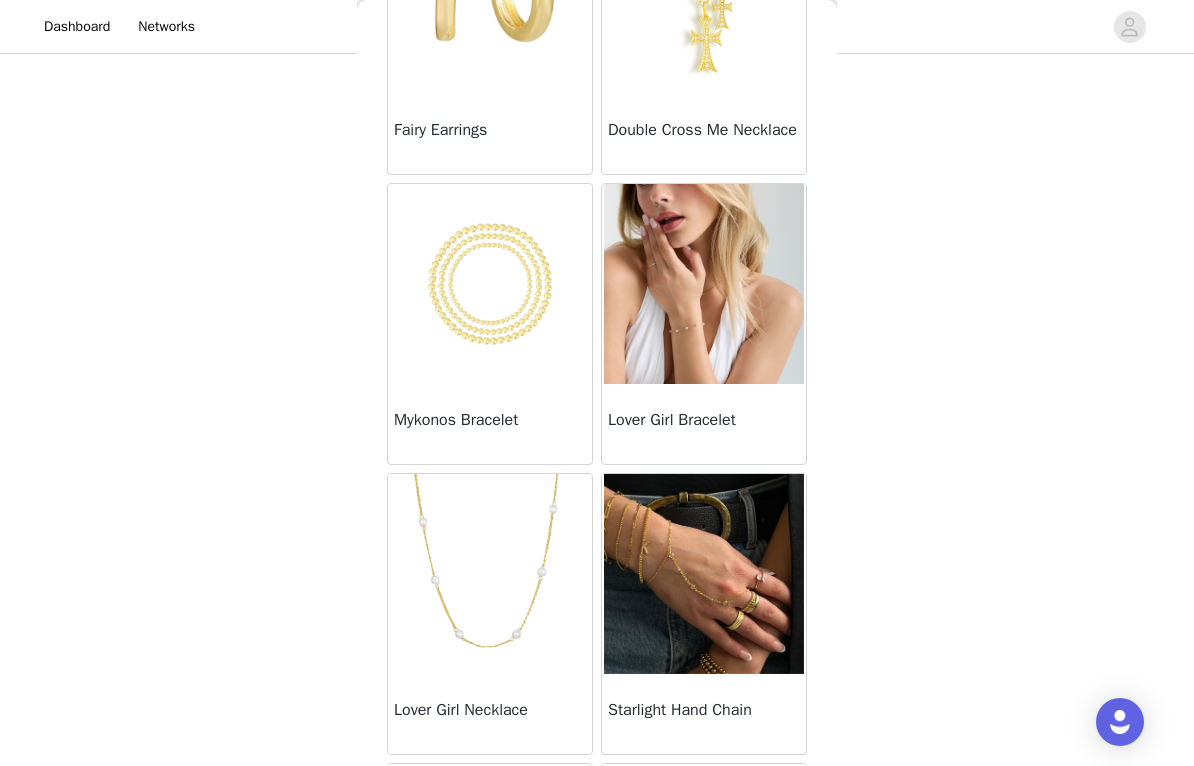 click at bounding box center (490, 284) 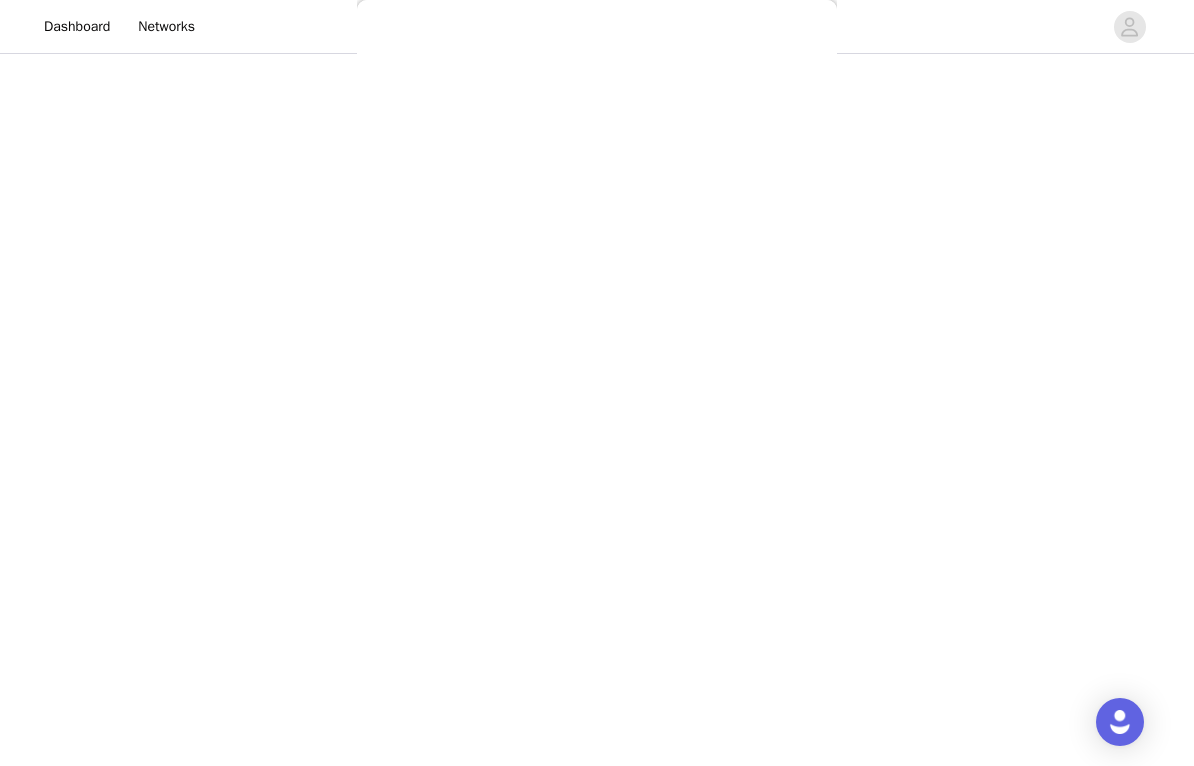scroll, scrollTop: 115, scrollLeft: 0, axis: vertical 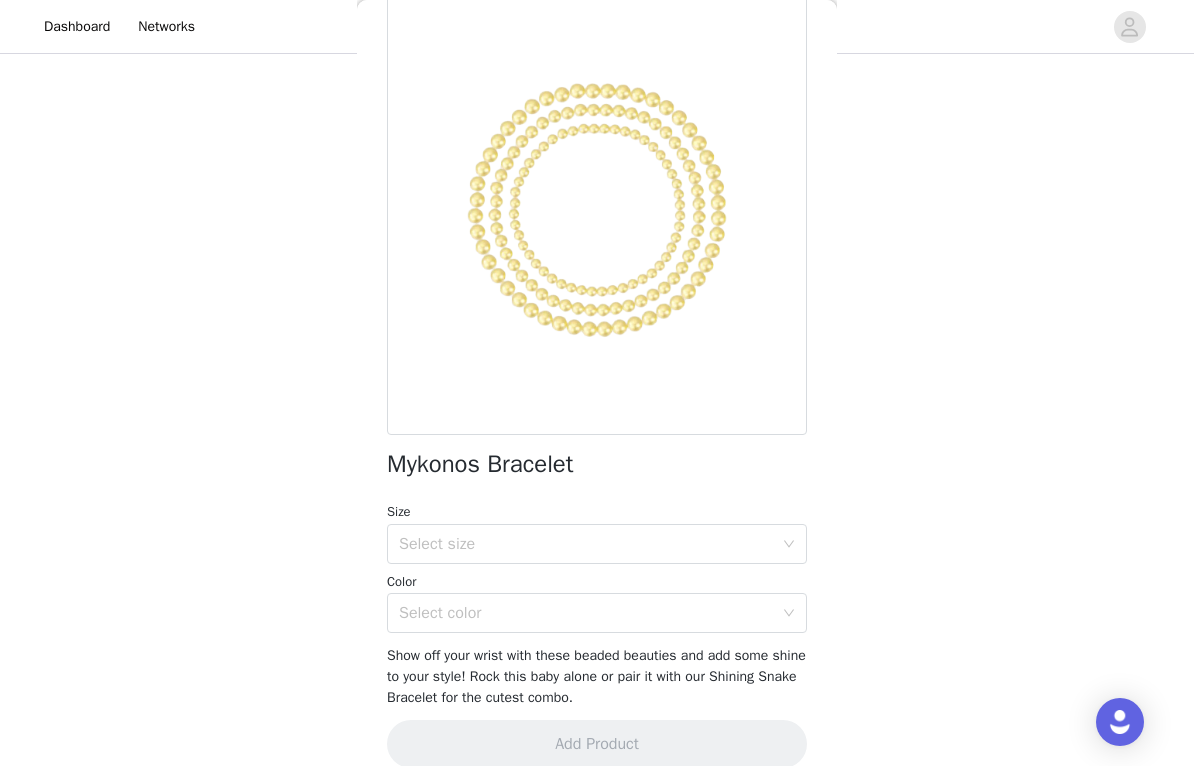 click on "Select size" at bounding box center (586, 544) 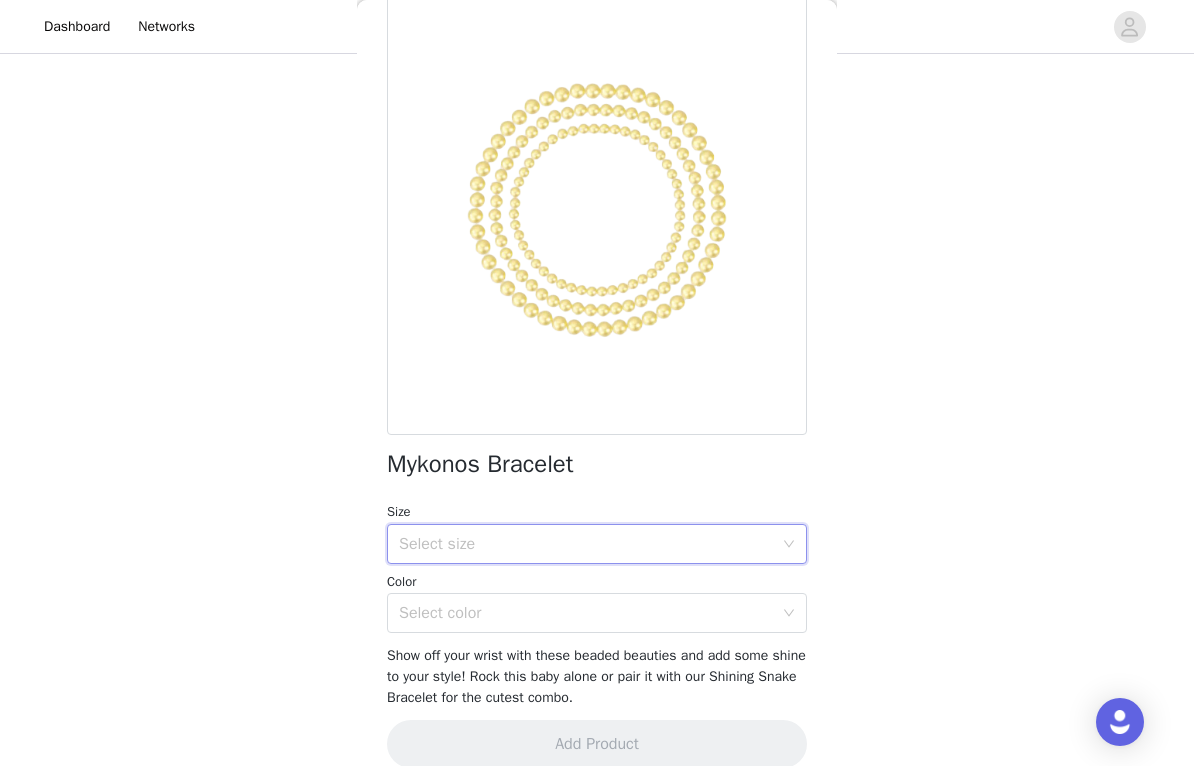 click on "Mykonos Bracelet               Size   Select size Color   Select color   Show off your wrist with these beaded beauties and add some shine to your style! Rock this baby alone or pair it with our Shining Snake Bracelet for the cutest combo.     Add Product" at bounding box center [597, 388] 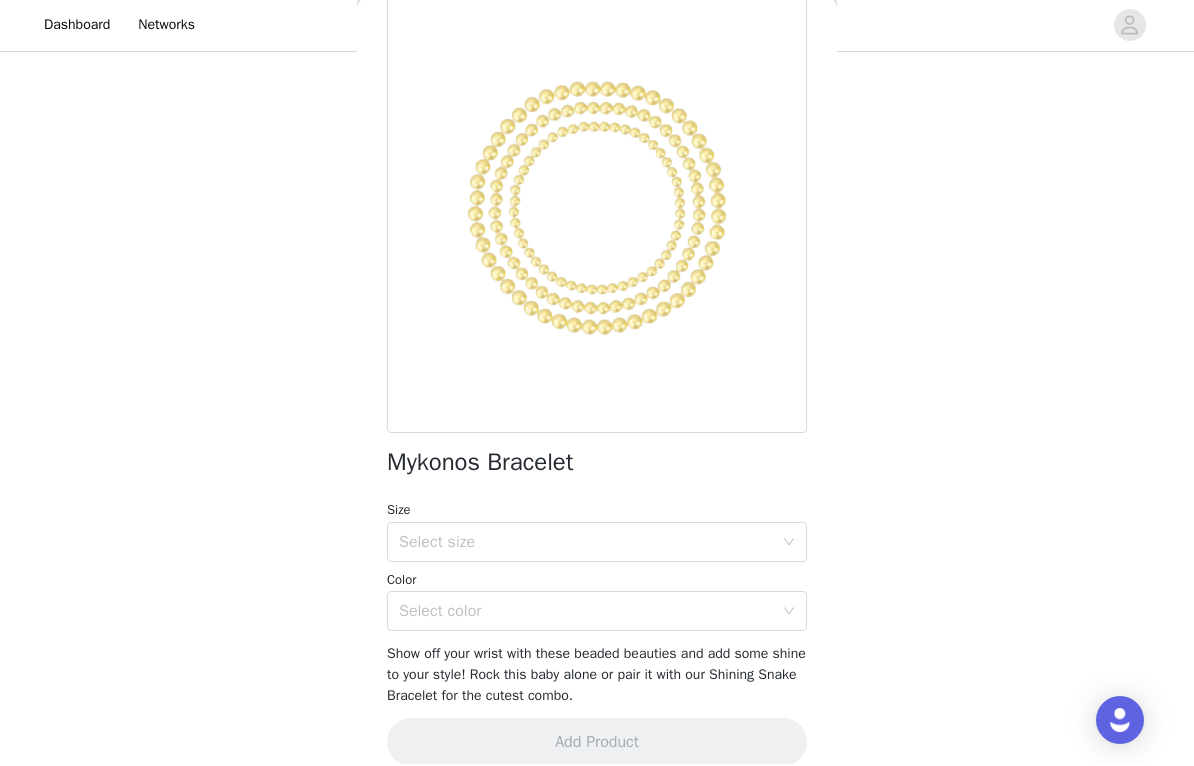 scroll, scrollTop: 0, scrollLeft: 0, axis: both 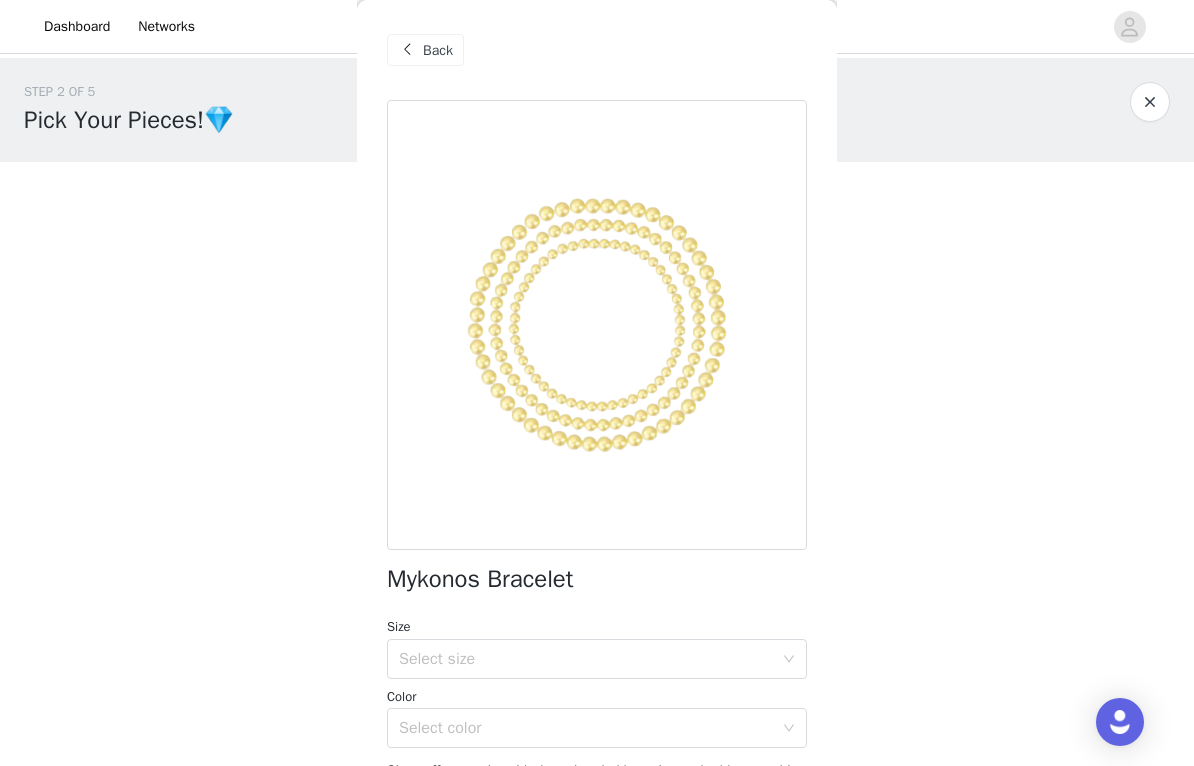 click on "Back" at bounding box center (425, 50) 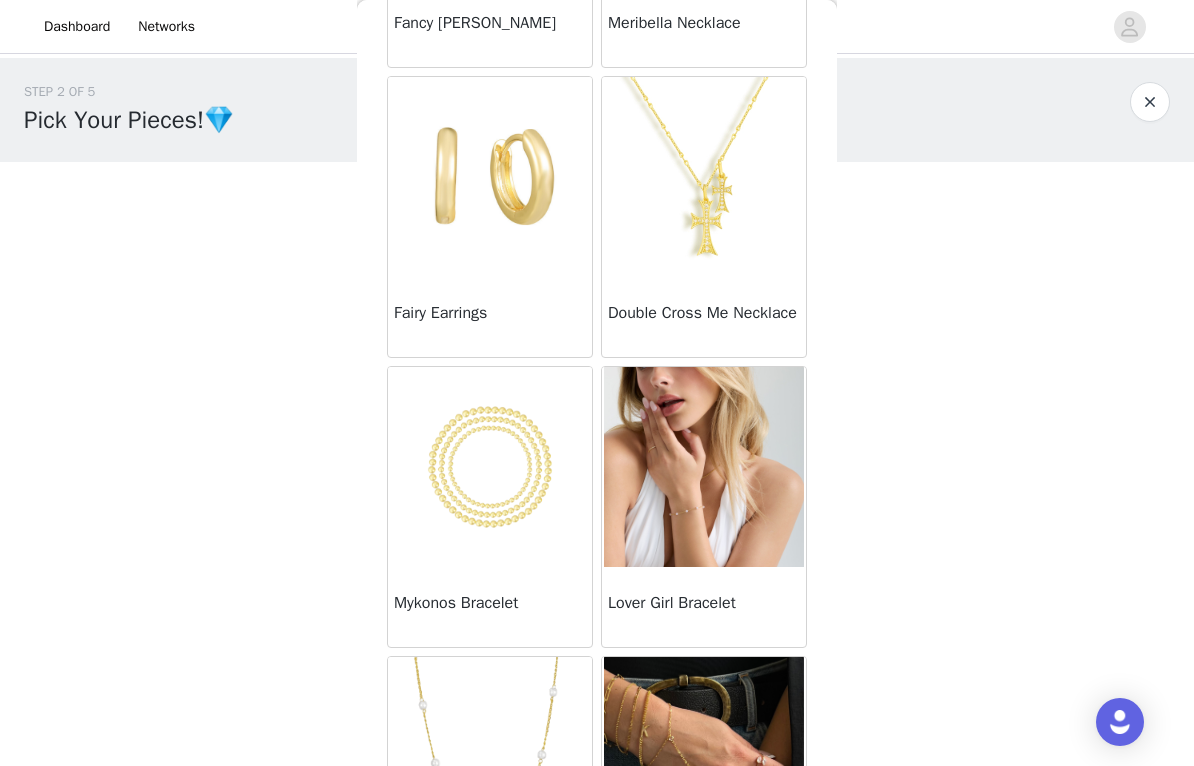 scroll, scrollTop: 839, scrollLeft: 0, axis: vertical 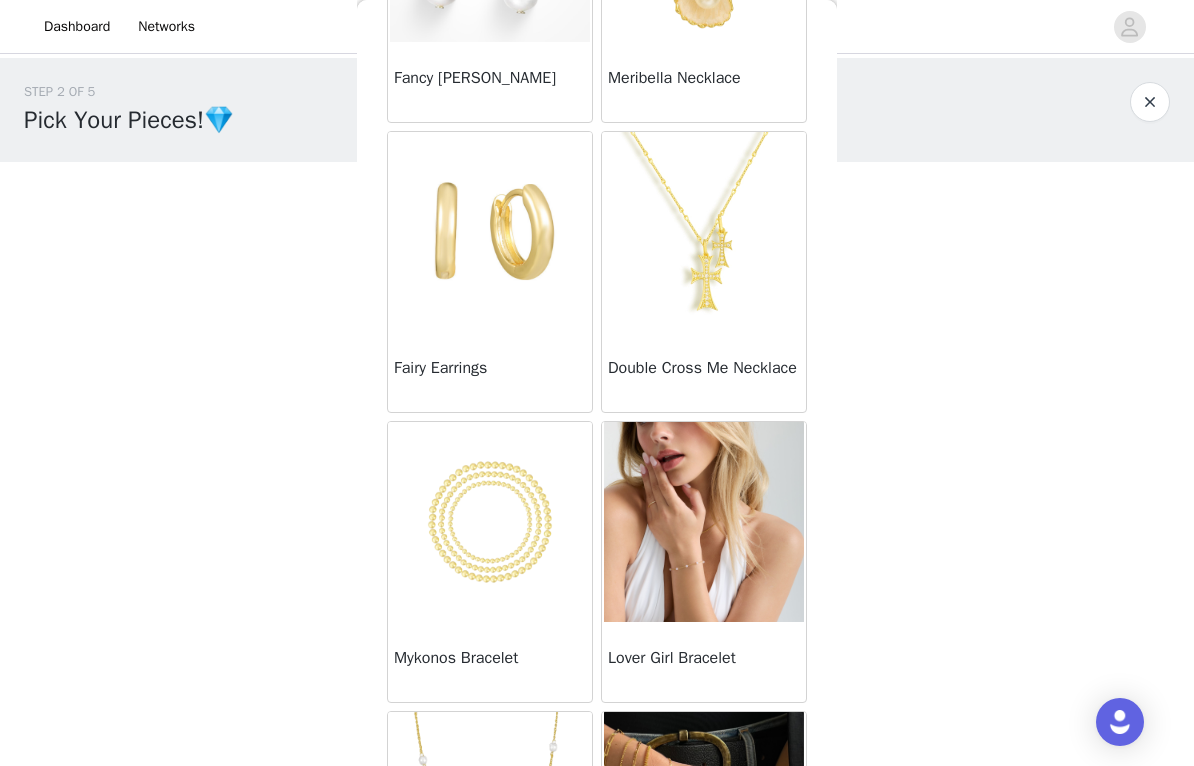 click at bounding box center [704, 522] 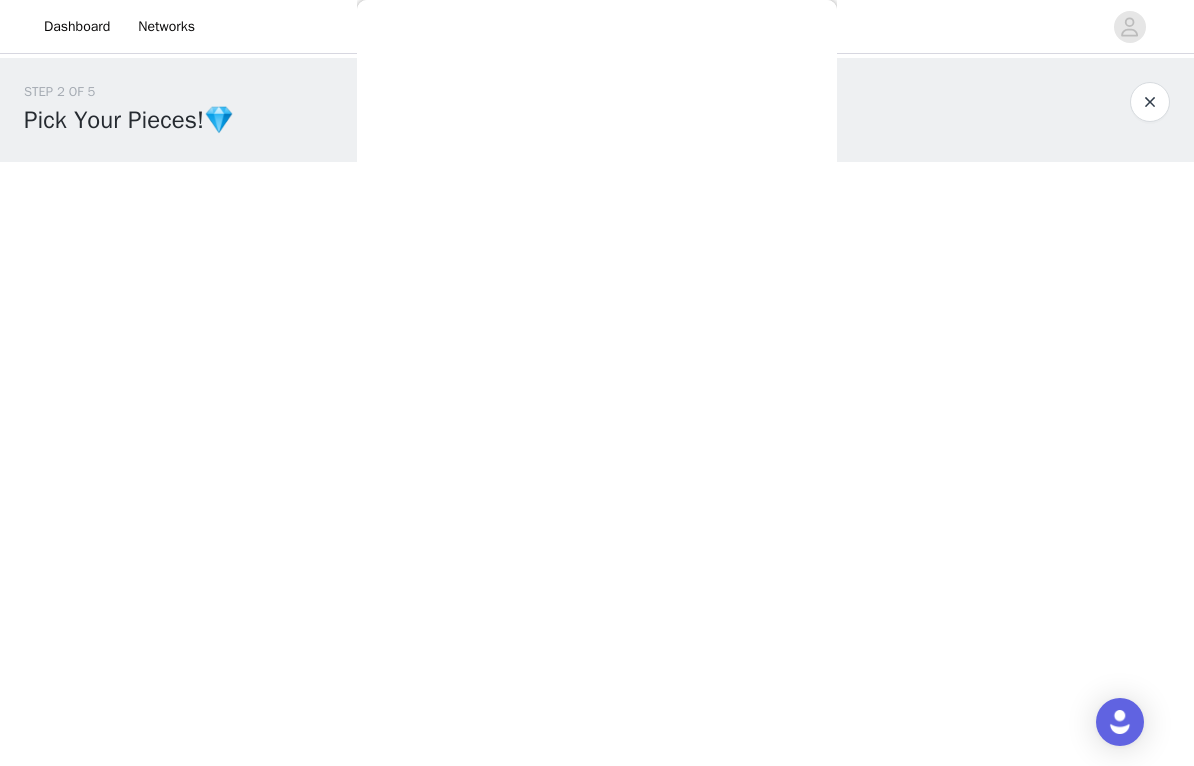 scroll, scrollTop: 92, scrollLeft: 0, axis: vertical 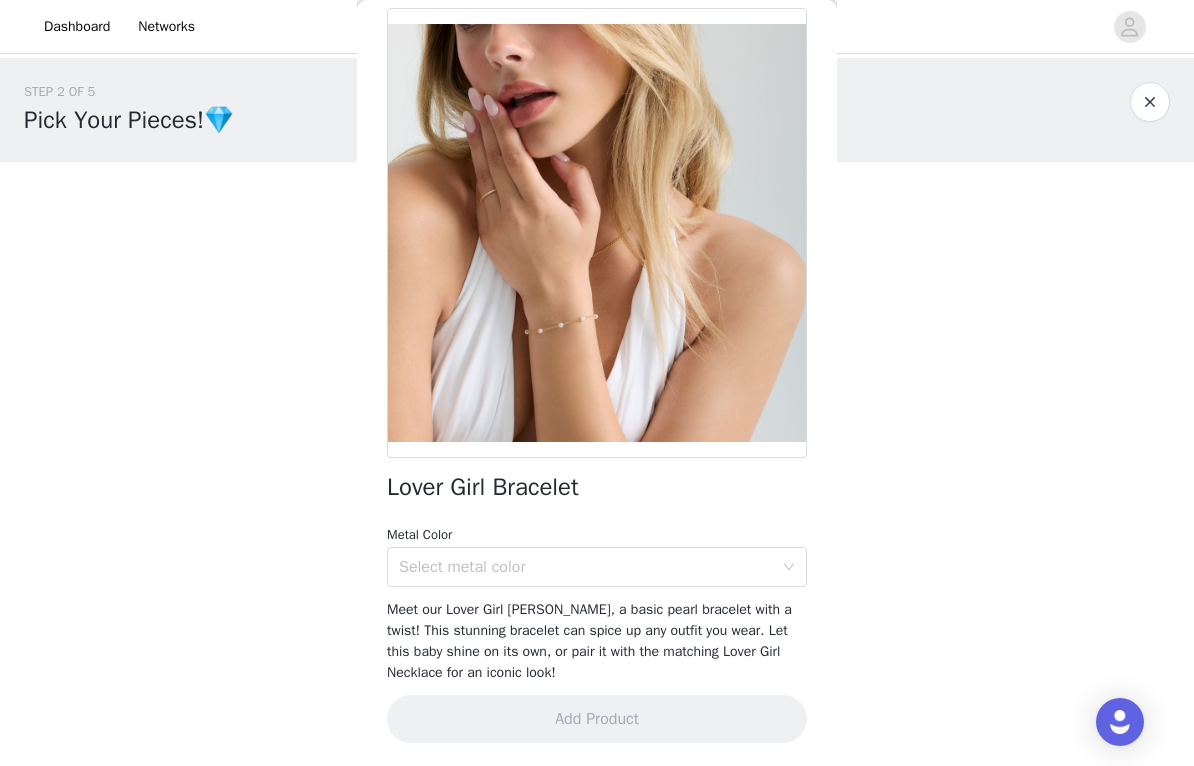 click on "Select metal color" at bounding box center (586, 567) 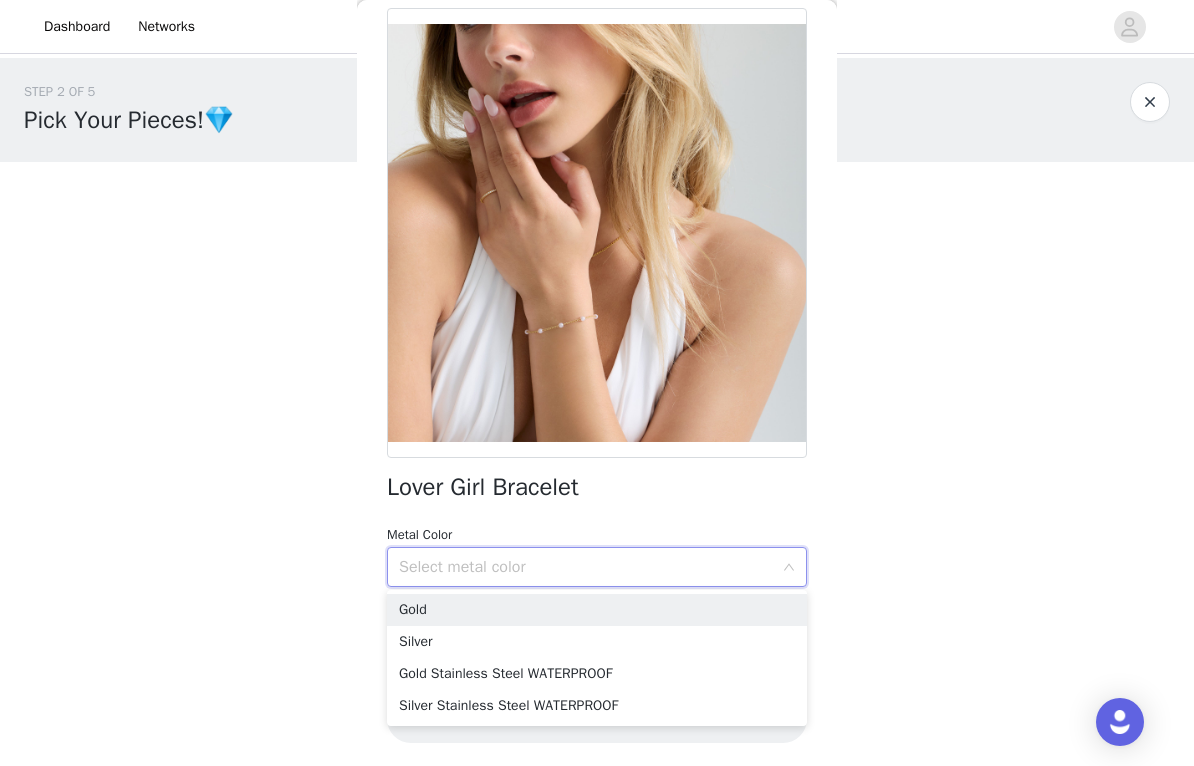 click on "Gold" at bounding box center (597, 610) 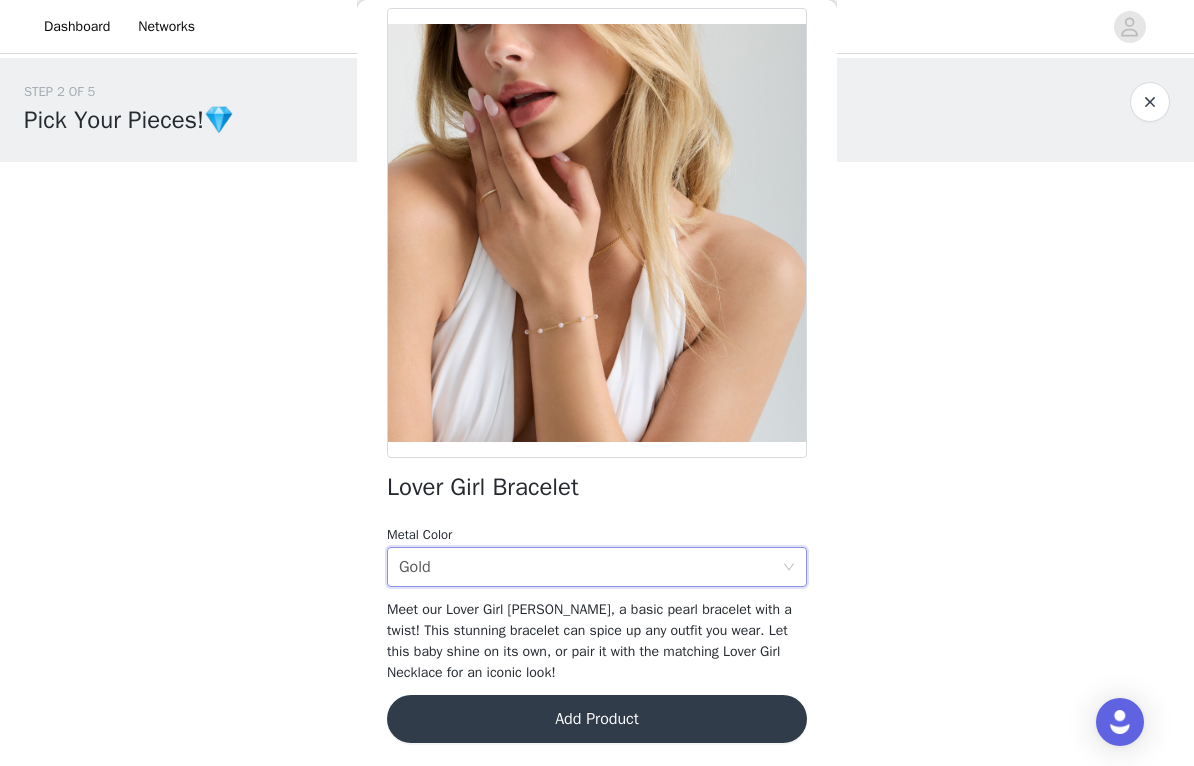 click on "Select metal color Gold" at bounding box center (590, 567) 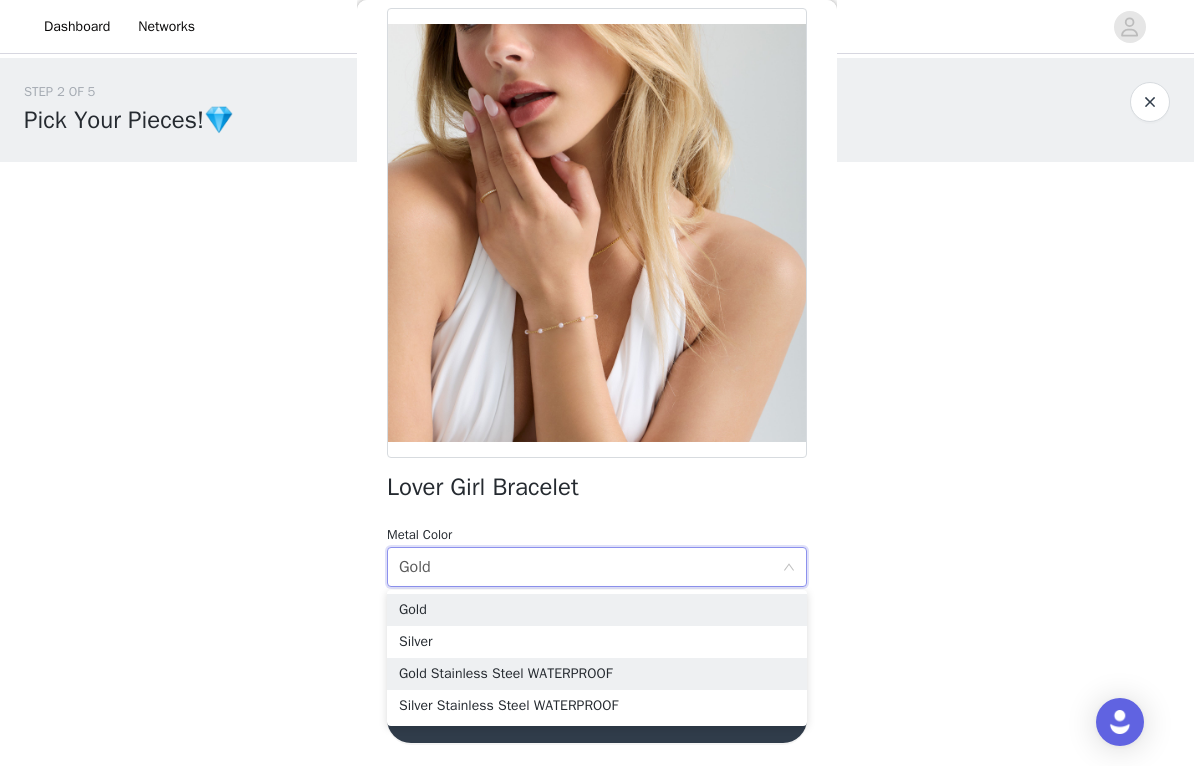 click on "Gold Stainless Steel WATERPROOF" at bounding box center (597, 674) 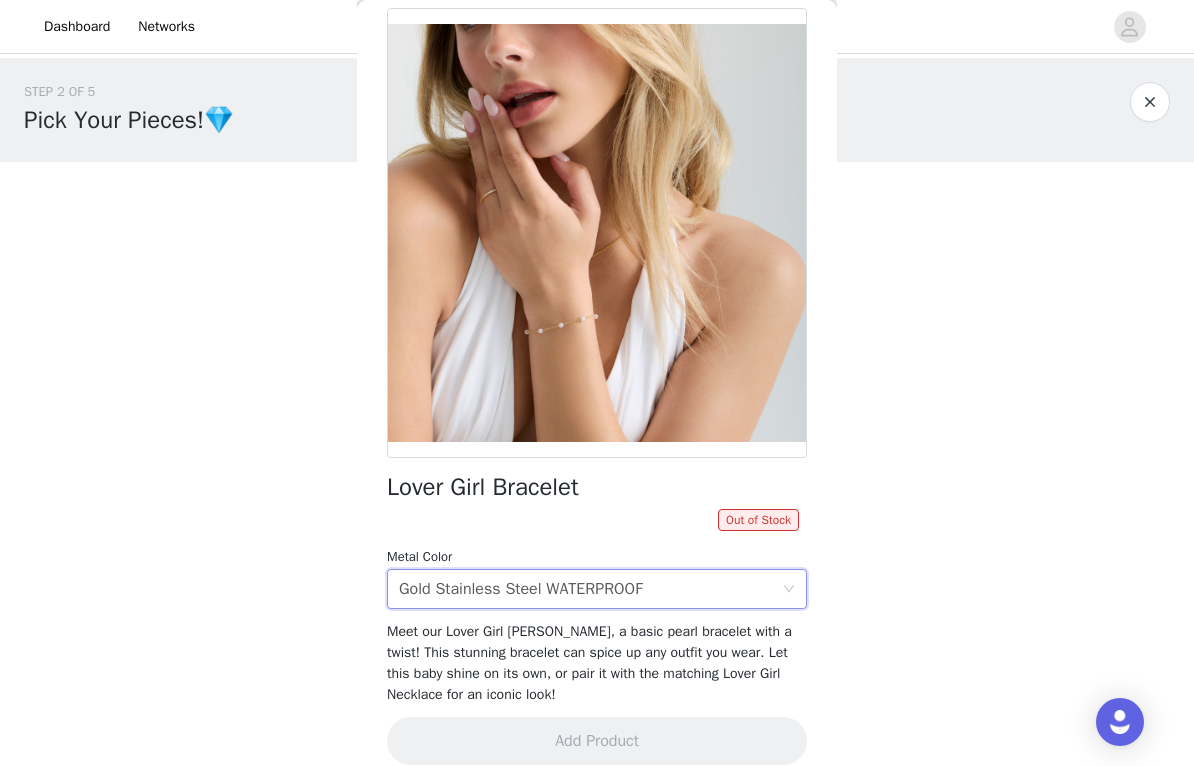 click on "Select metal color Gold Stainless Steel WATERPROOF" at bounding box center (590, 589) 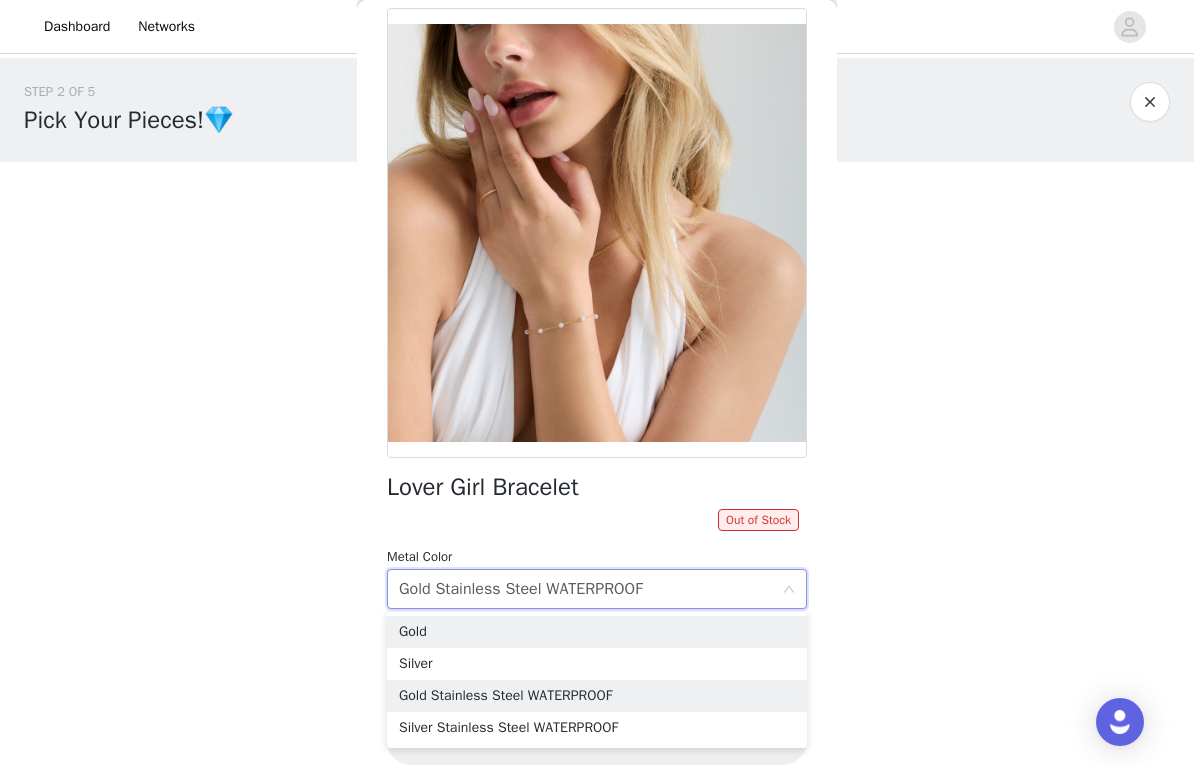 click on "Gold" at bounding box center [597, 632] 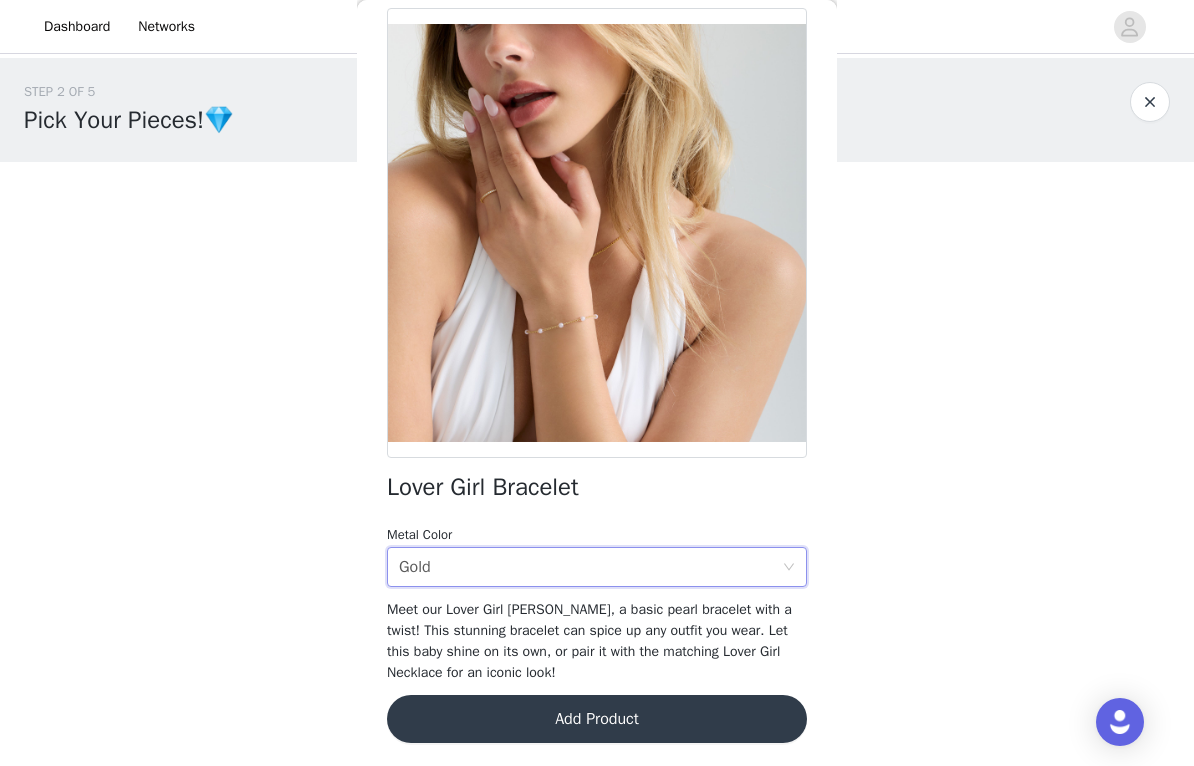 click on "Add Product" at bounding box center (597, 719) 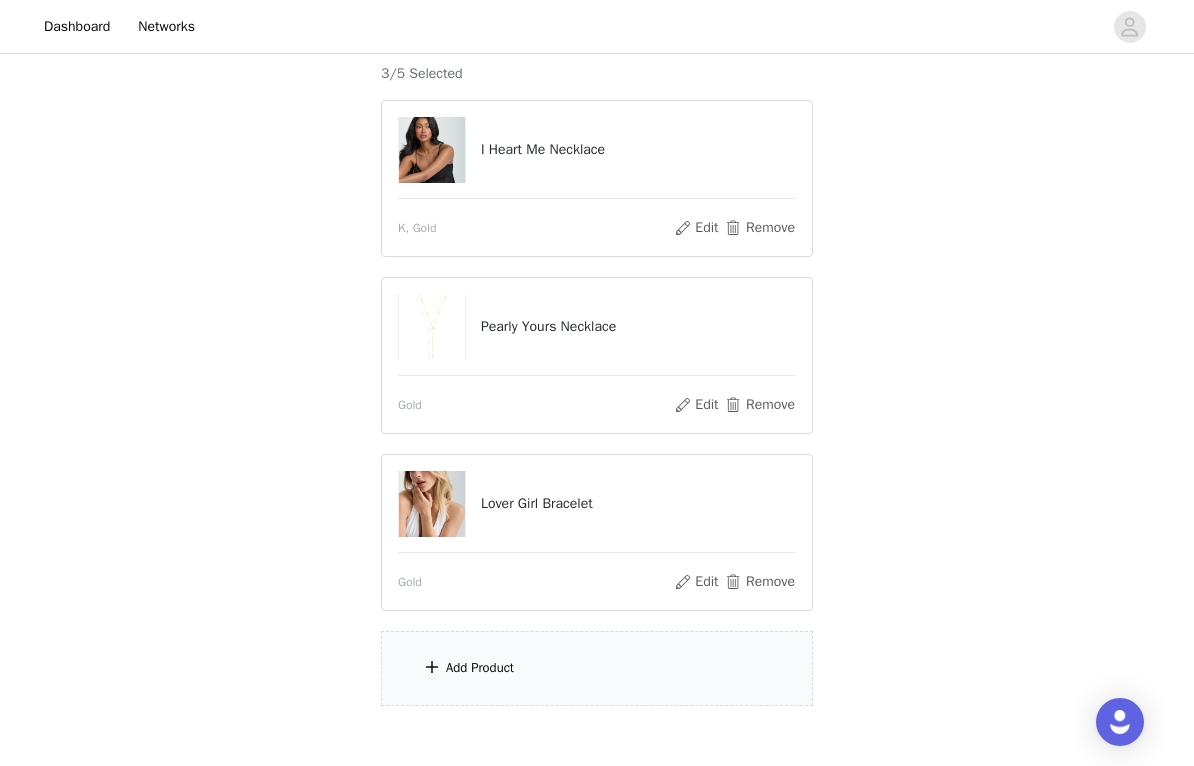 scroll, scrollTop: 286, scrollLeft: 0, axis: vertical 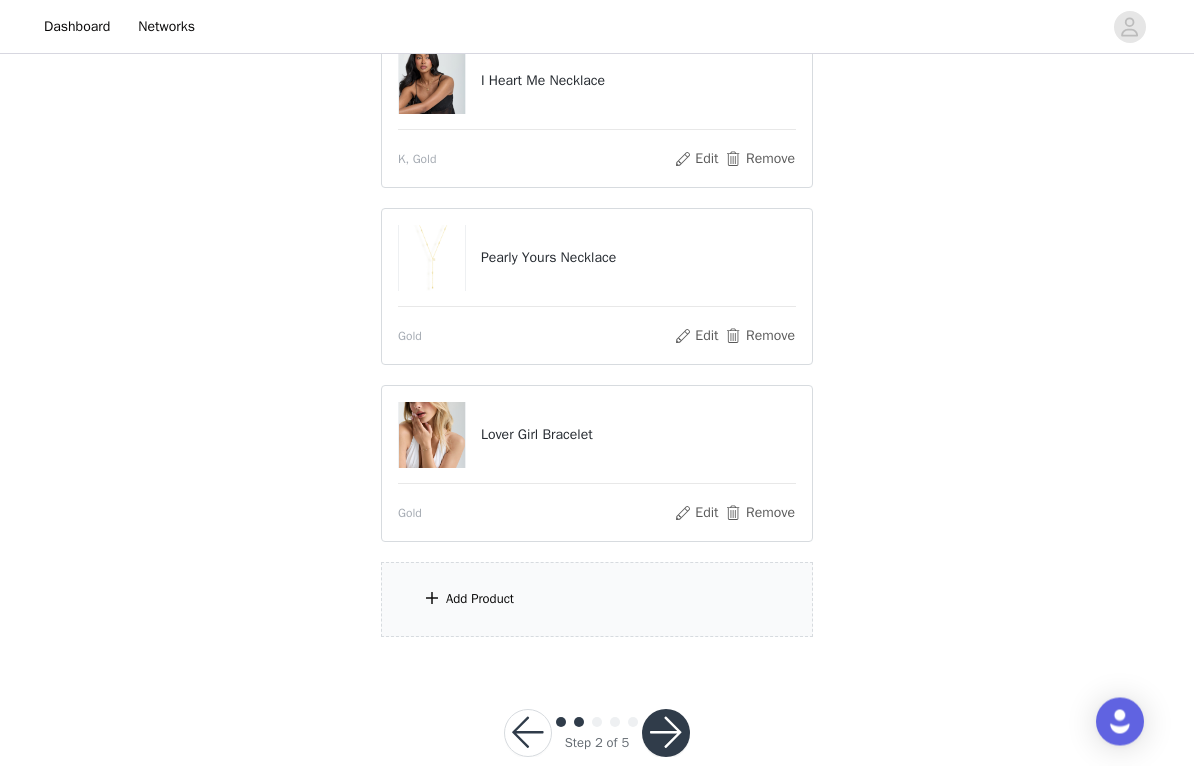 click on "Add Product" at bounding box center (597, 600) 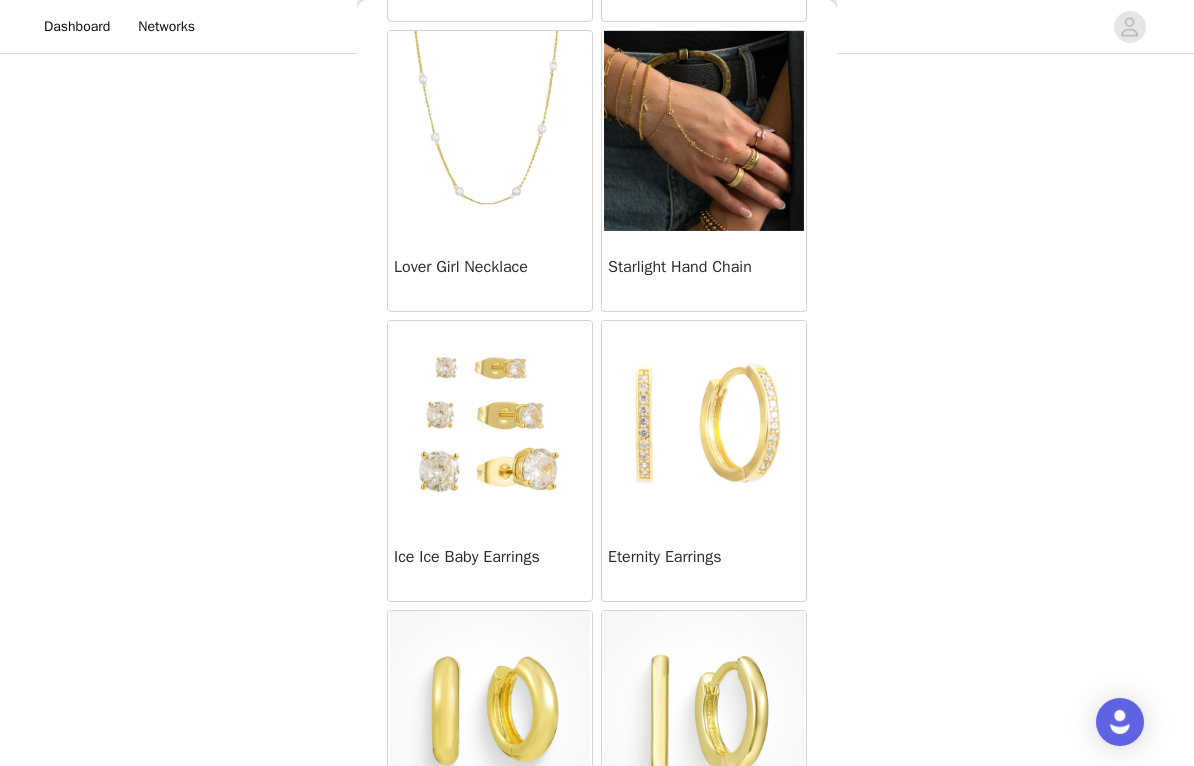 scroll, scrollTop: 1557, scrollLeft: 0, axis: vertical 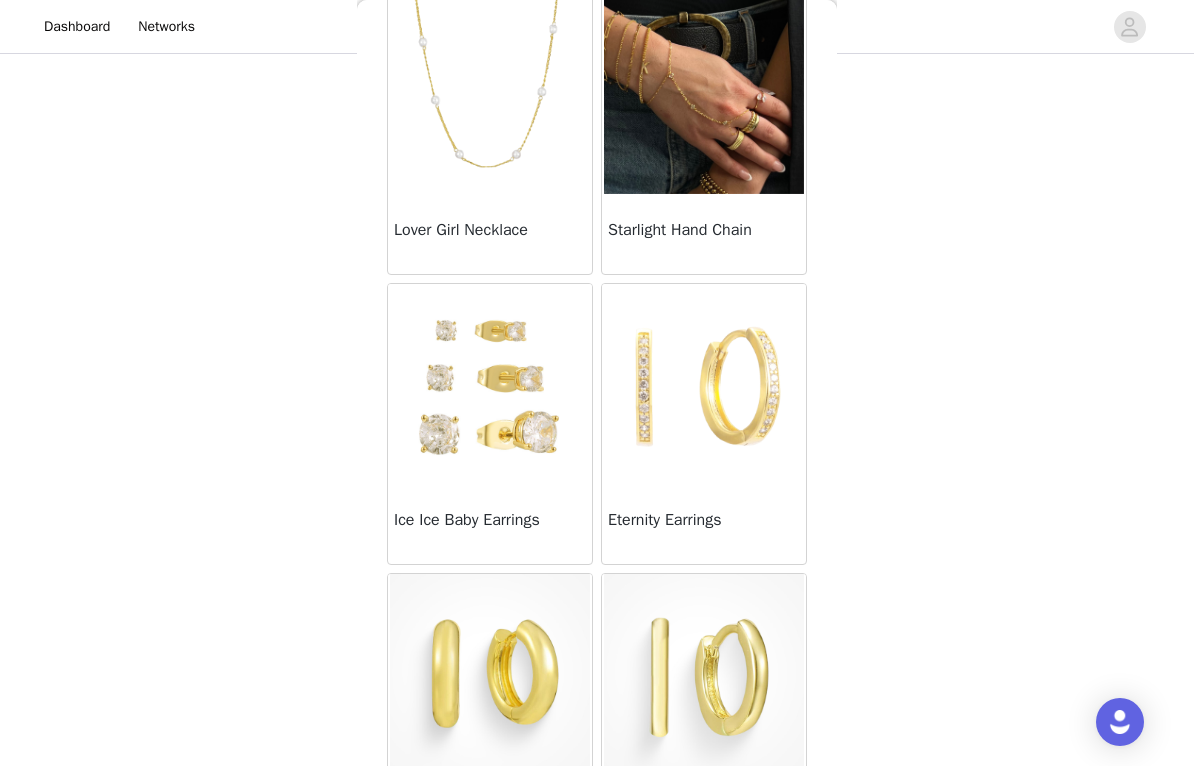 click at bounding box center (704, 384) 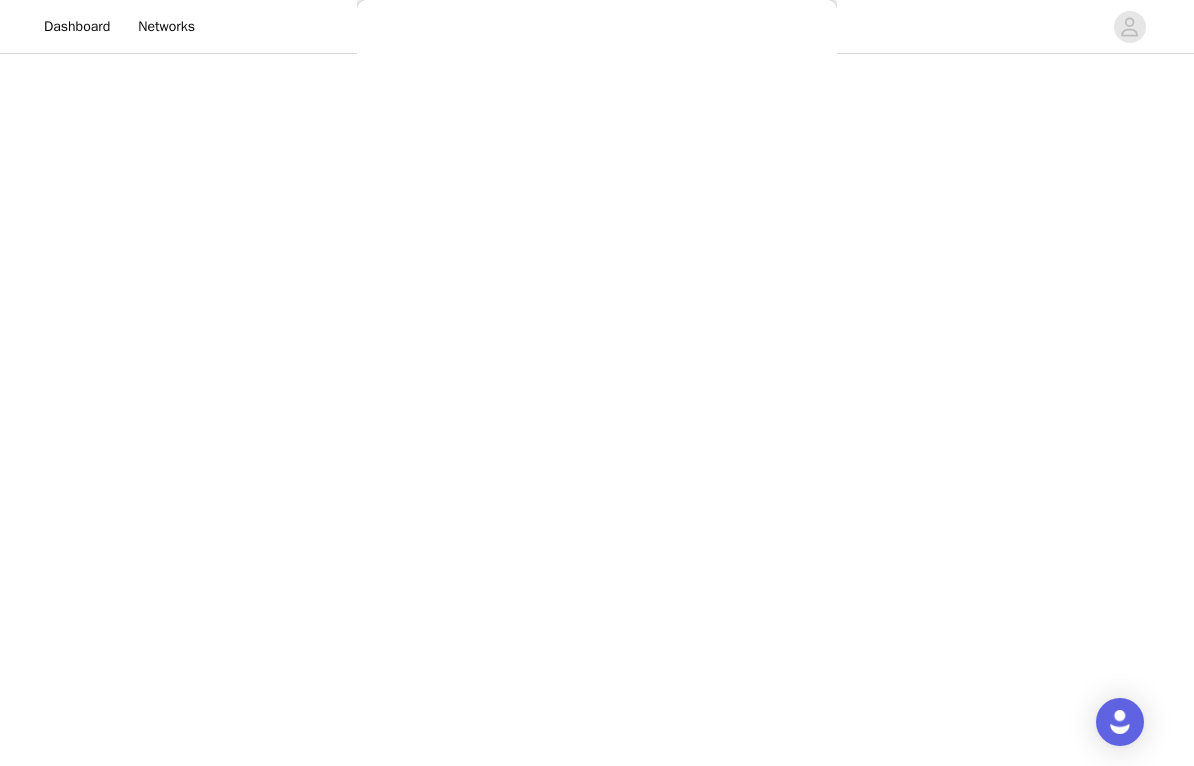 scroll, scrollTop: 205, scrollLeft: 0, axis: vertical 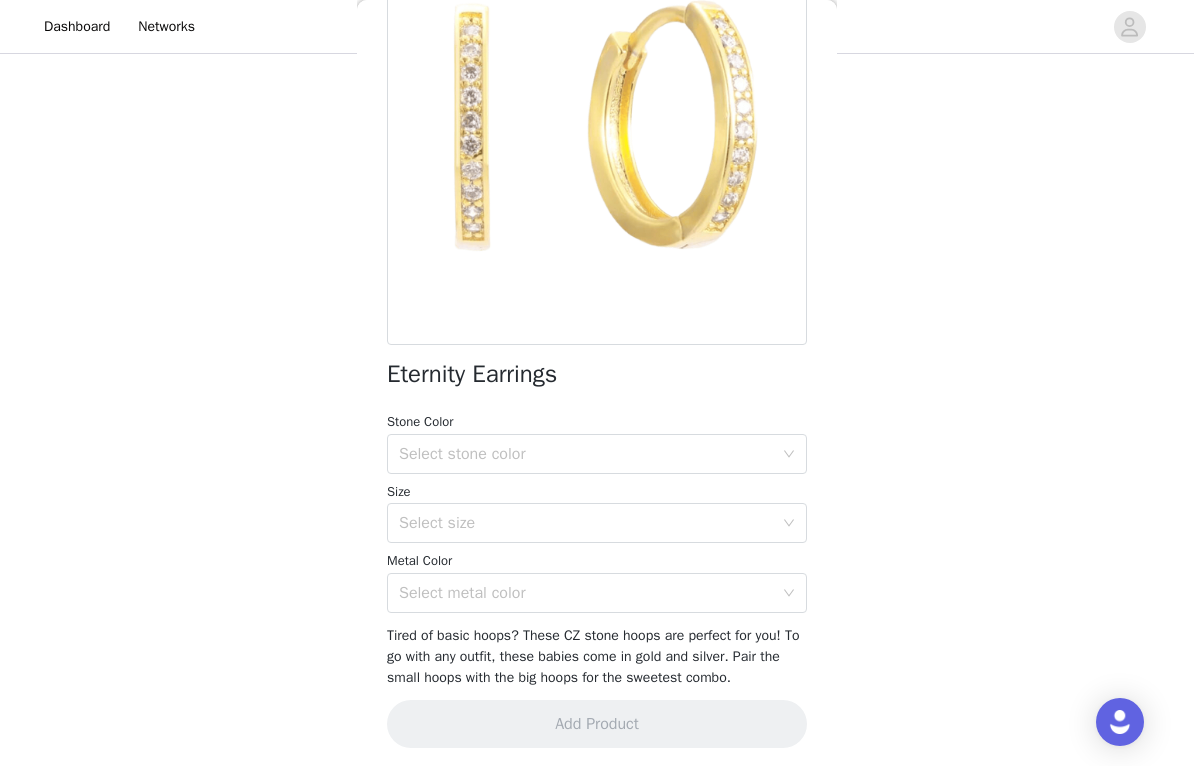 click on "Select stone color" at bounding box center (586, 454) 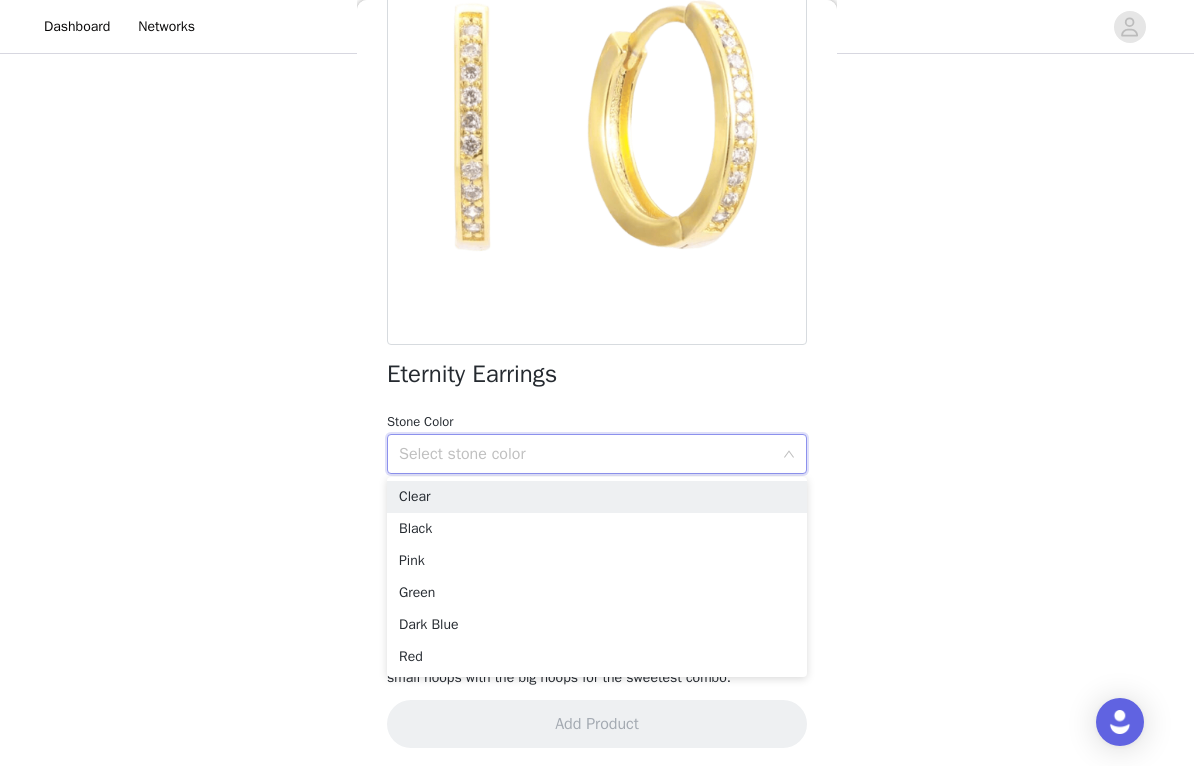 click on "Clear" at bounding box center [597, 497] 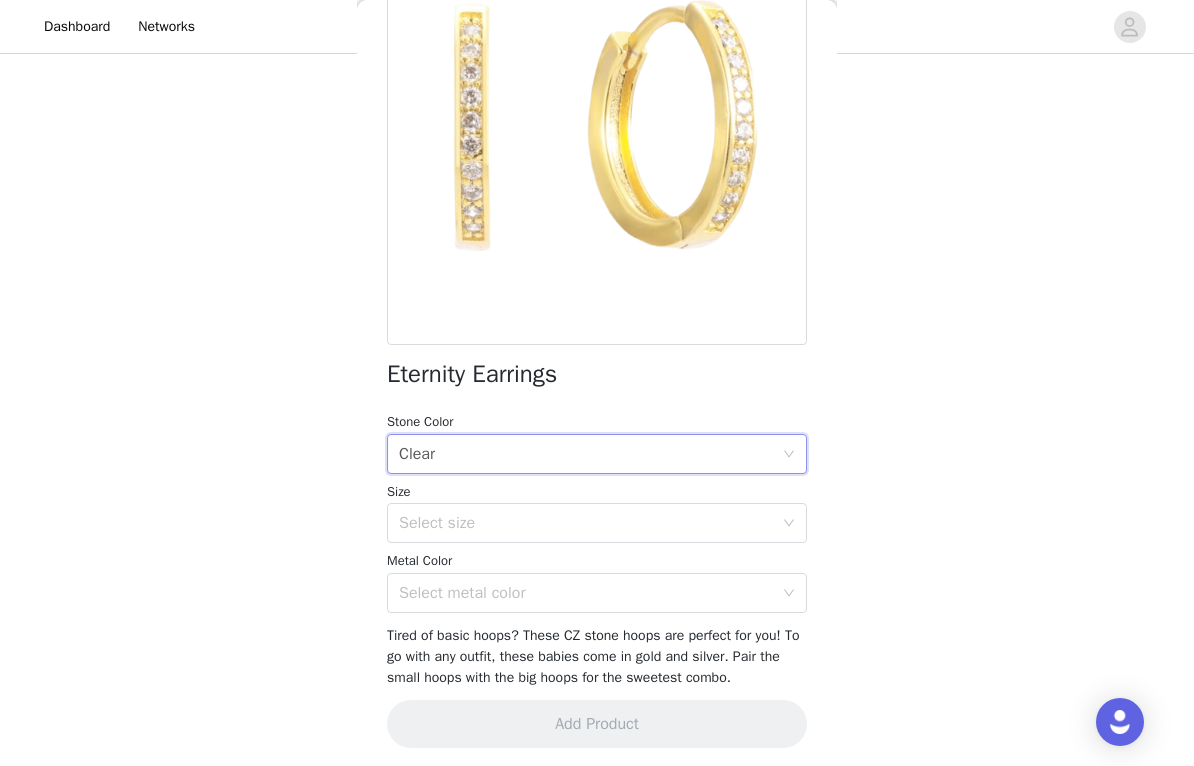 click on "Select size" at bounding box center [586, 523] 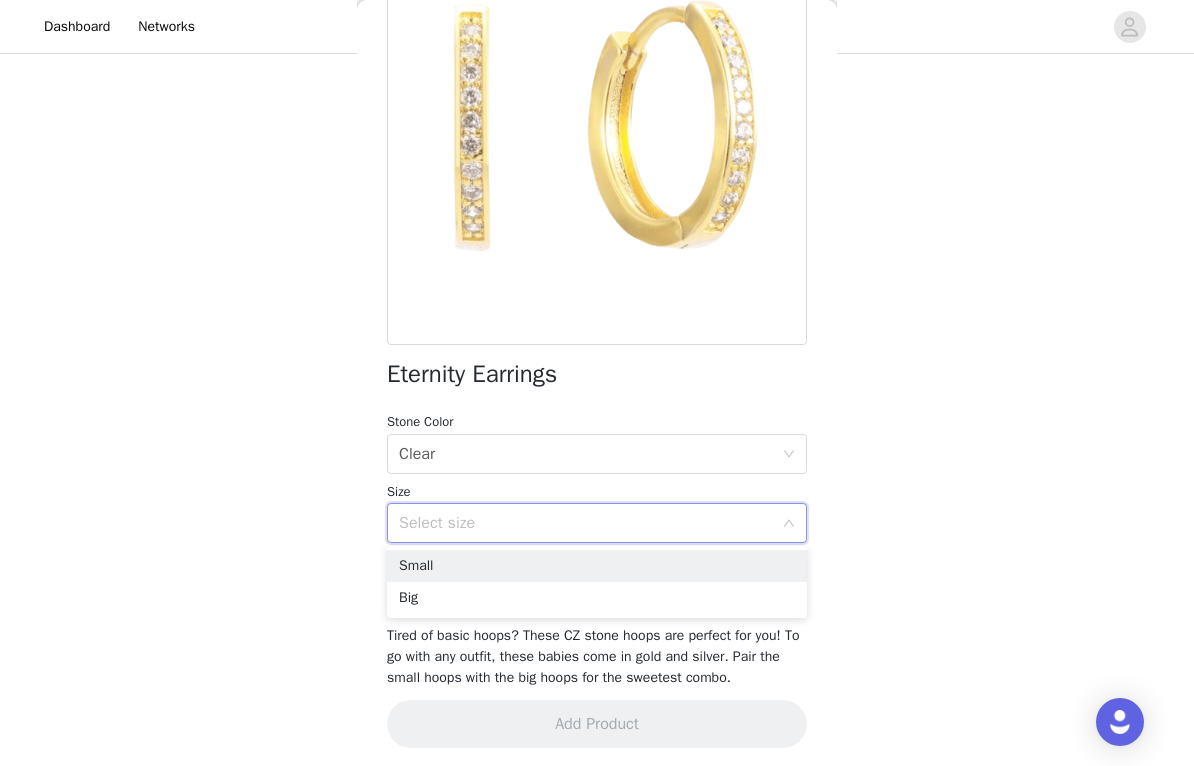 click on "Big" at bounding box center [597, 598] 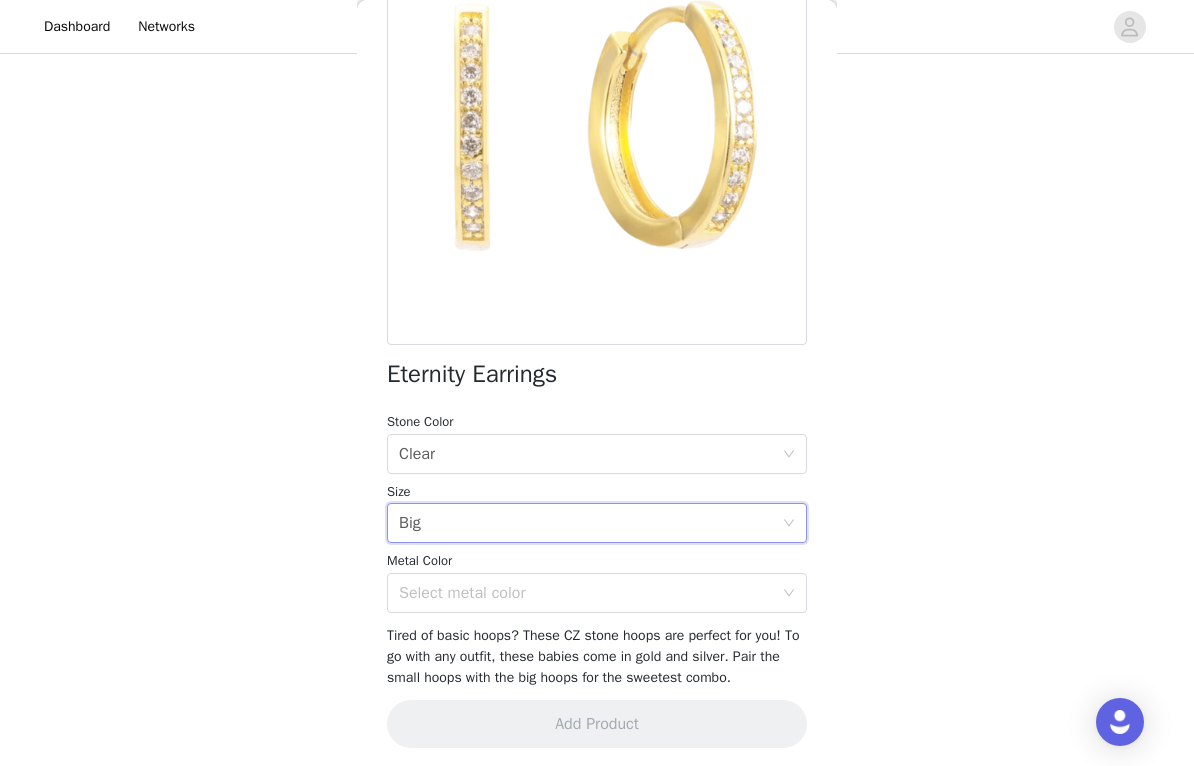 click on "Select metal color" at bounding box center [586, 593] 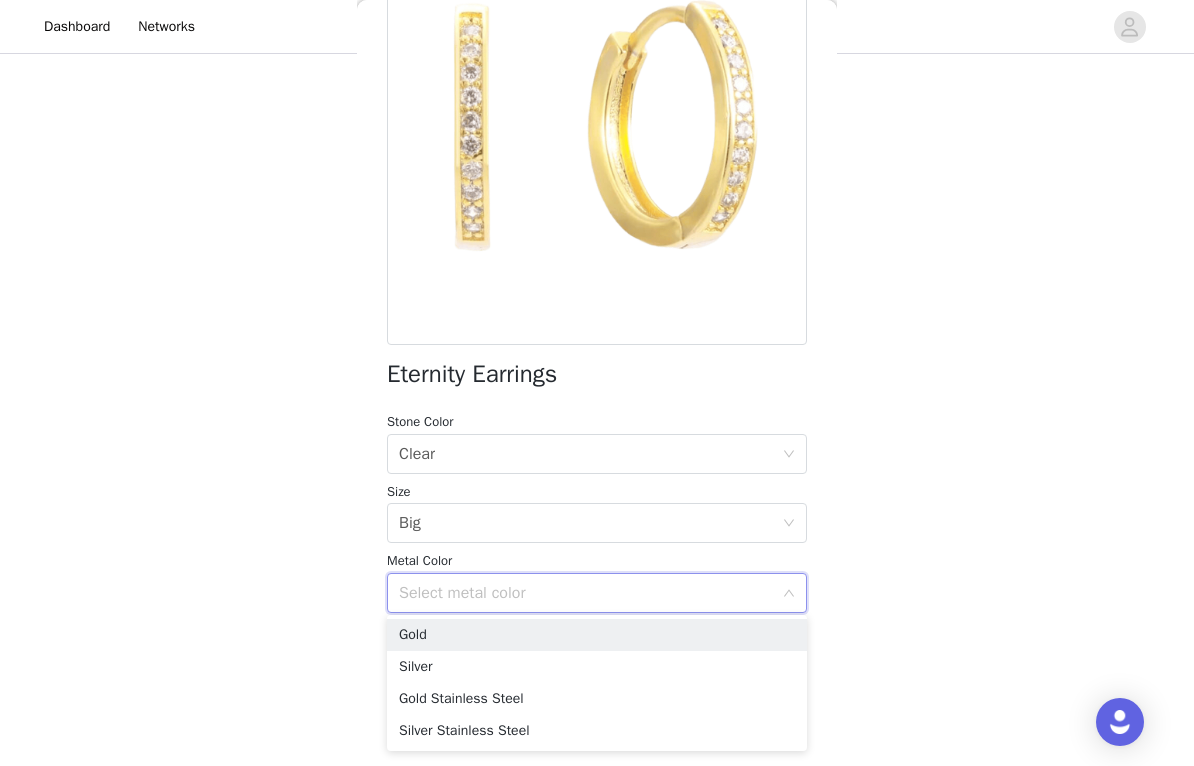 click on "Gold" at bounding box center [597, 635] 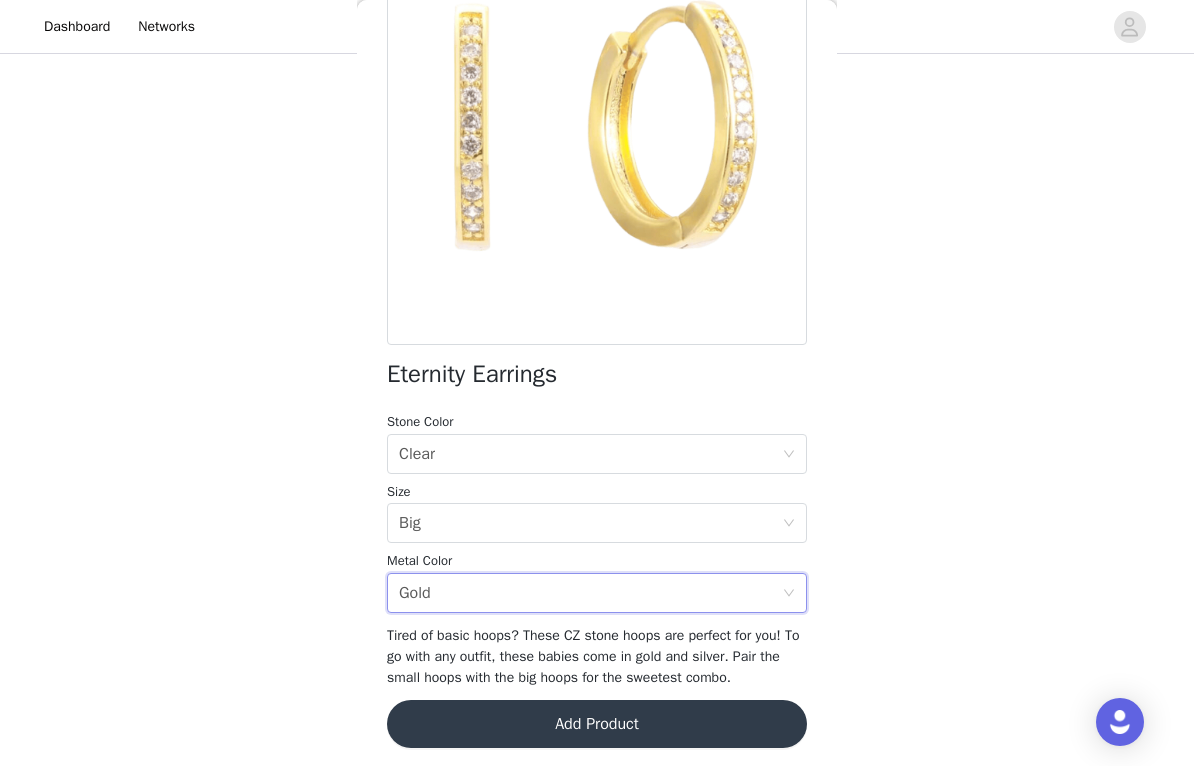 click on "Add Product" at bounding box center (597, 724) 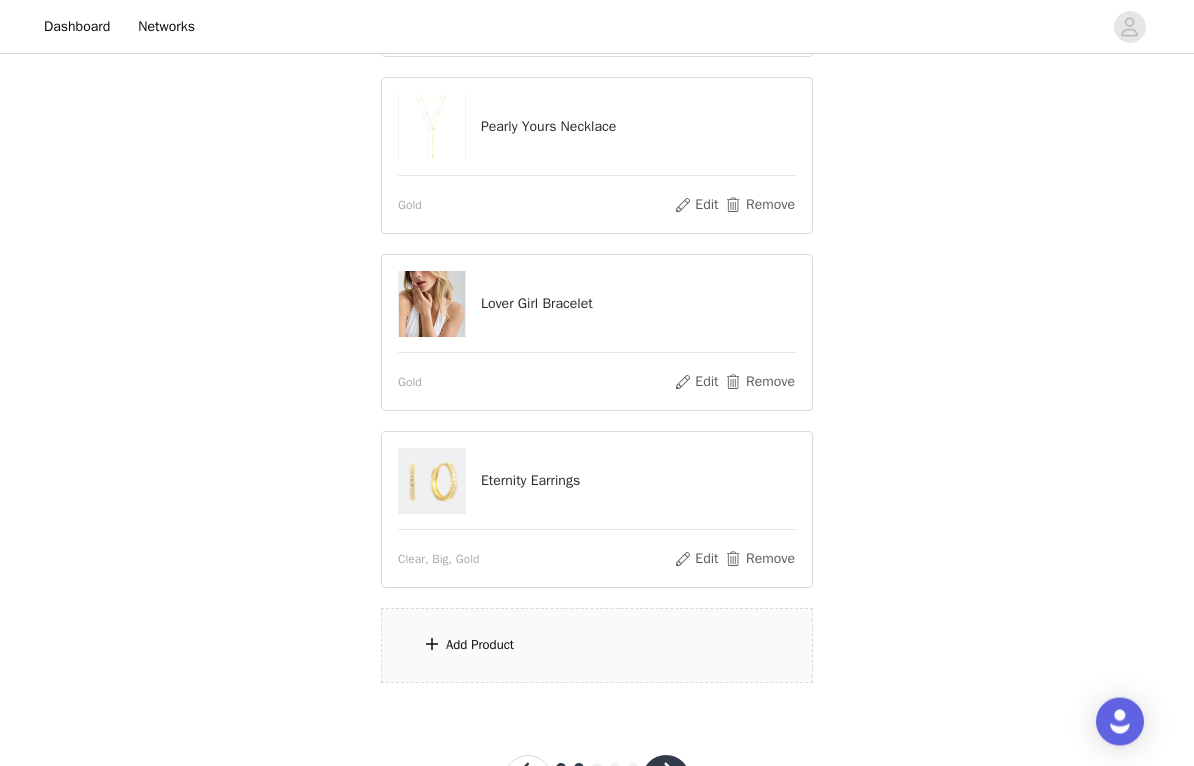 scroll, scrollTop: 427, scrollLeft: 0, axis: vertical 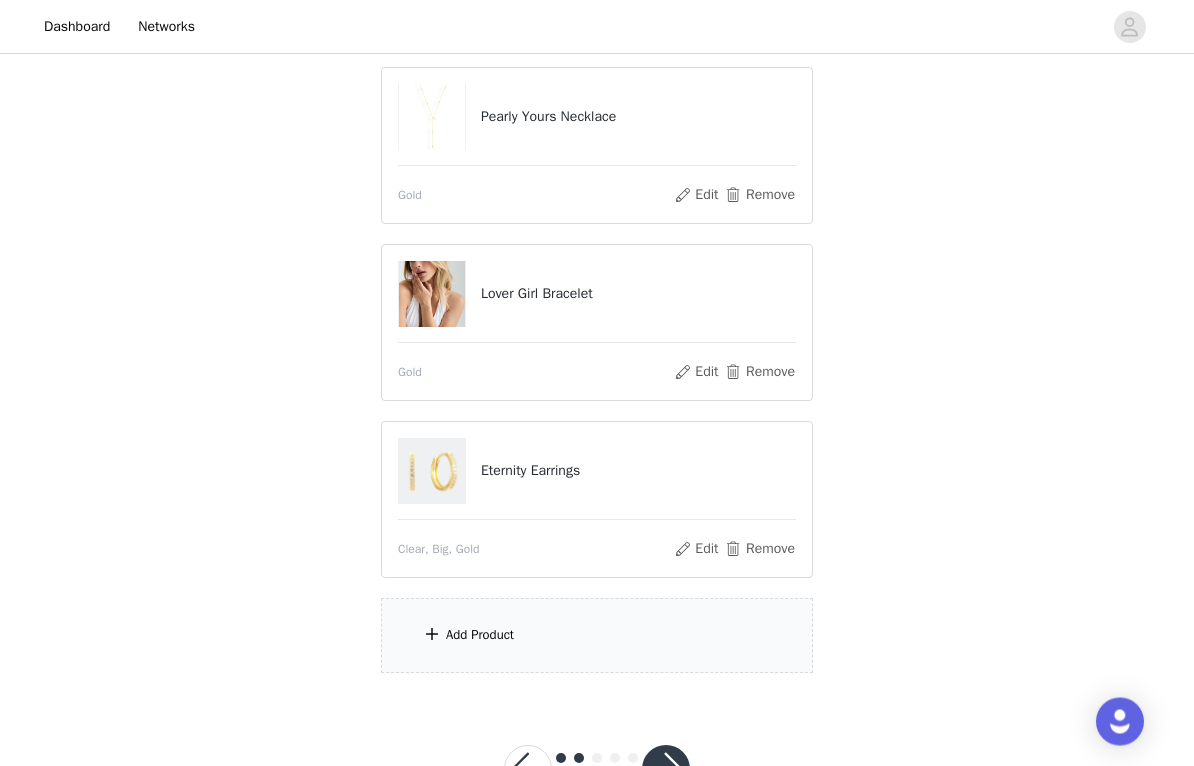 click on "Add Product" at bounding box center (597, 636) 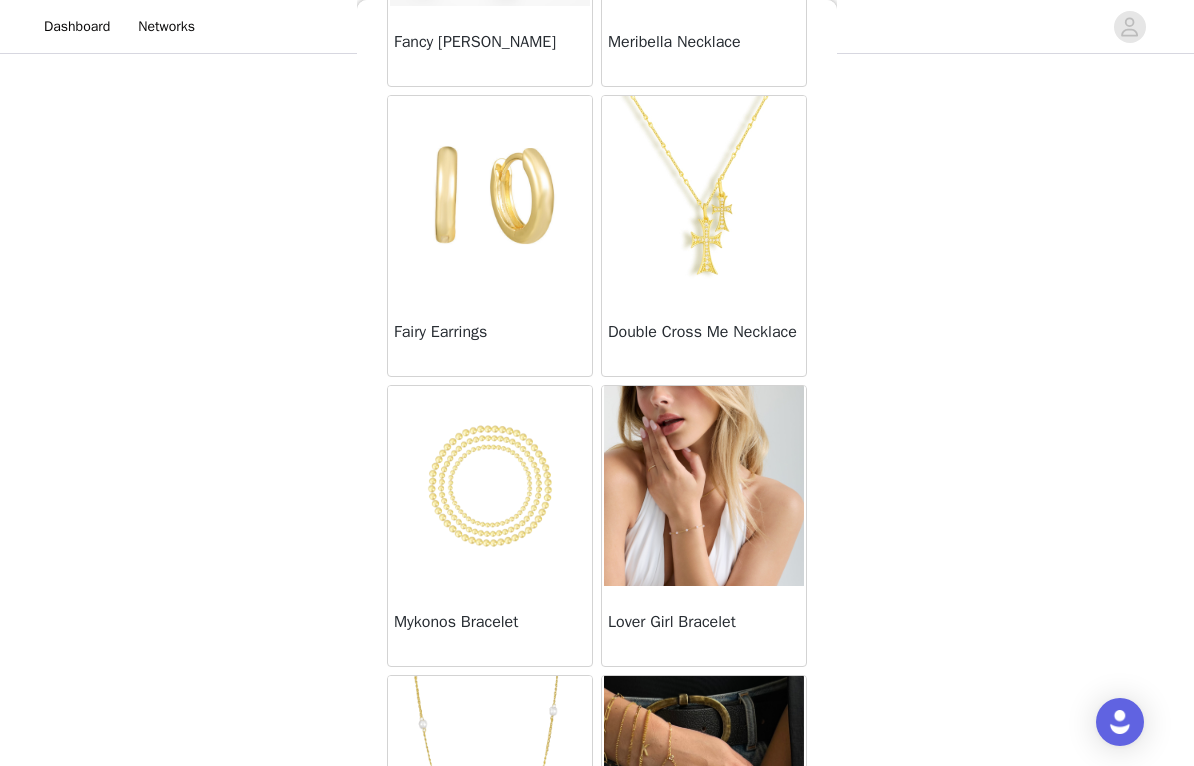 scroll, scrollTop: 877, scrollLeft: 0, axis: vertical 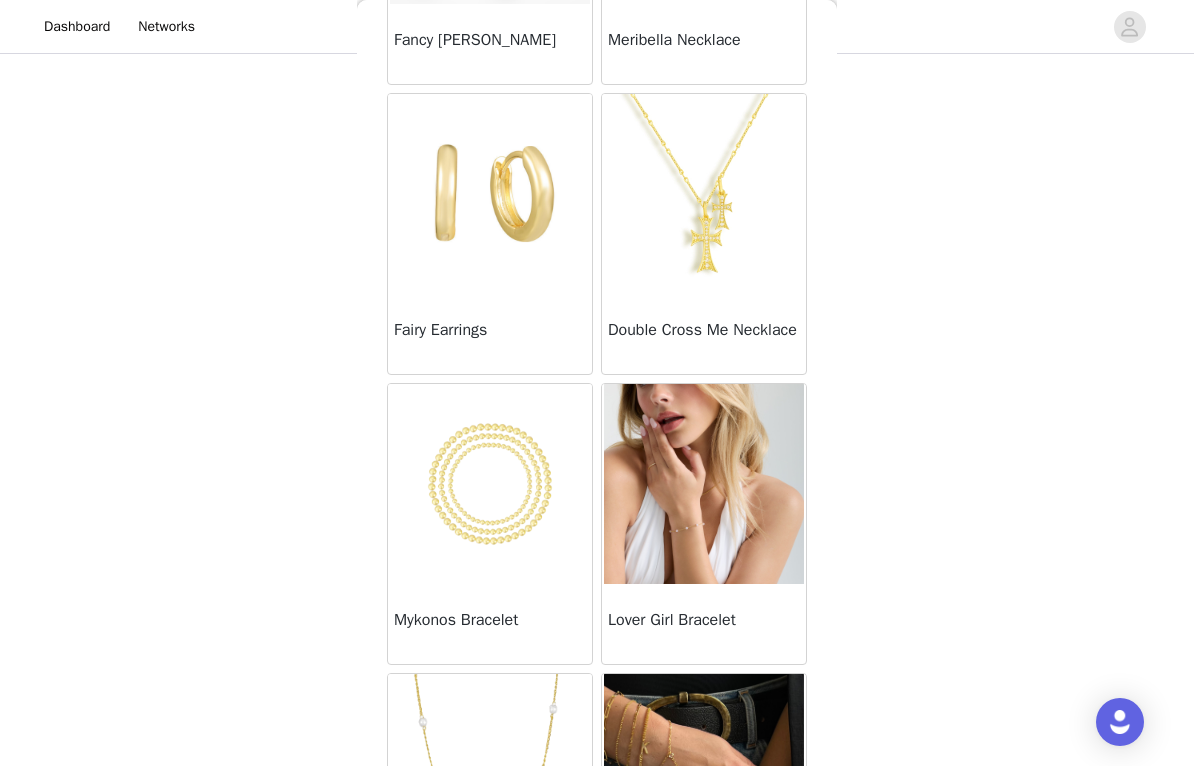 click at bounding box center (490, 484) 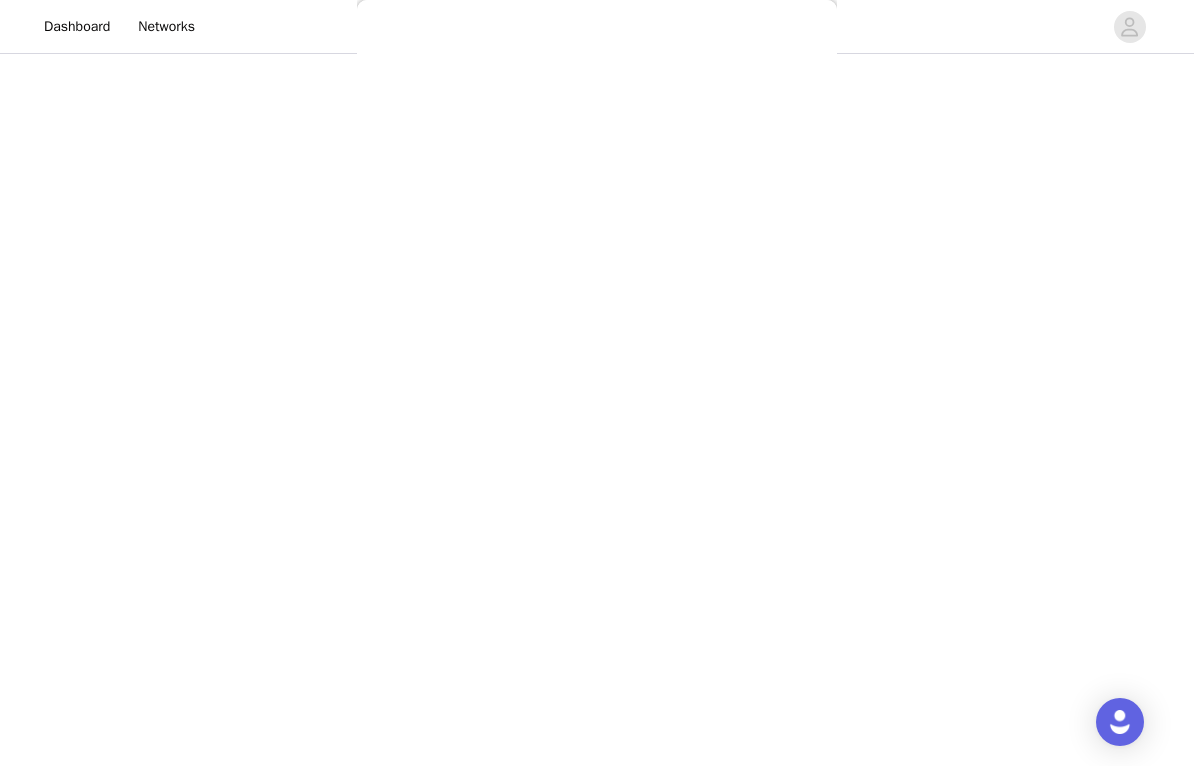 scroll, scrollTop: 115, scrollLeft: 0, axis: vertical 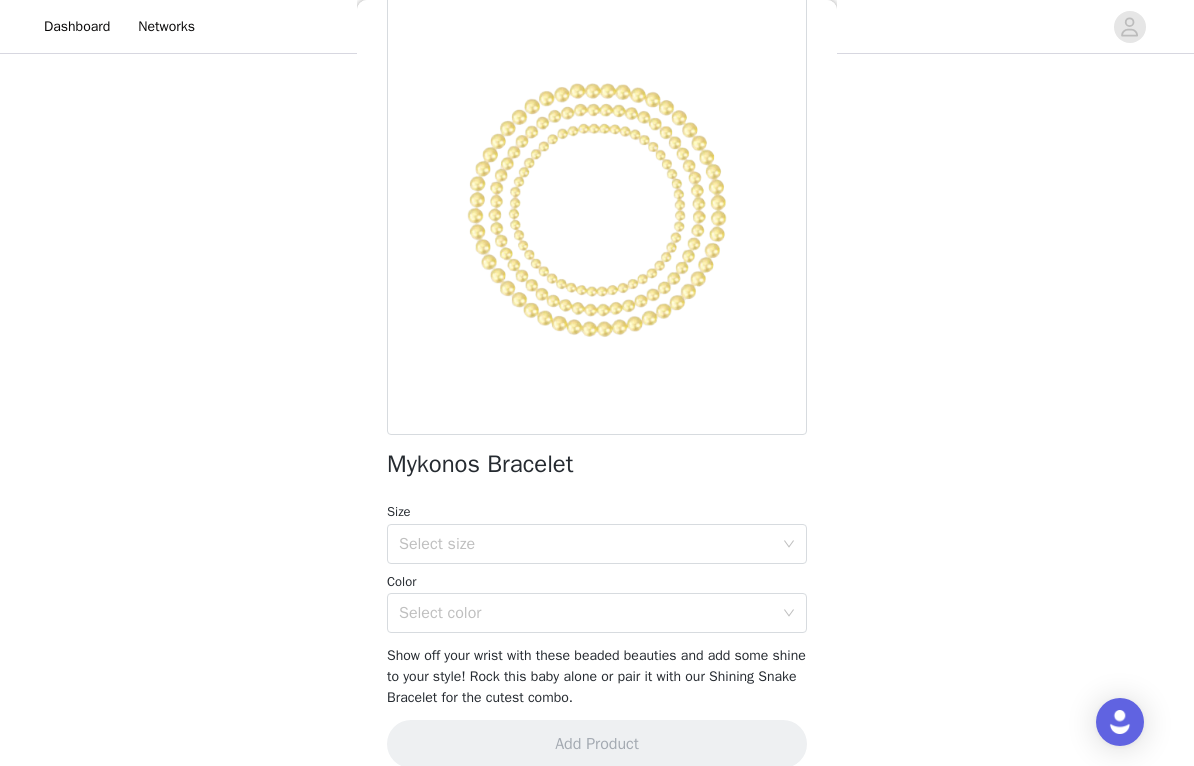 click on "Select size" at bounding box center [586, 544] 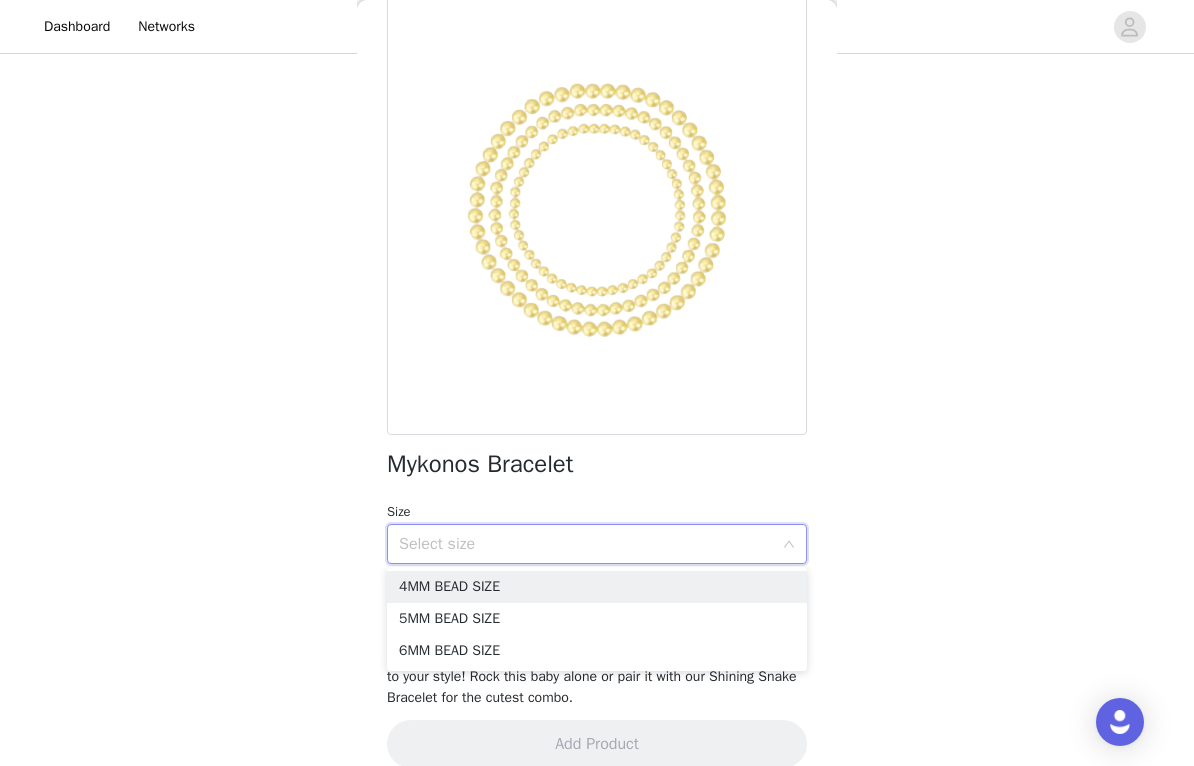 click on "5MM BEAD SIZE" at bounding box center [597, 619] 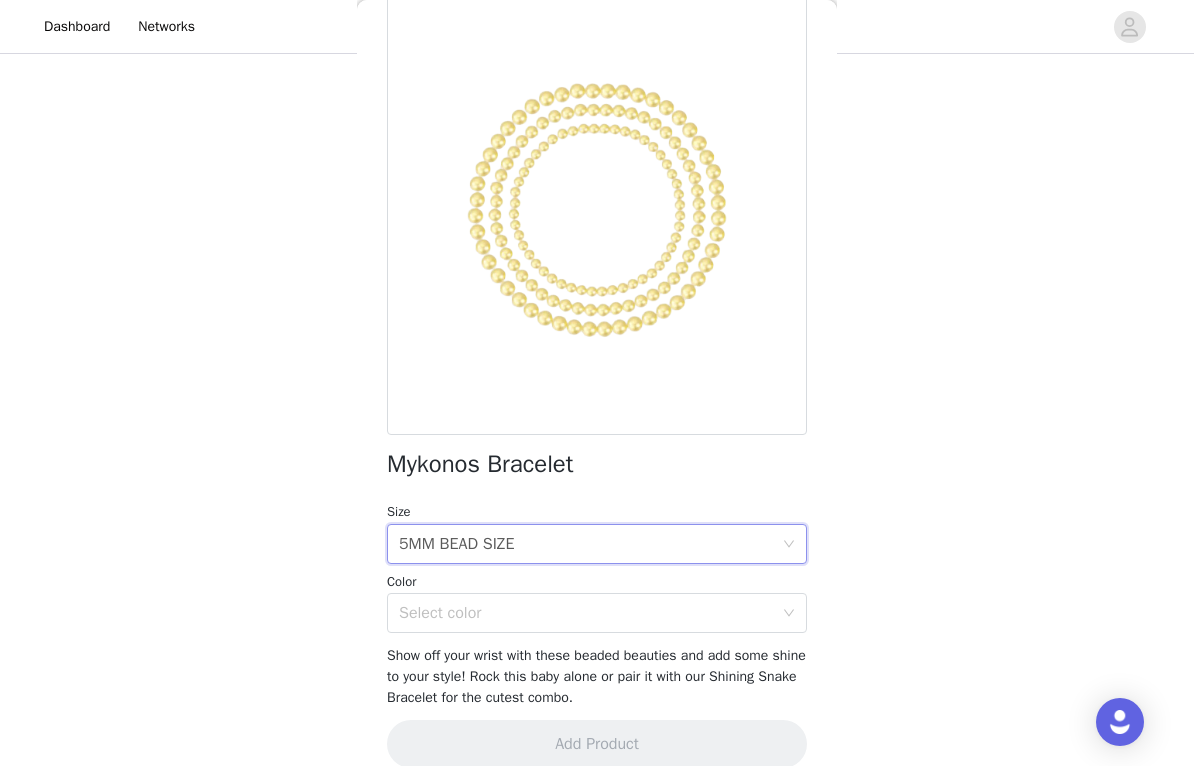 click on "Select color" at bounding box center [586, 613] 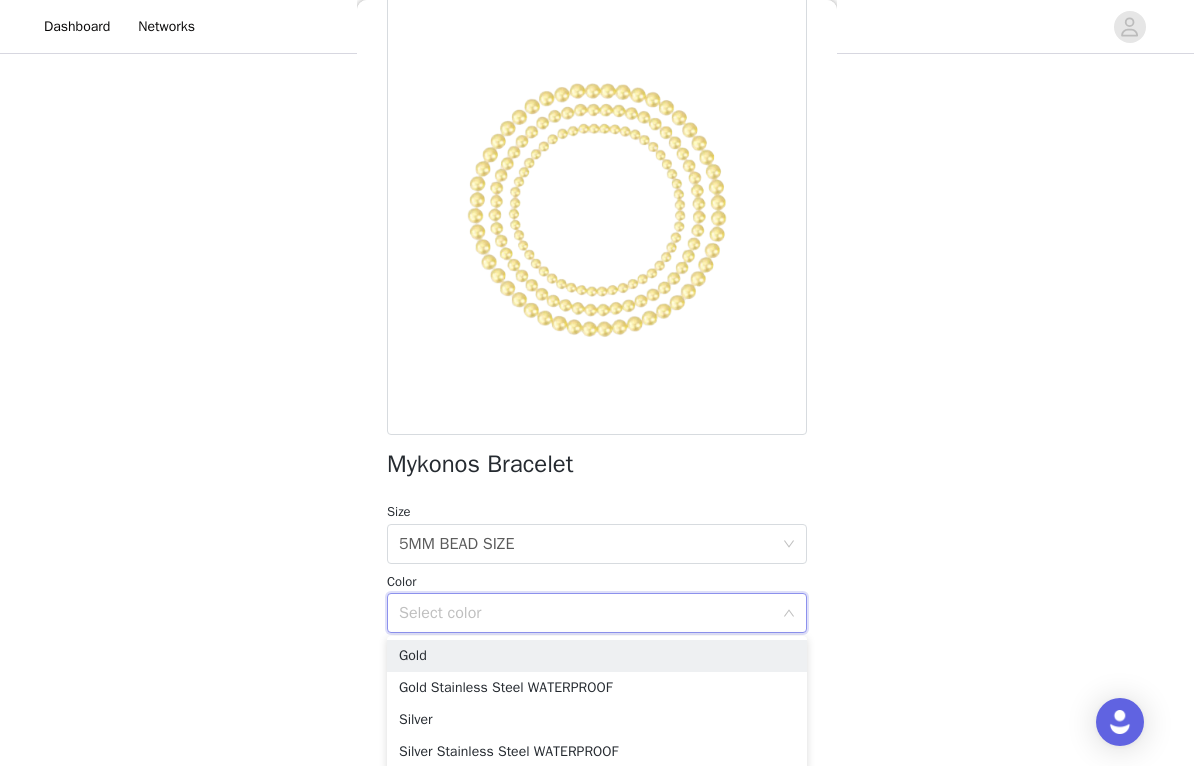 click on "Gold" at bounding box center [597, 656] 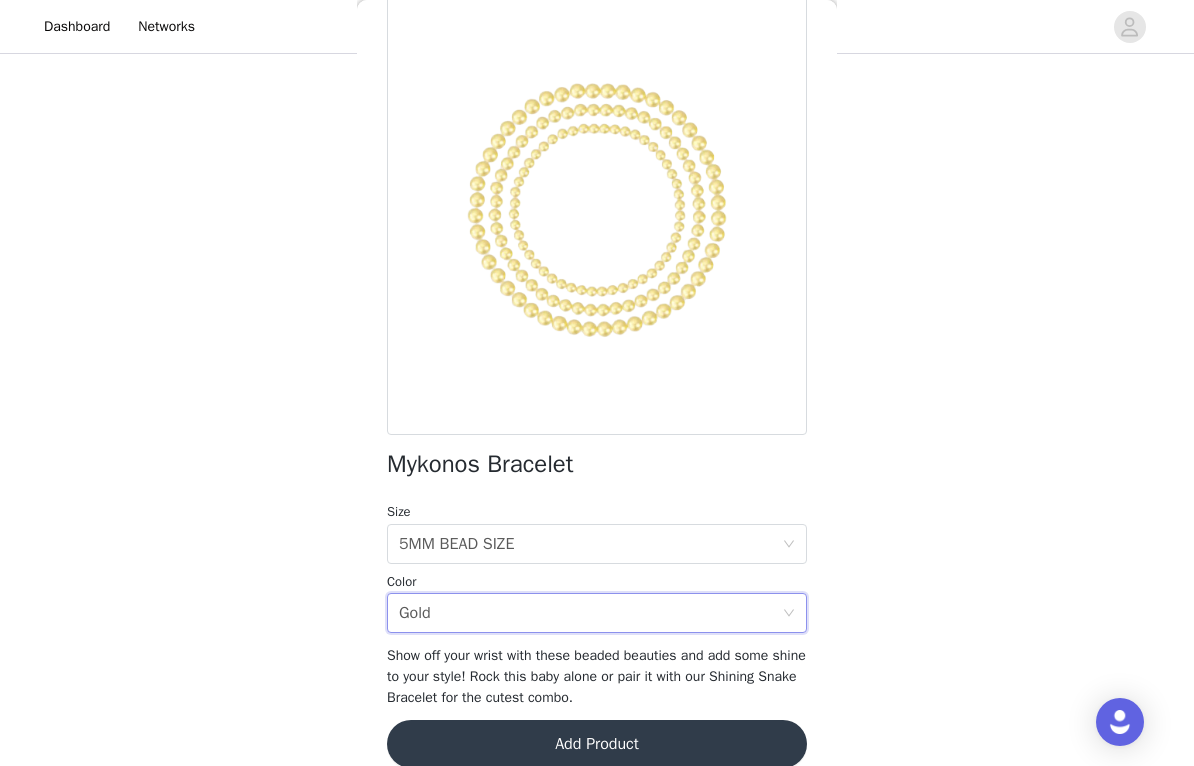 click on "Select size 5MM BEAD SIZE" at bounding box center [590, 544] 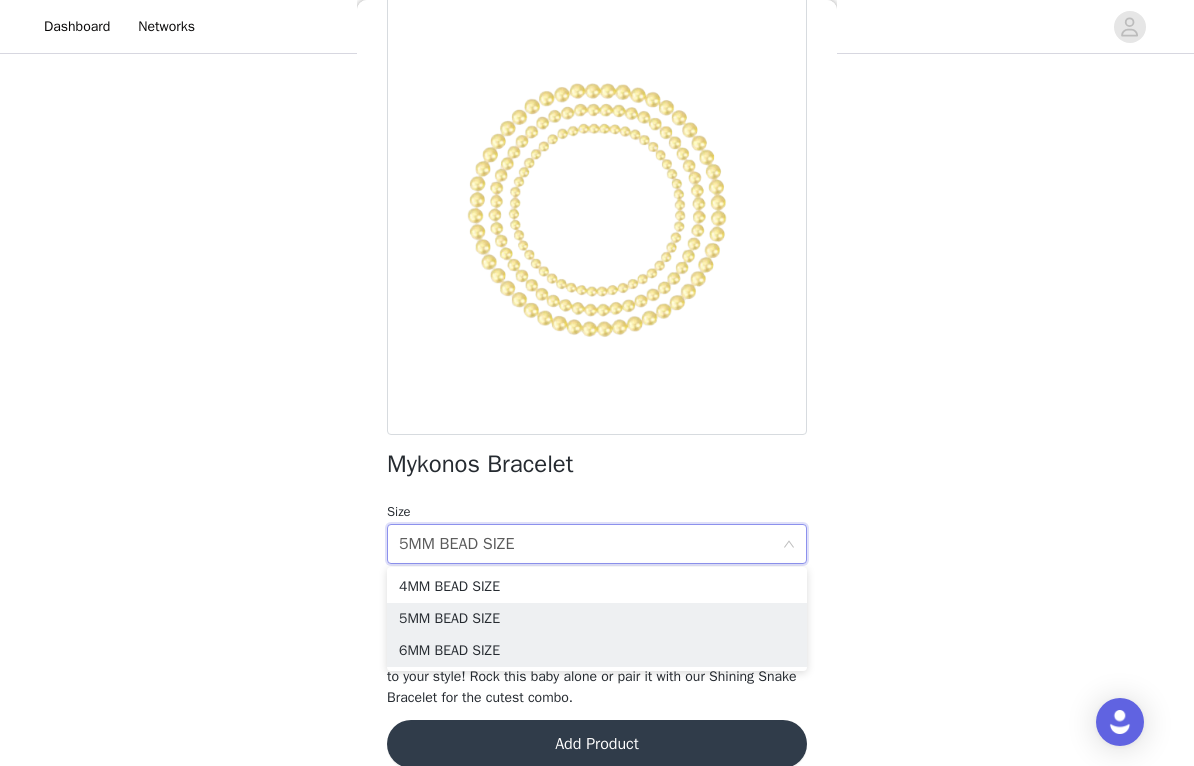 click on "6MM BEAD SIZE" at bounding box center [597, 651] 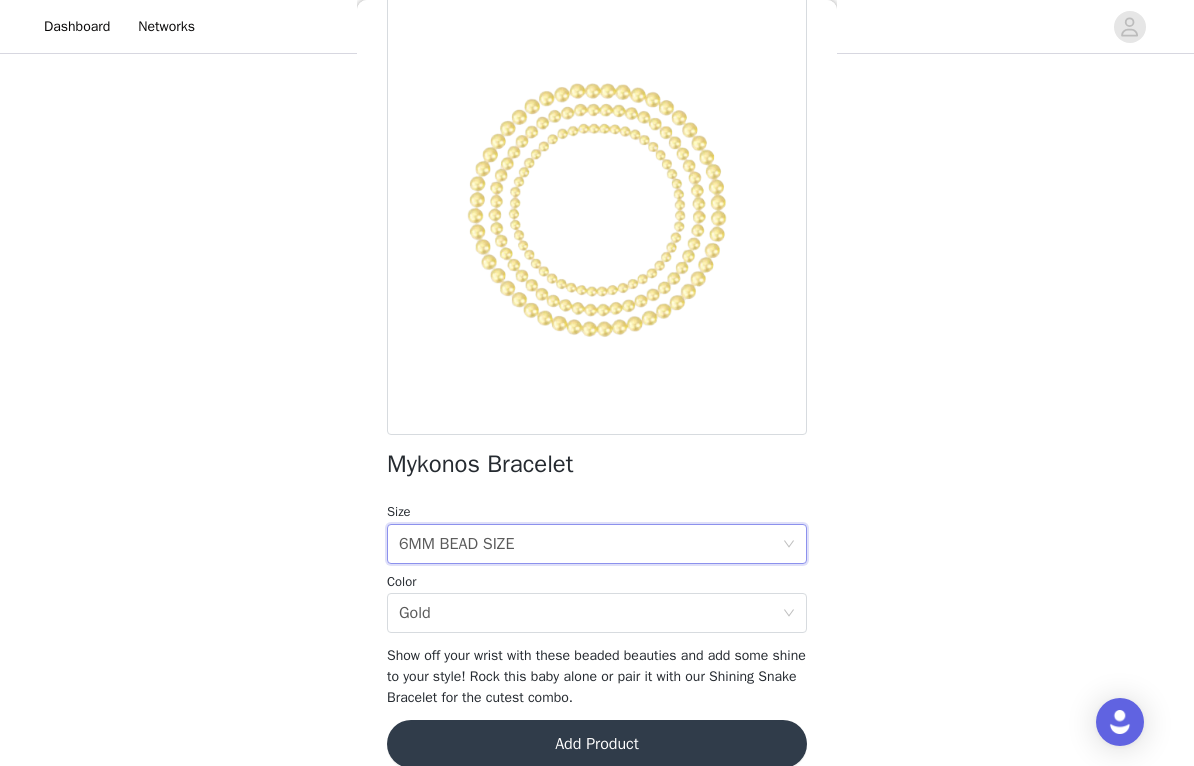 click on "Add Product" at bounding box center (597, 744) 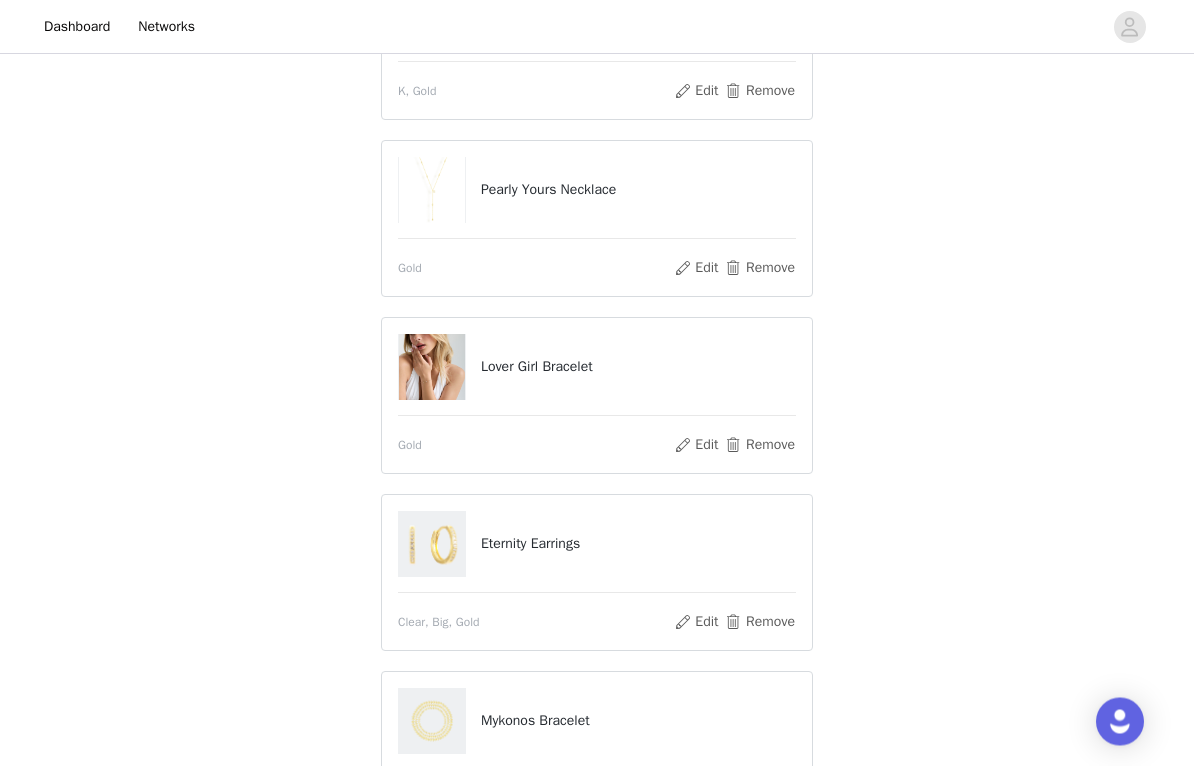 scroll, scrollTop: 301, scrollLeft: 0, axis: vertical 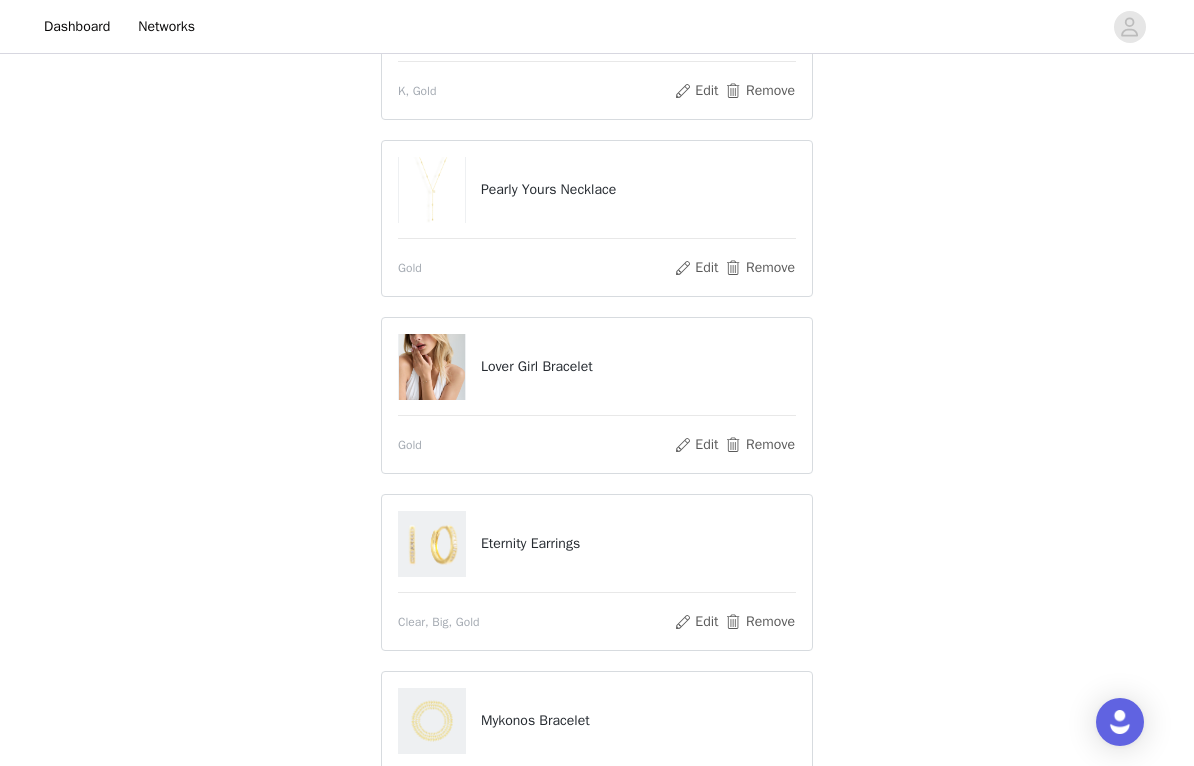 click on "Remove" at bounding box center [760, 268] 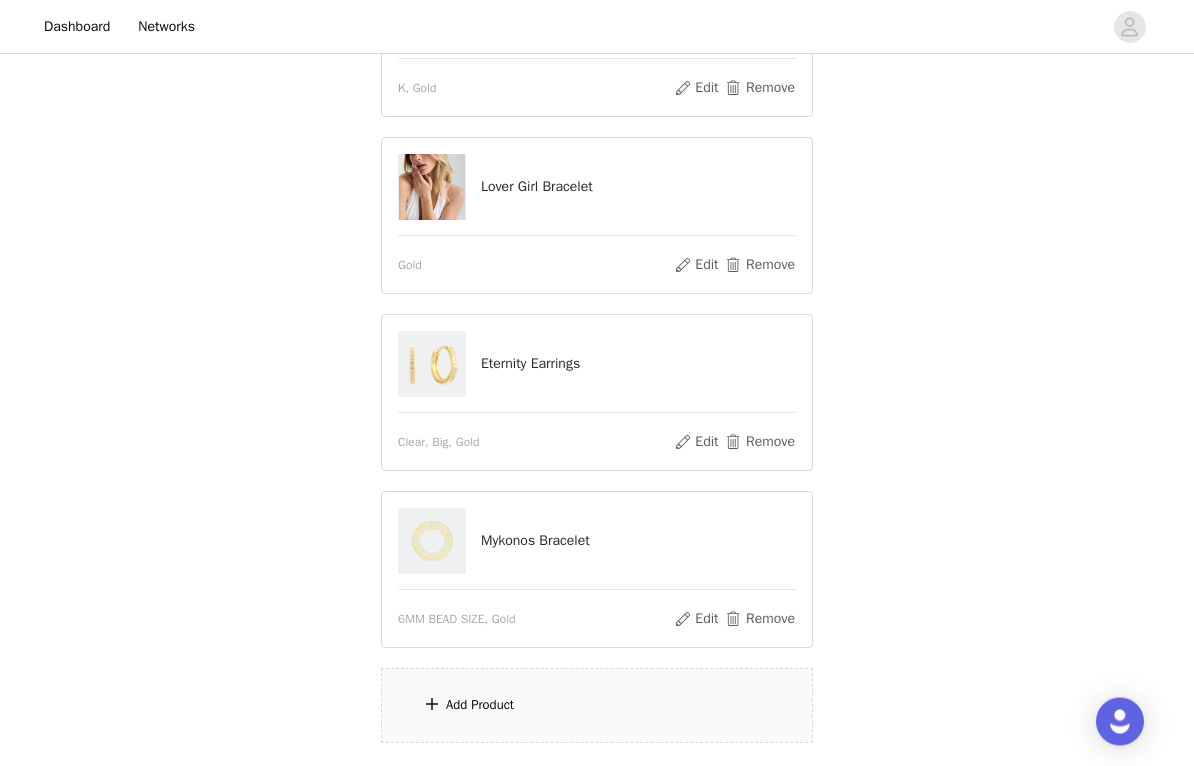 scroll, scrollTop: 477, scrollLeft: 0, axis: vertical 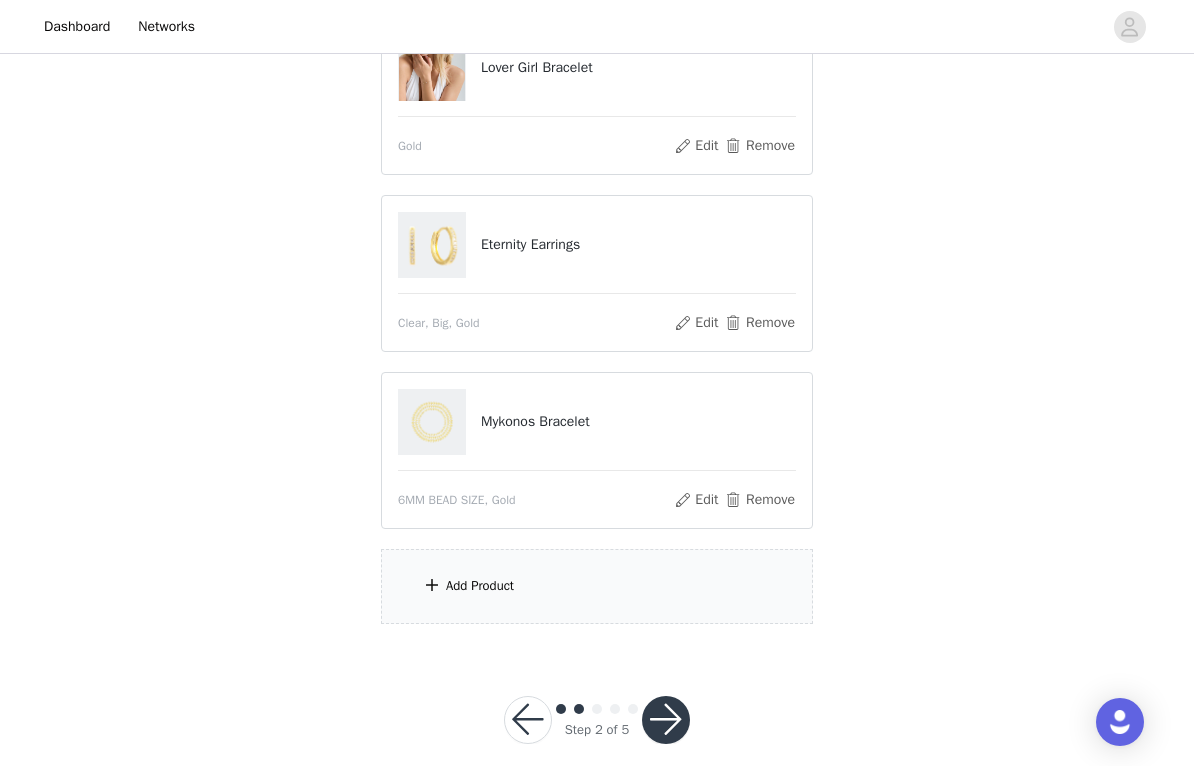 click on "Add Product" at bounding box center [597, 586] 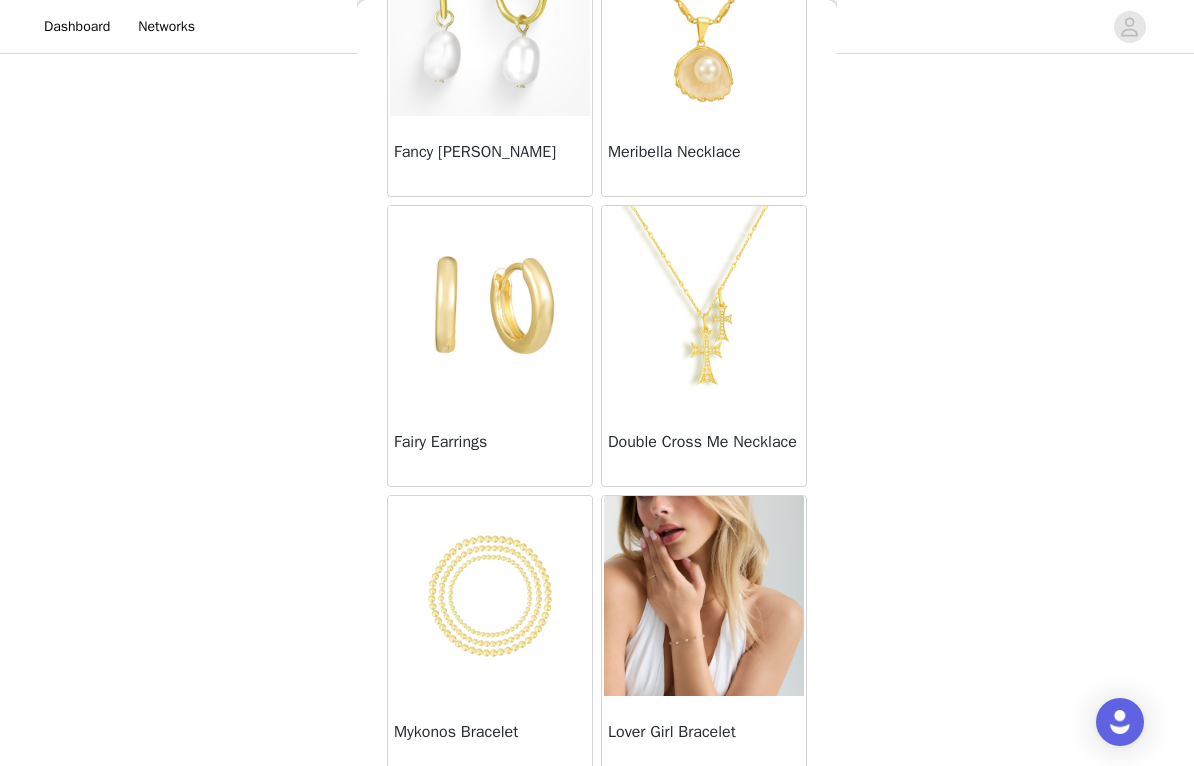 scroll, scrollTop: 778, scrollLeft: 0, axis: vertical 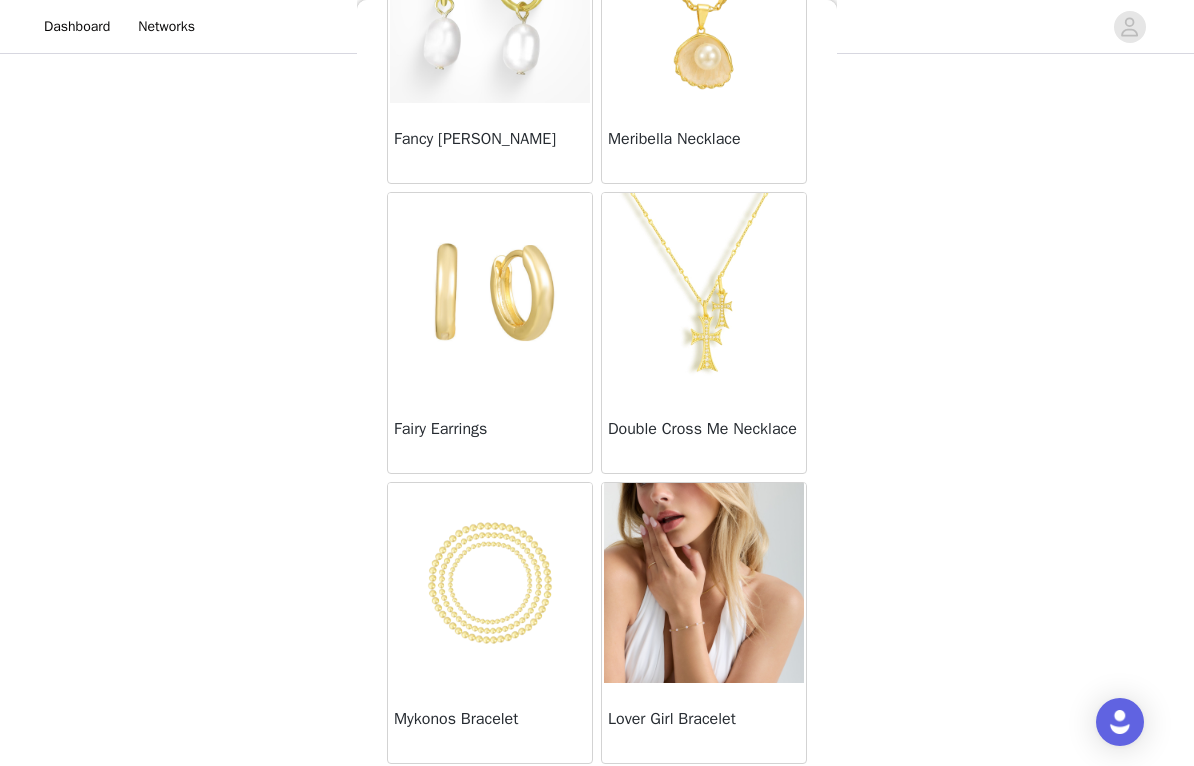 click at bounding box center (704, 293) 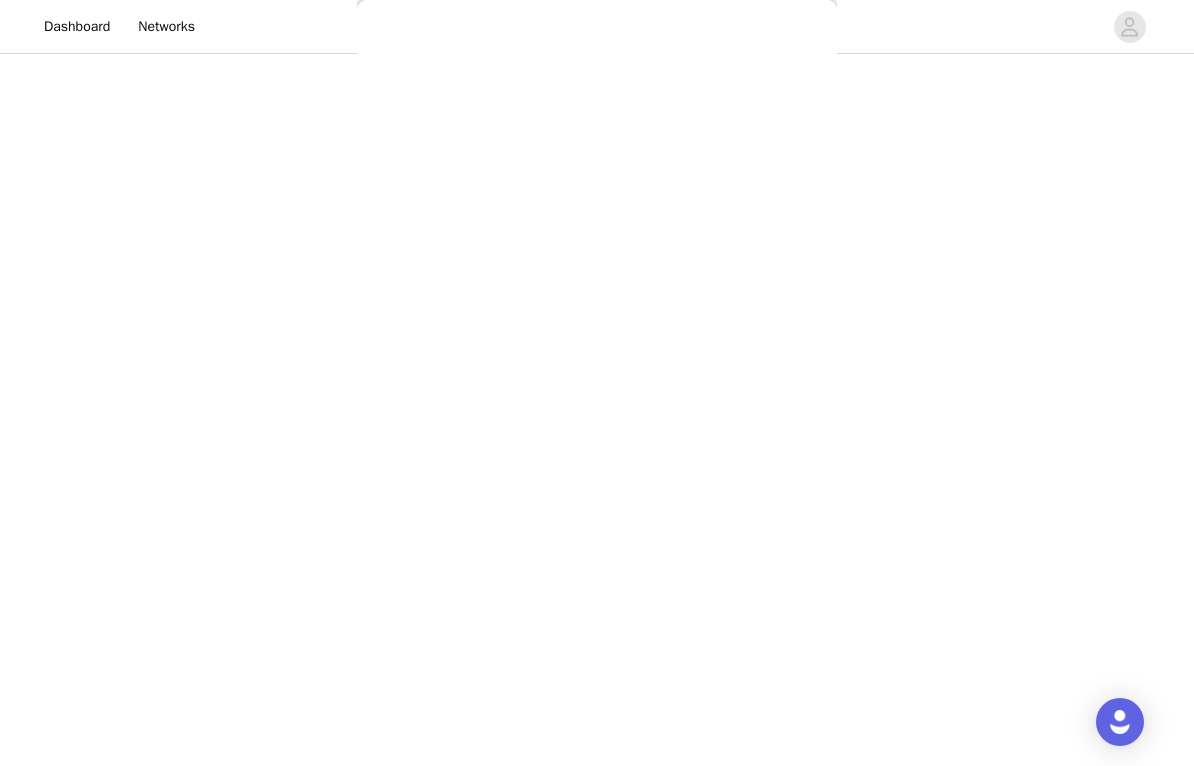 scroll, scrollTop: 136, scrollLeft: 0, axis: vertical 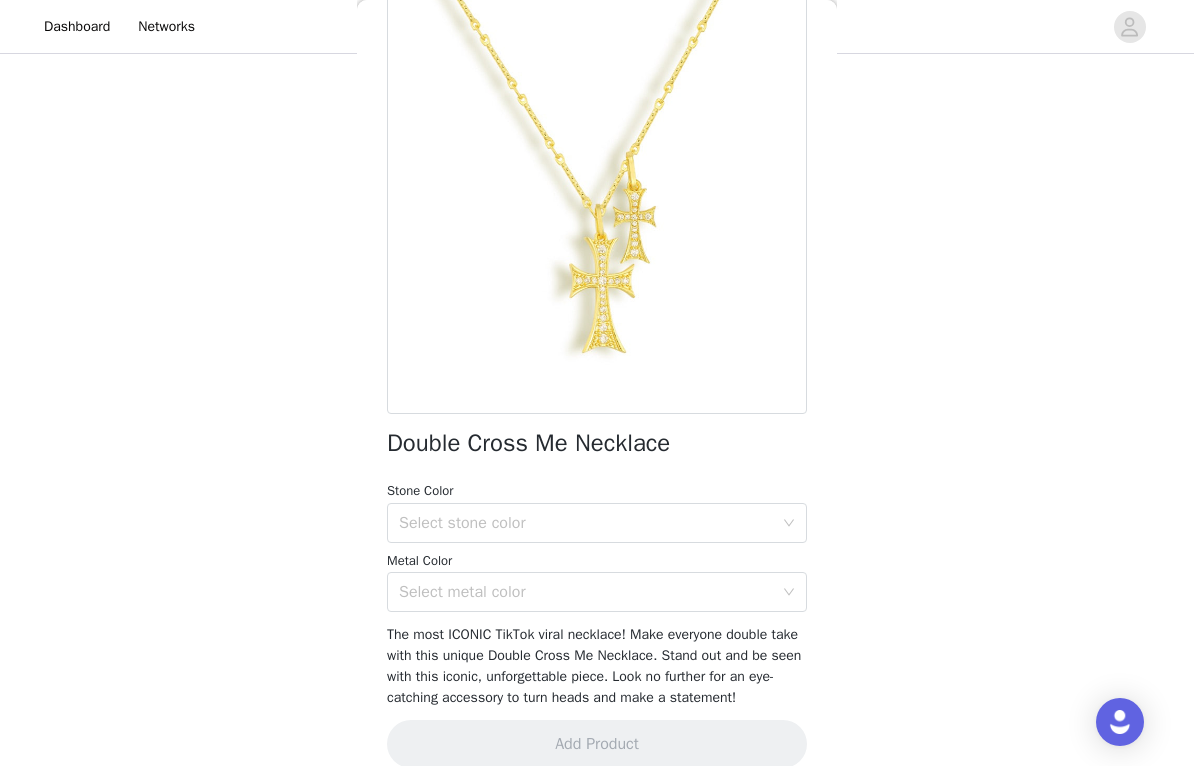 click on "Select stone color" at bounding box center (586, 523) 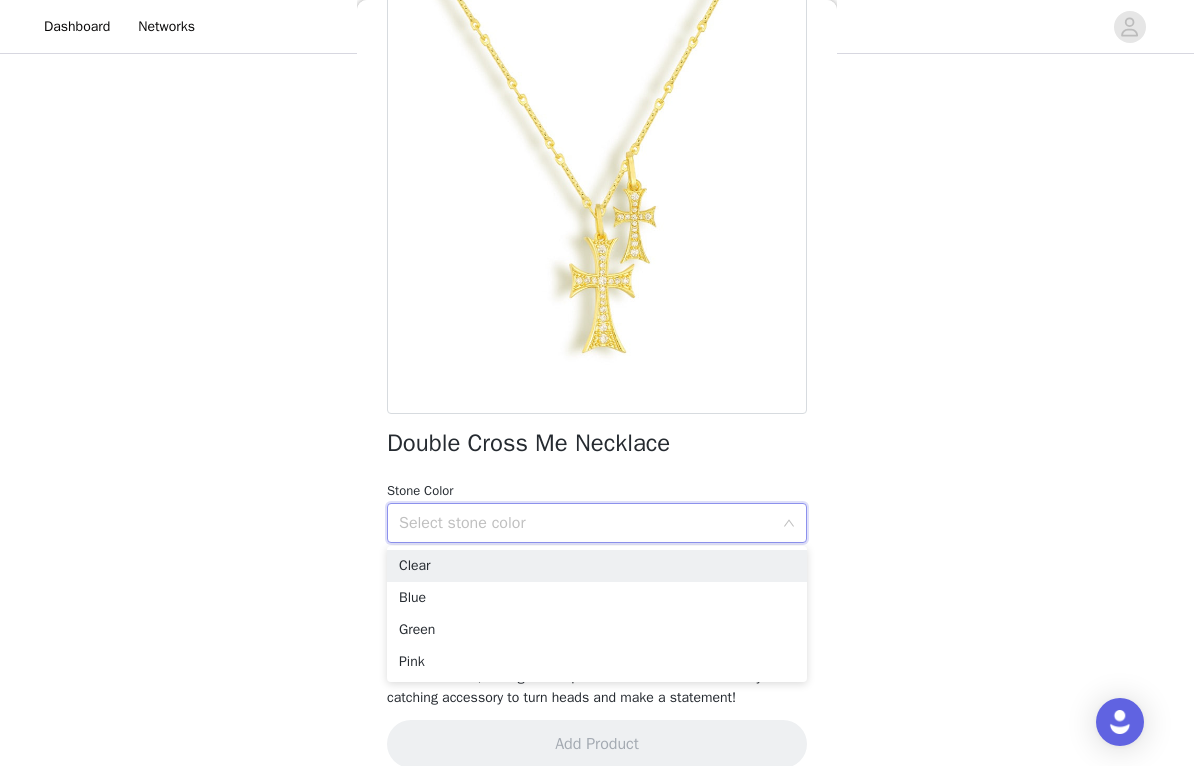 click on "Clear" at bounding box center [597, 566] 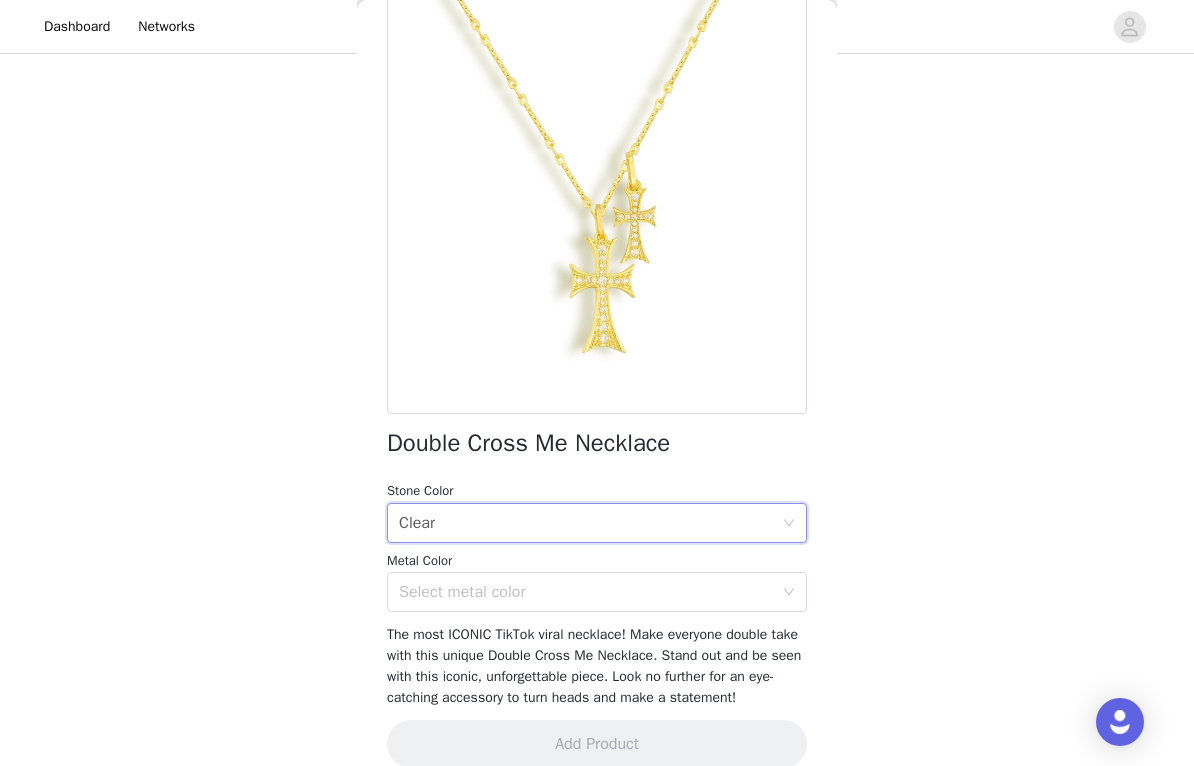 click on "Select metal color" at bounding box center [586, 592] 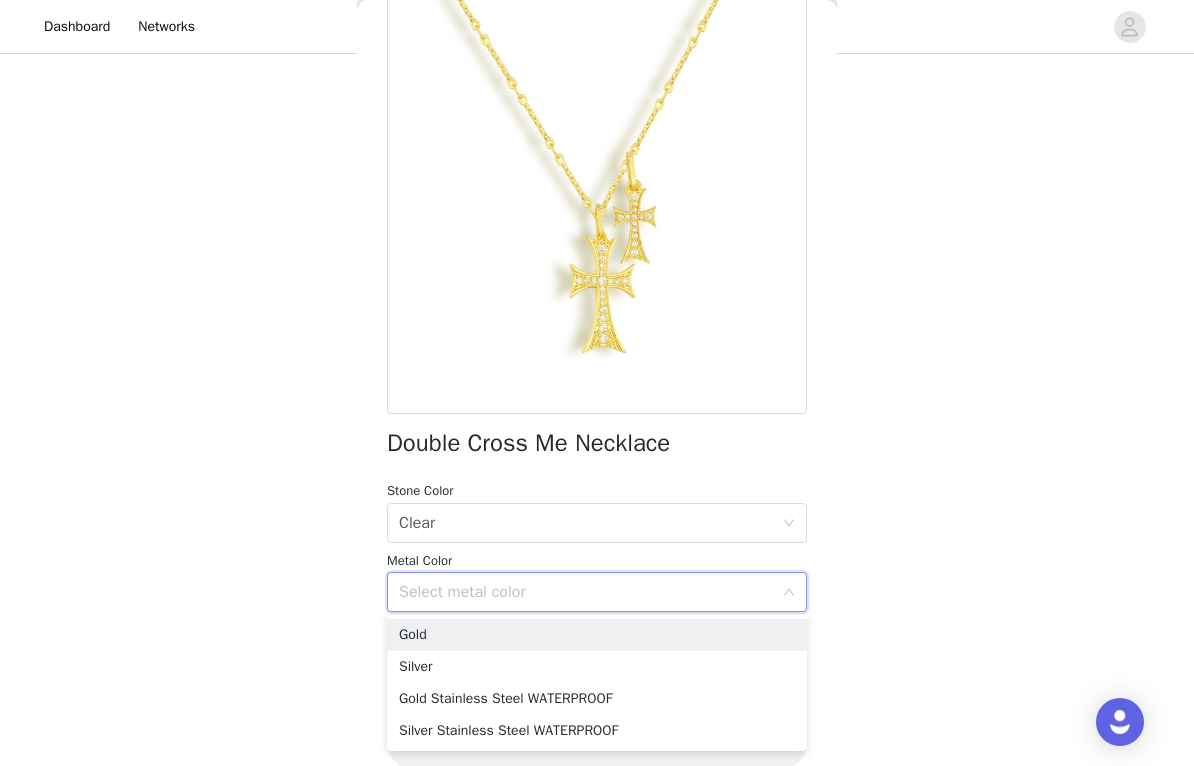 click on "Gold" at bounding box center (597, 635) 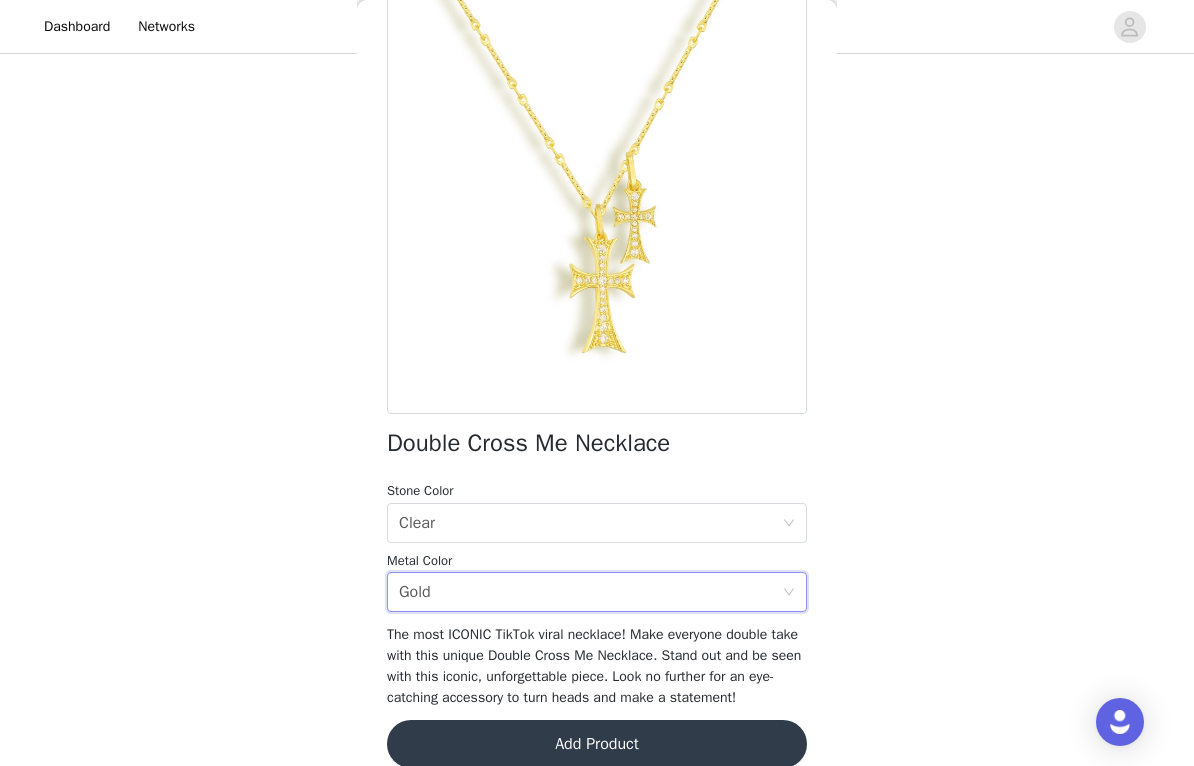 click on "Add Product" at bounding box center (597, 744) 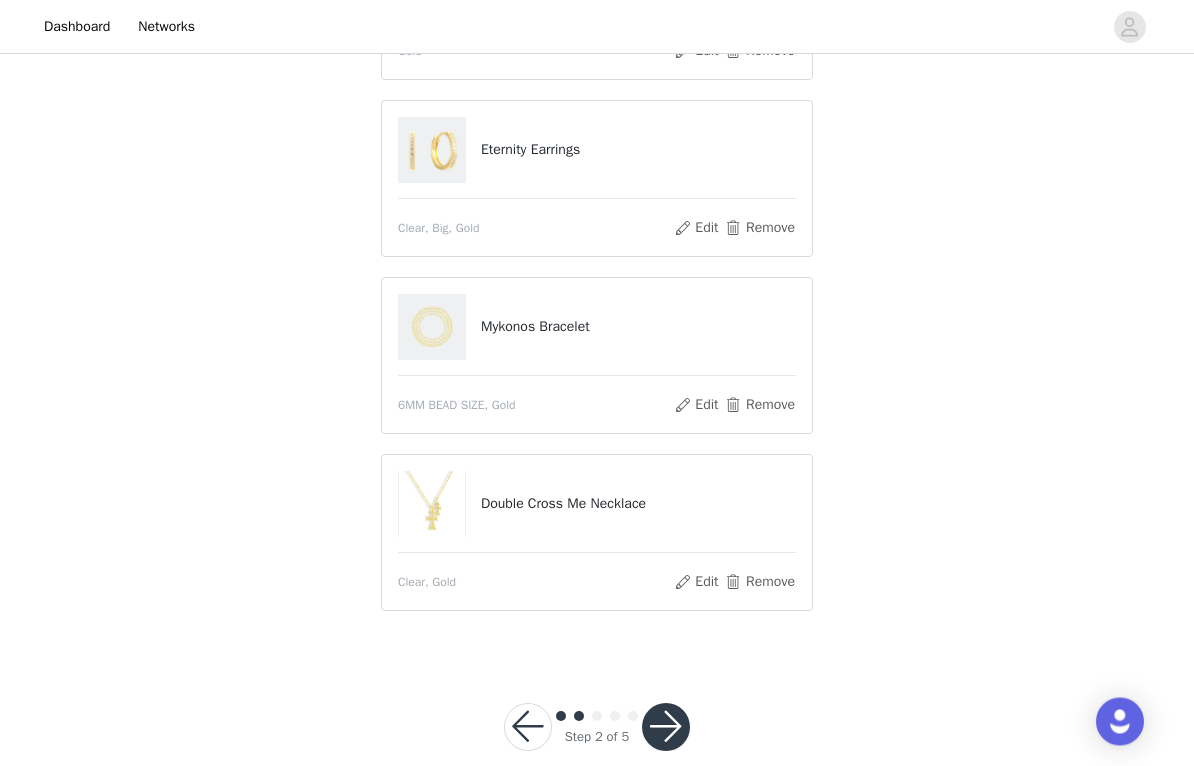 scroll, scrollTop: 525, scrollLeft: 0, axis: vertical 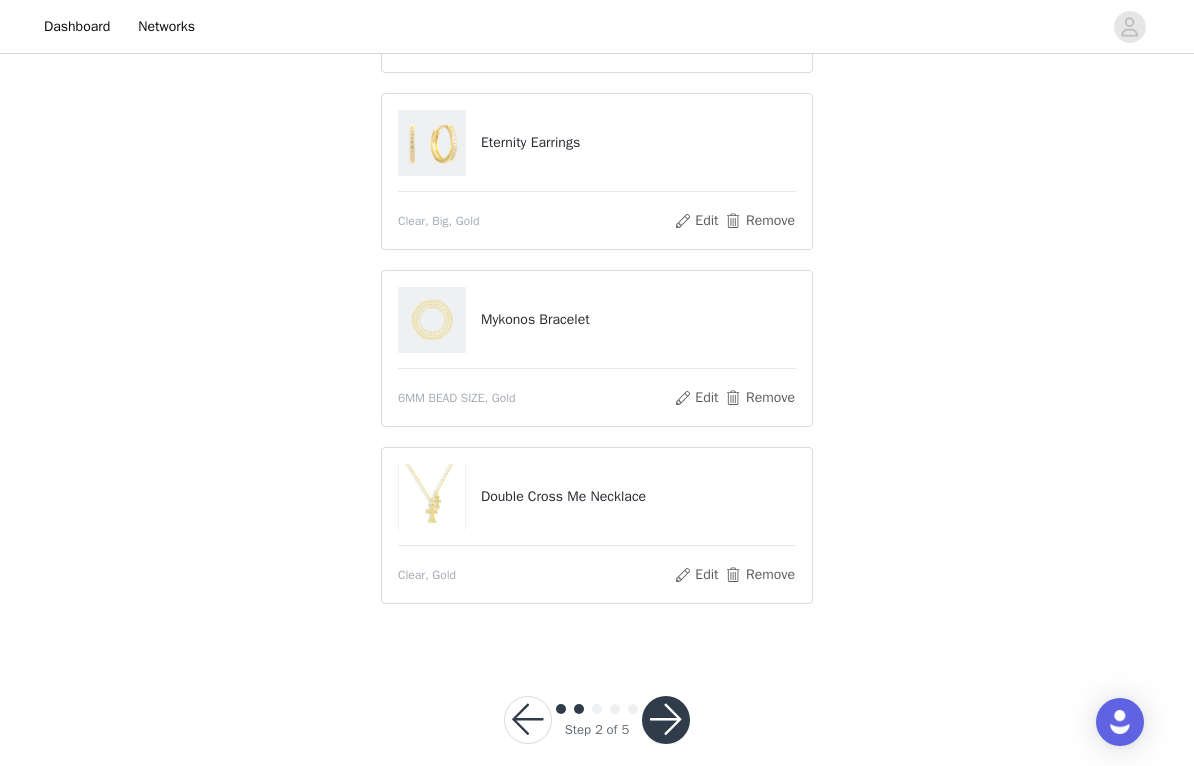 click at bounding box center [666, 720] 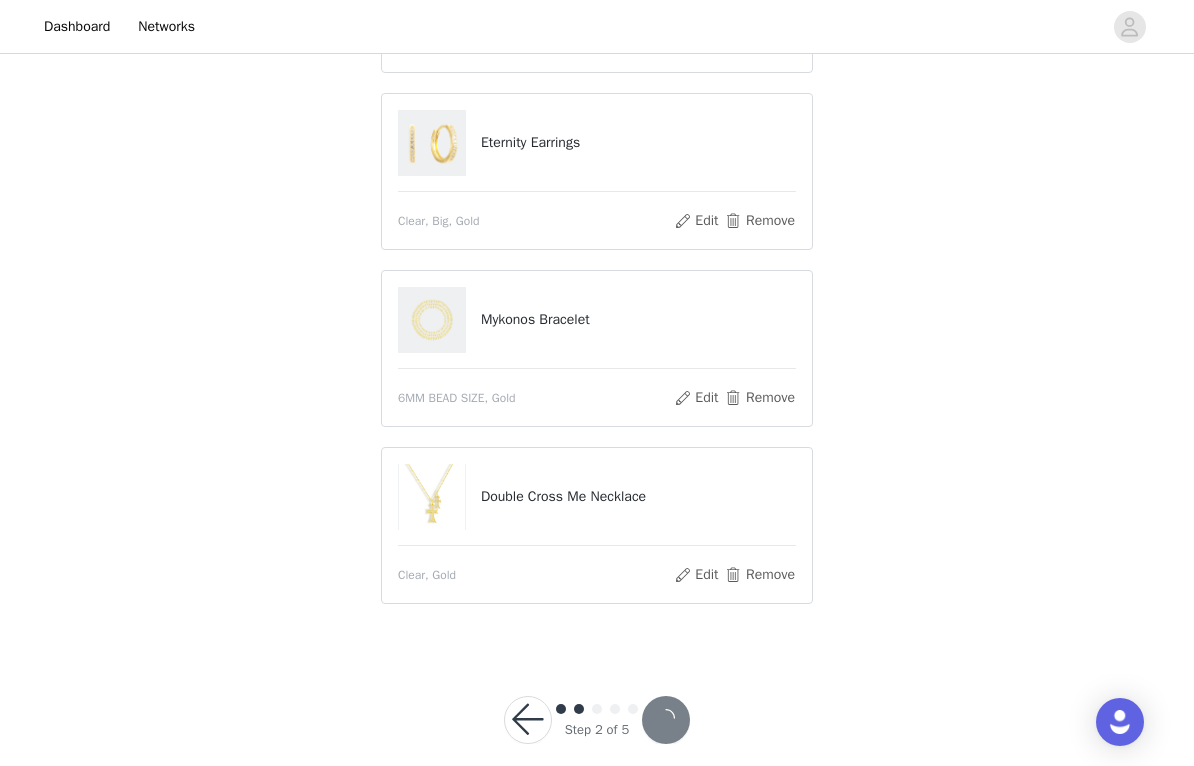 scroll, scrollTop: 0, scrollLeft: 0, axis: both 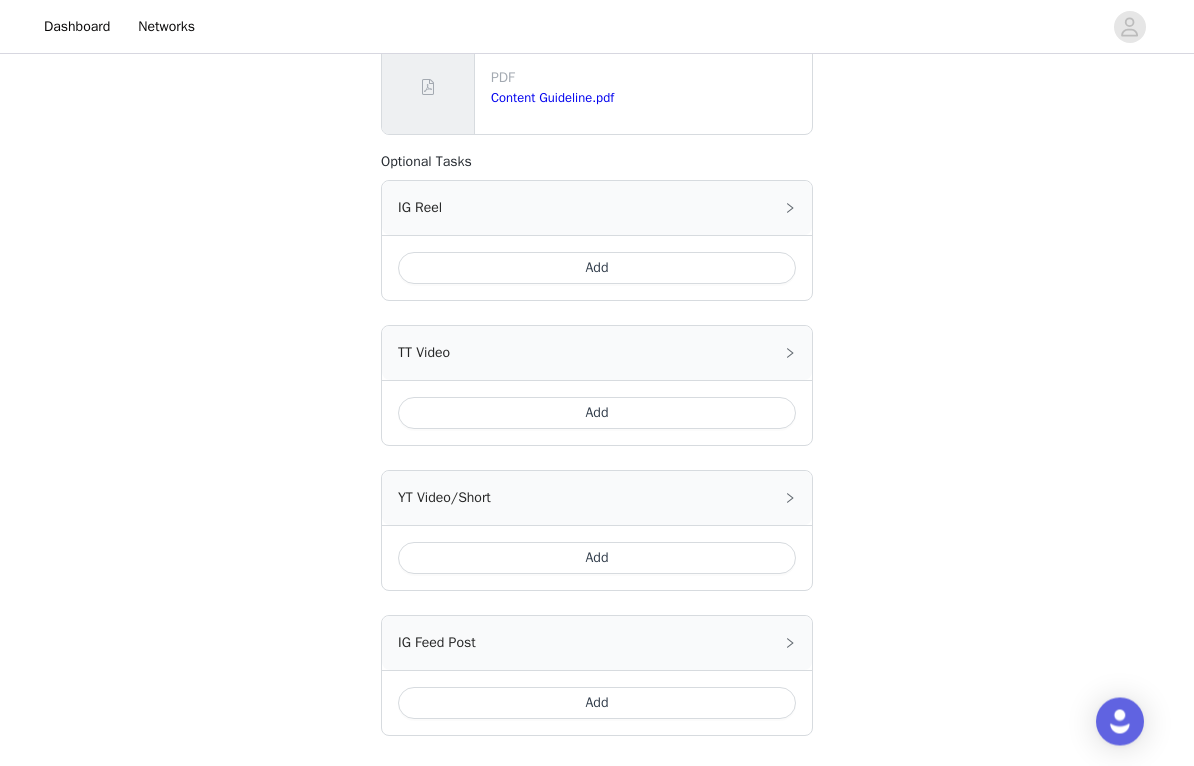 click on "Add" at bounding box center [597, 414] 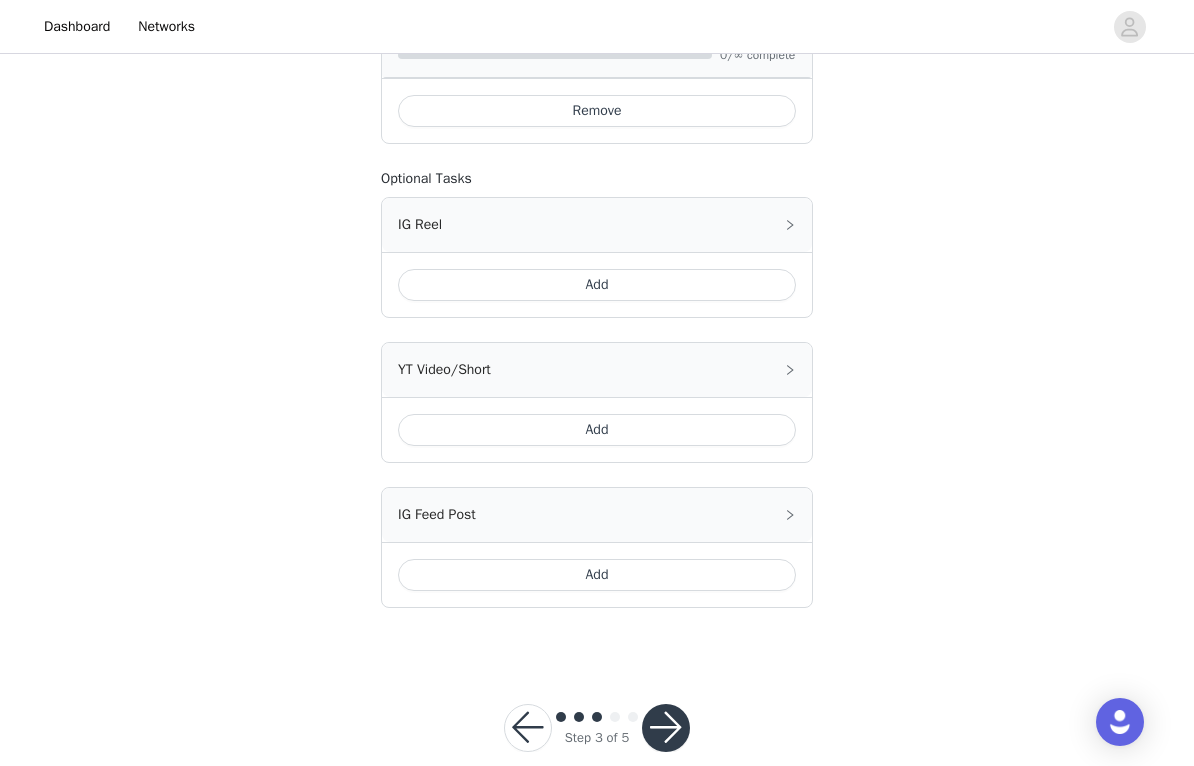 scroll, scrollTop: 1011, scrollLeft: 0, axis: vertical 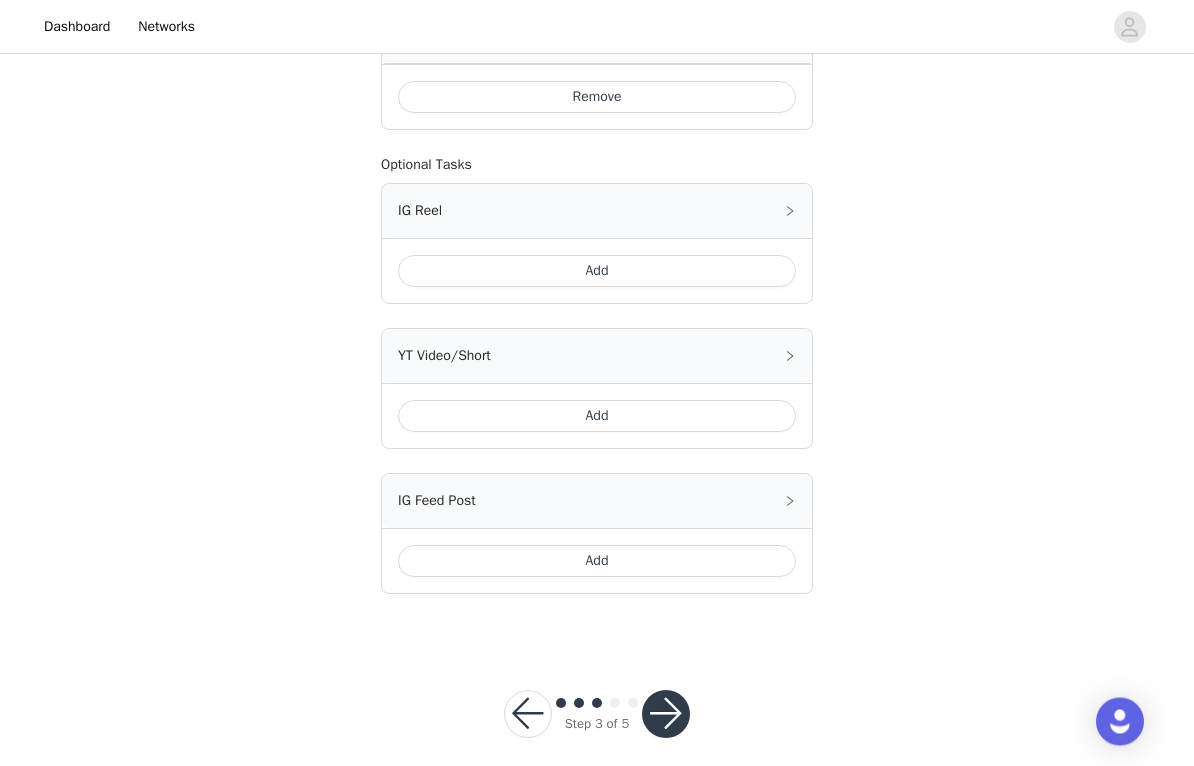 click at bounding box center (666, 715) 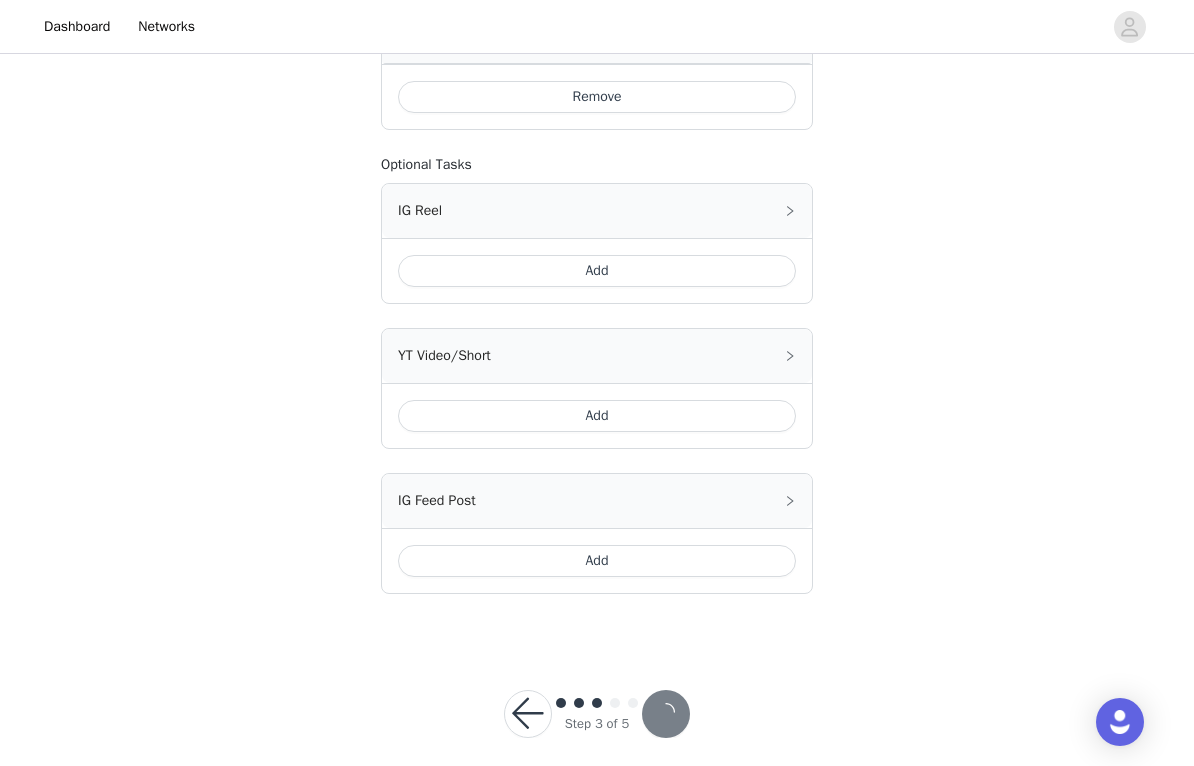scroll, scrollTop: 0, scrollLeft: 0, axis: both 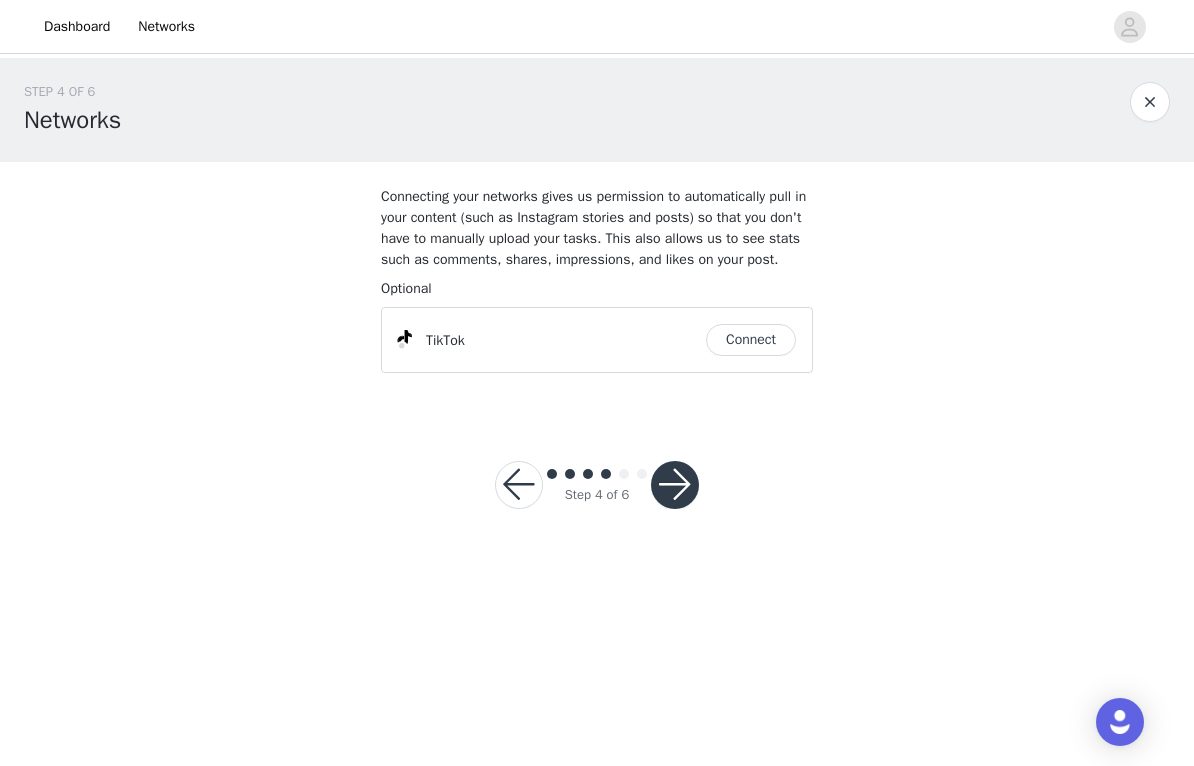 click at bounding box center [675, 485] 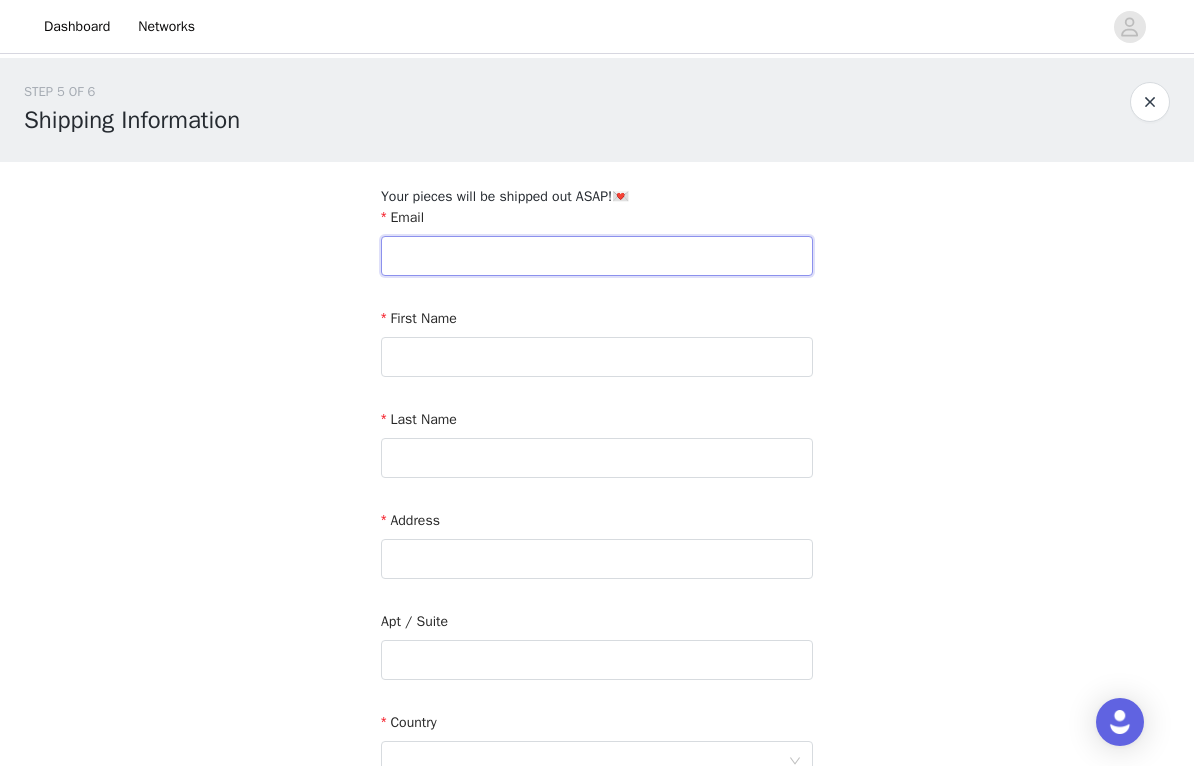 click at bounding box center (597, 256) 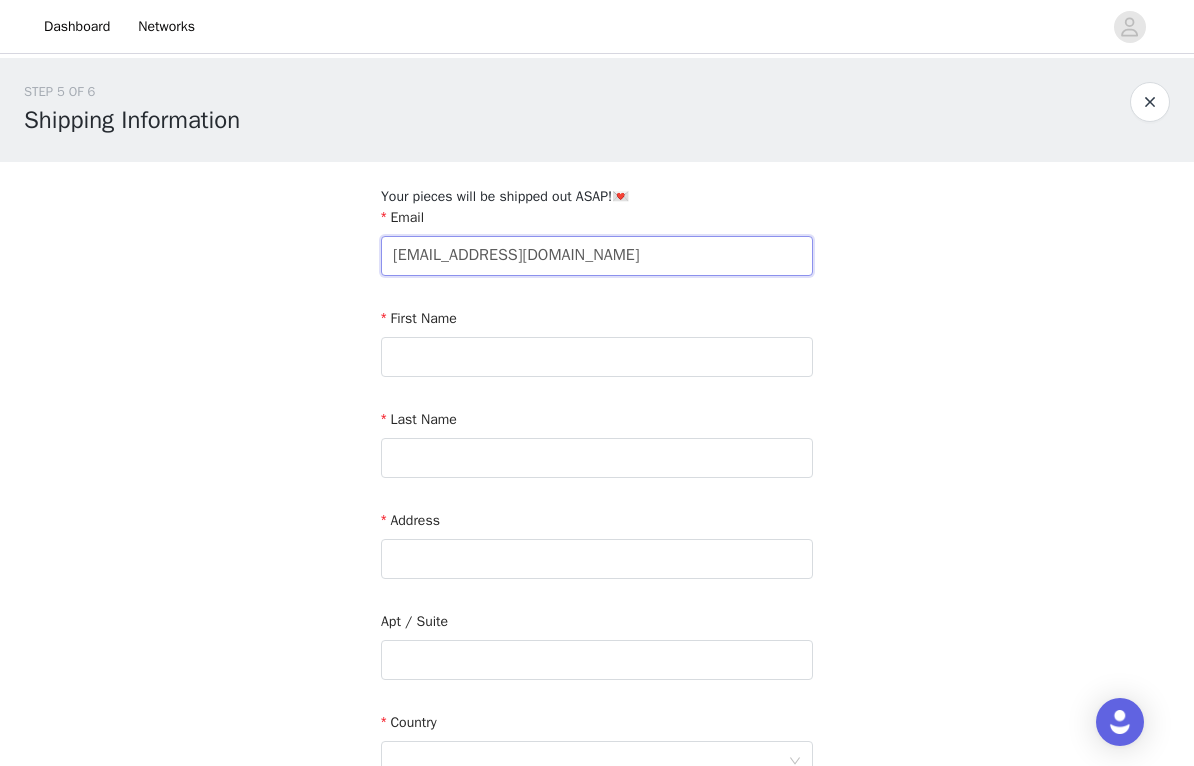 type on "[EMAIL_ADDRESS][DOMAIN_NAME]" 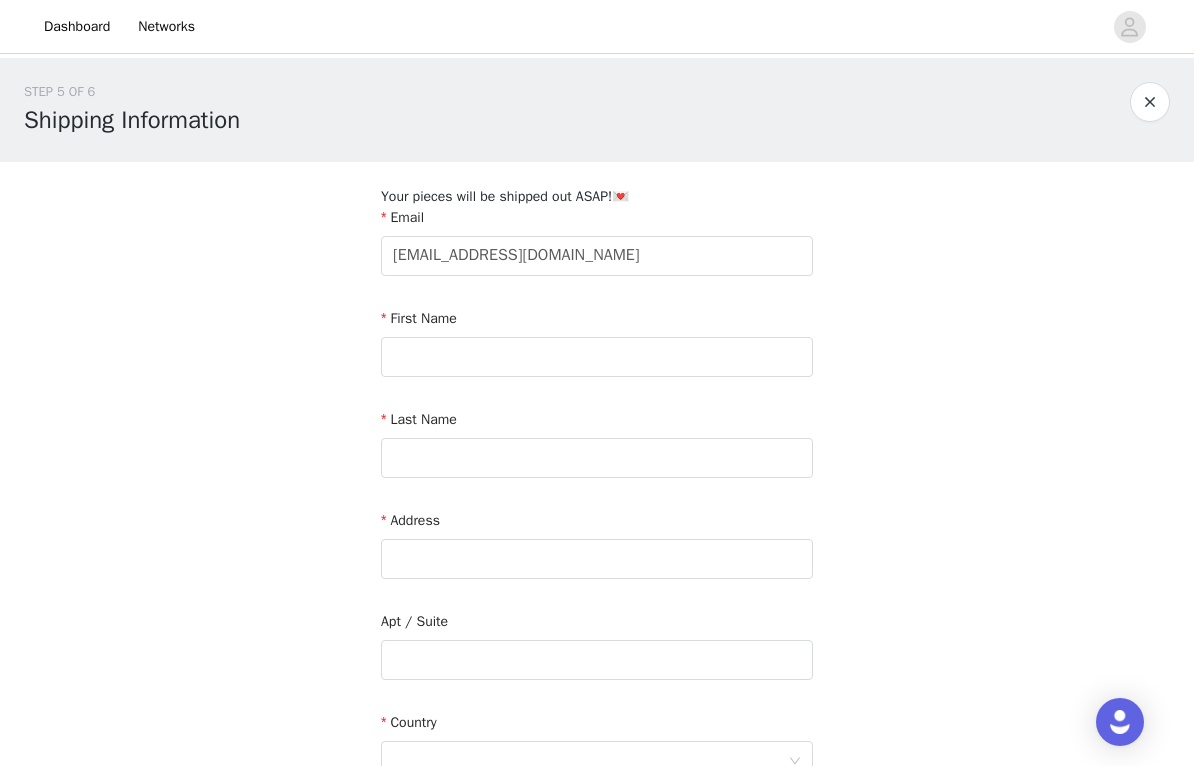 click on "First Name" at bounding box center (597, 322) 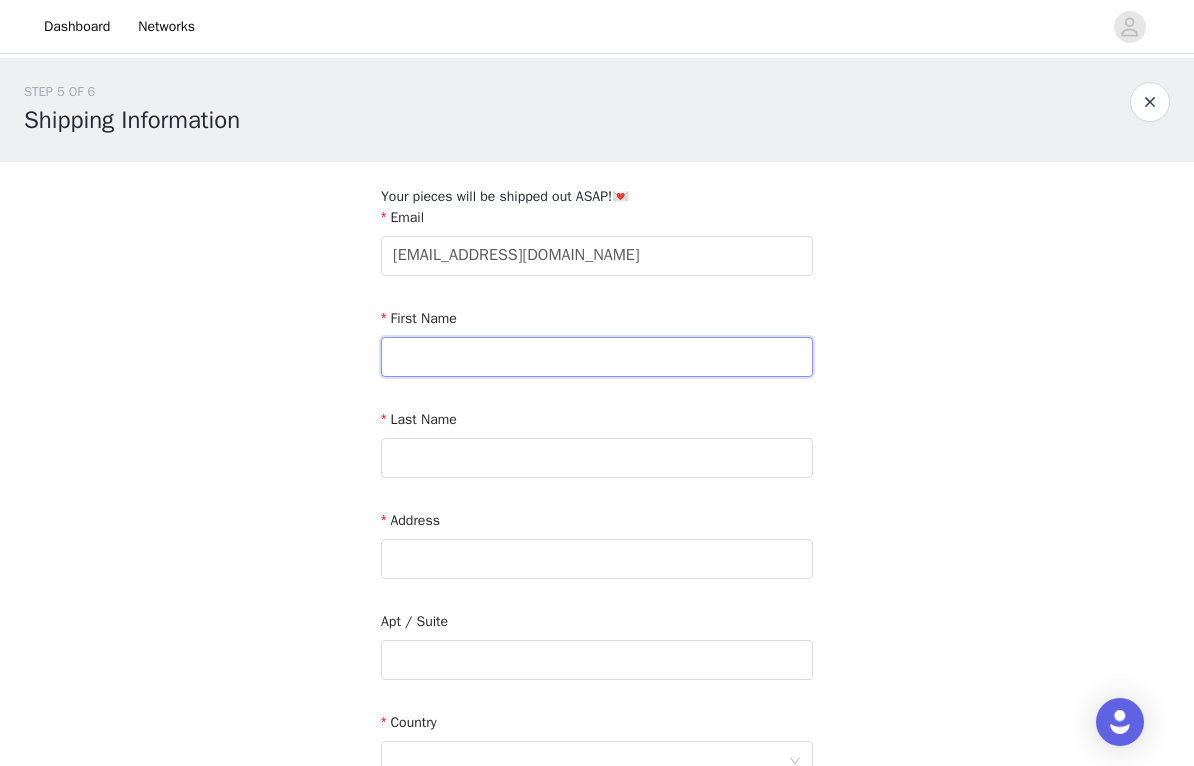 click at bounding box center (597, 357) 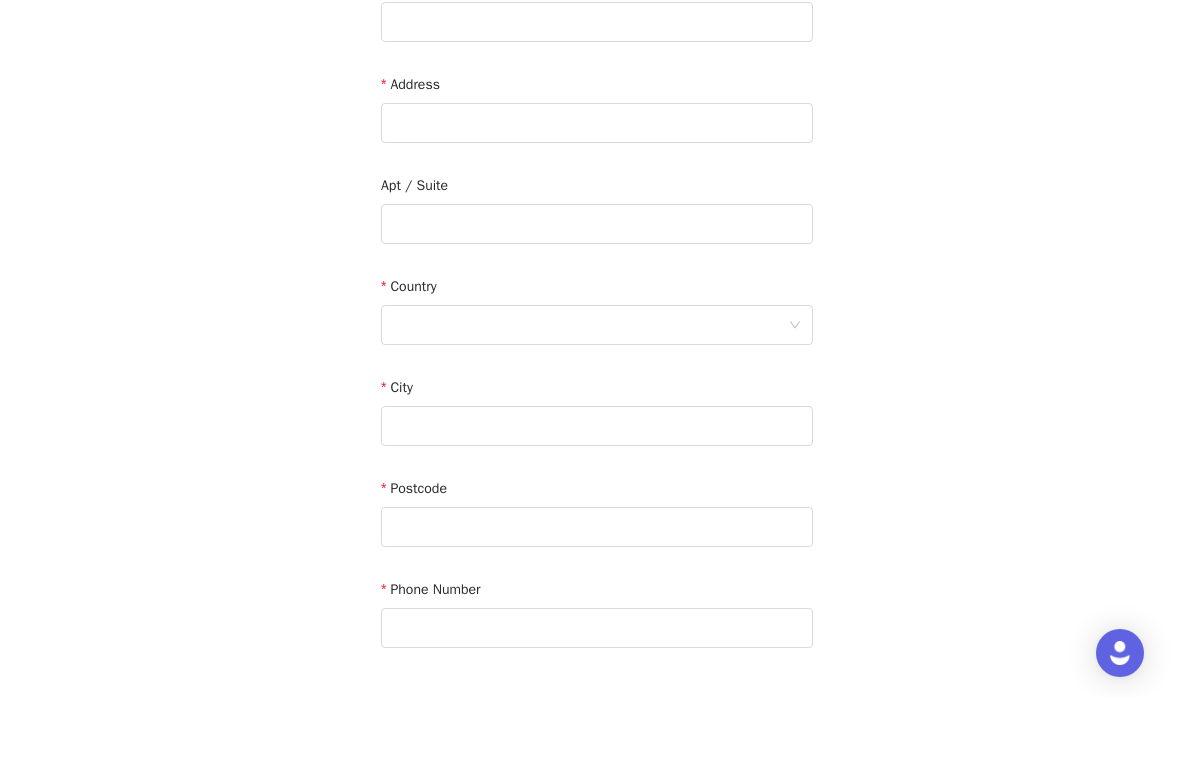 scroll, scrollTop: 517, scrollLeft: 0, axis: vertical 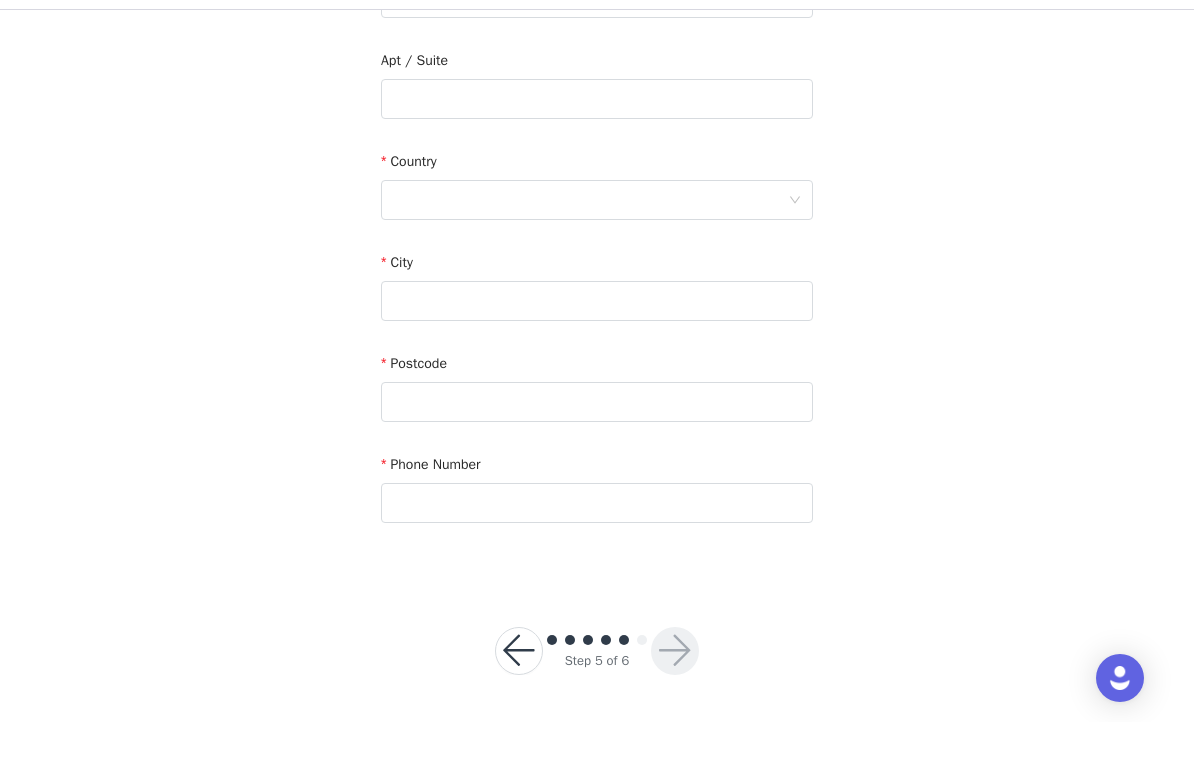 type on "[PERSON_NAME]" 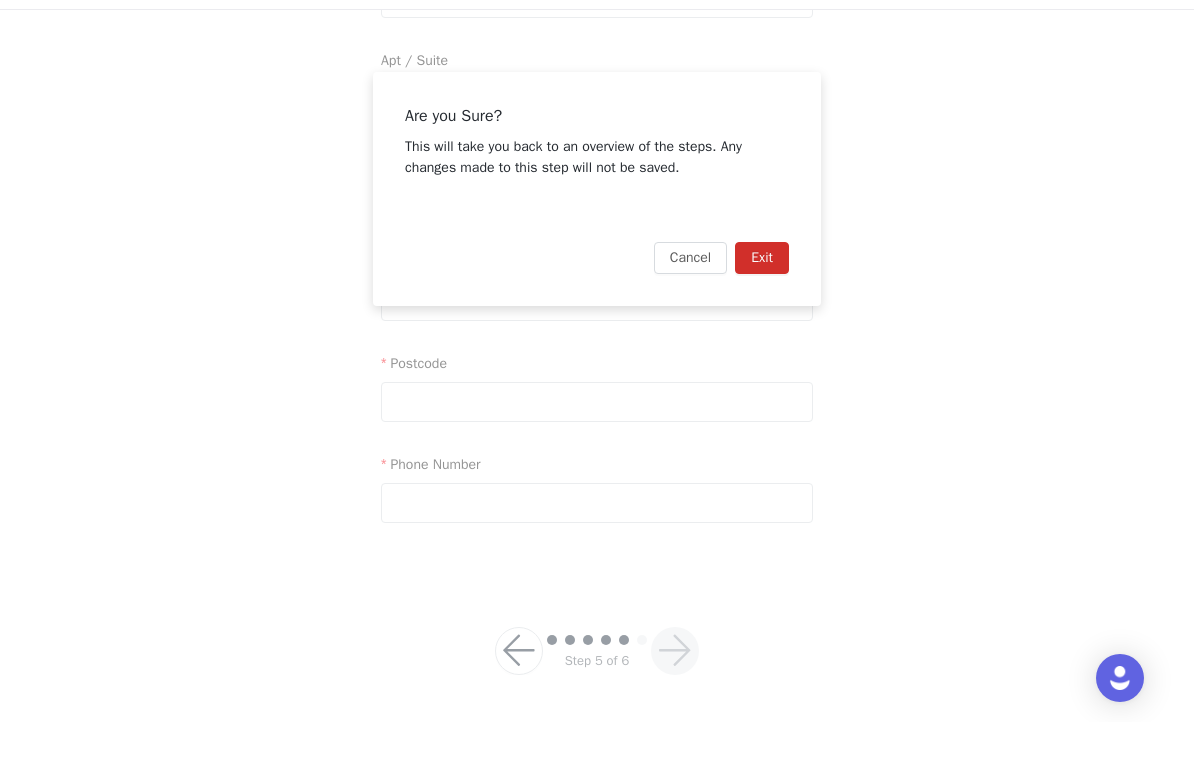 scroll, scrollTop: 492, scrollLeft: 0, axis: vertical 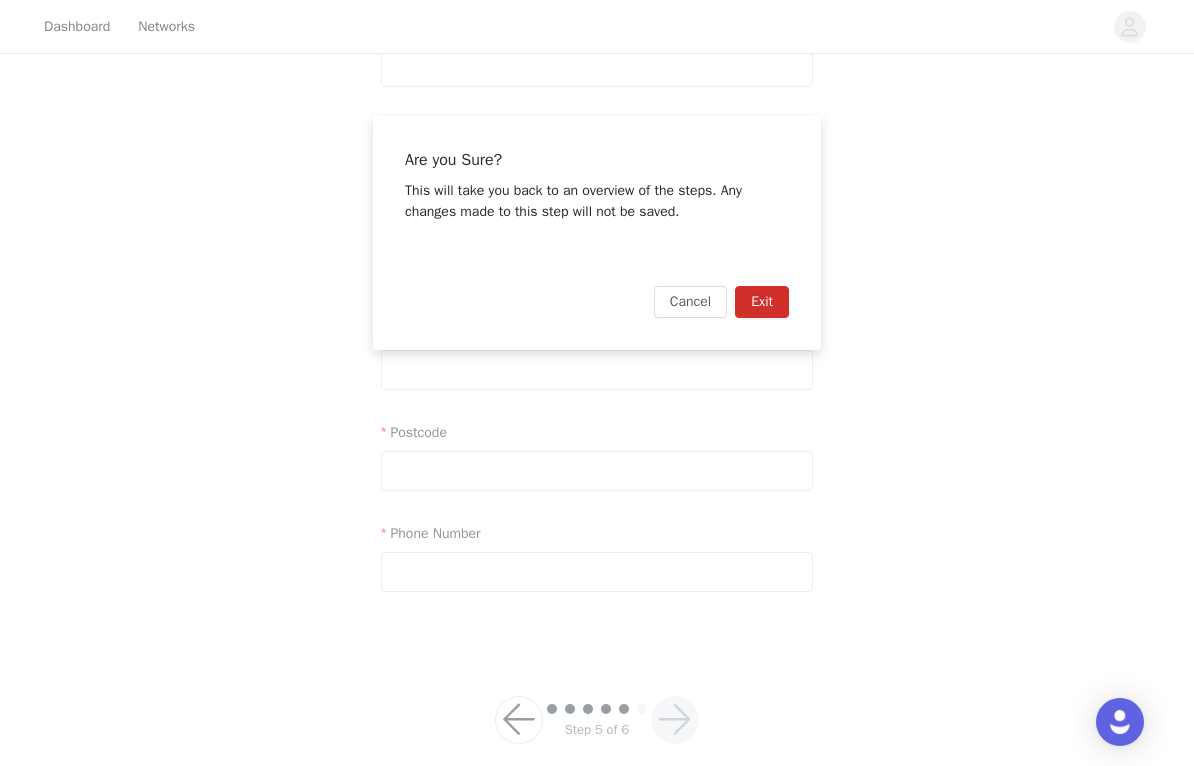 click on "Exit" at bounding box center [762, 302] 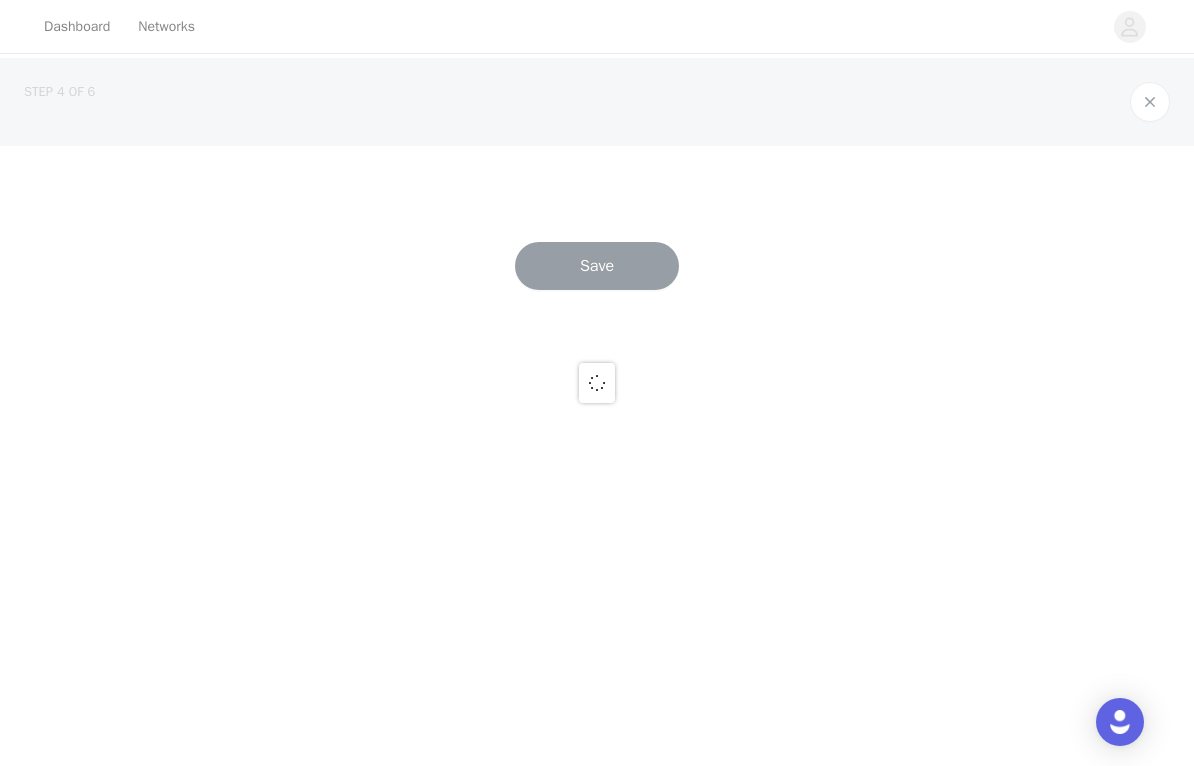scroll, scrollTop: 0, scrollLeft: 0, axis: both 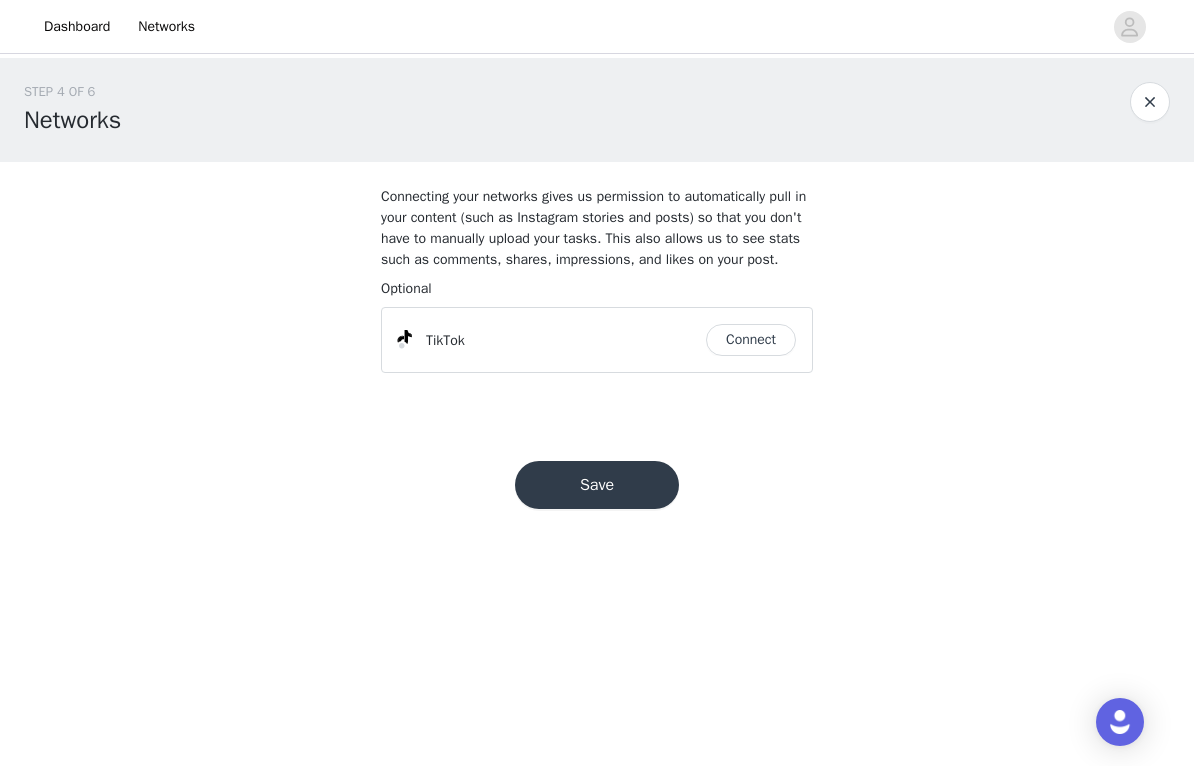 click at bounding box center (1150, 102) 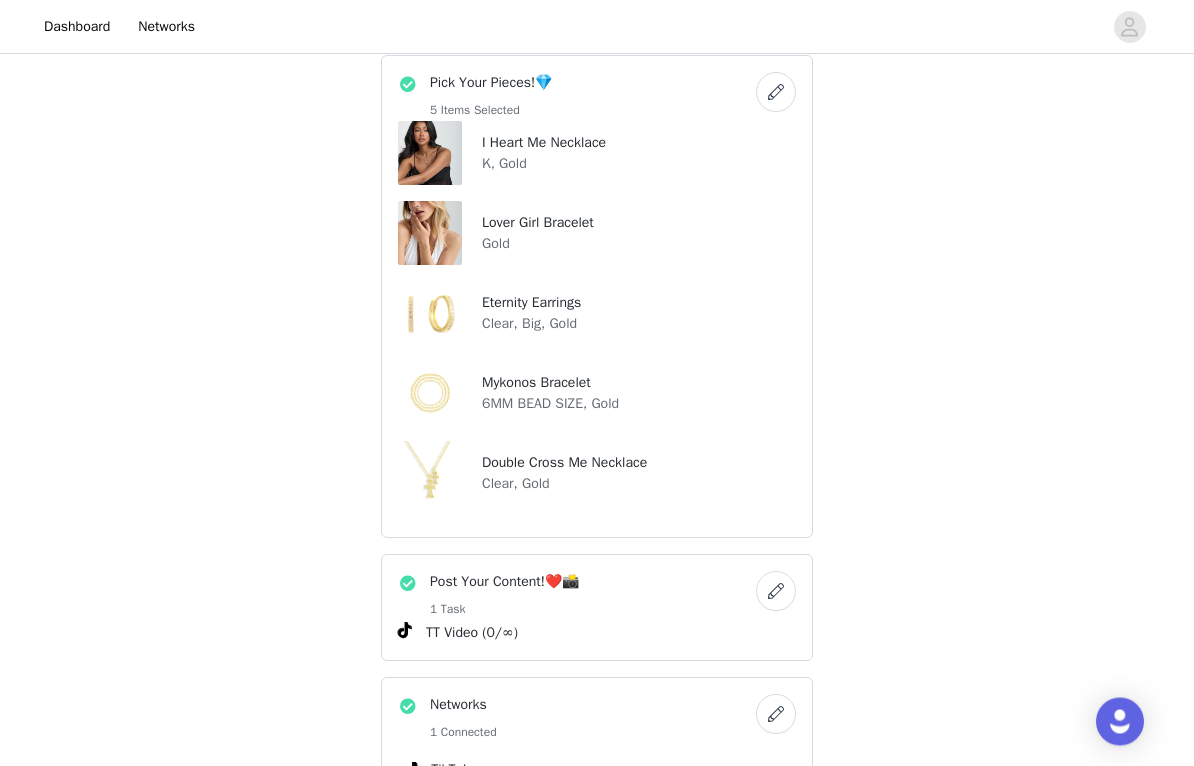 scroll, scrollTop: 337, scrollLeft: 0, axis: vertical 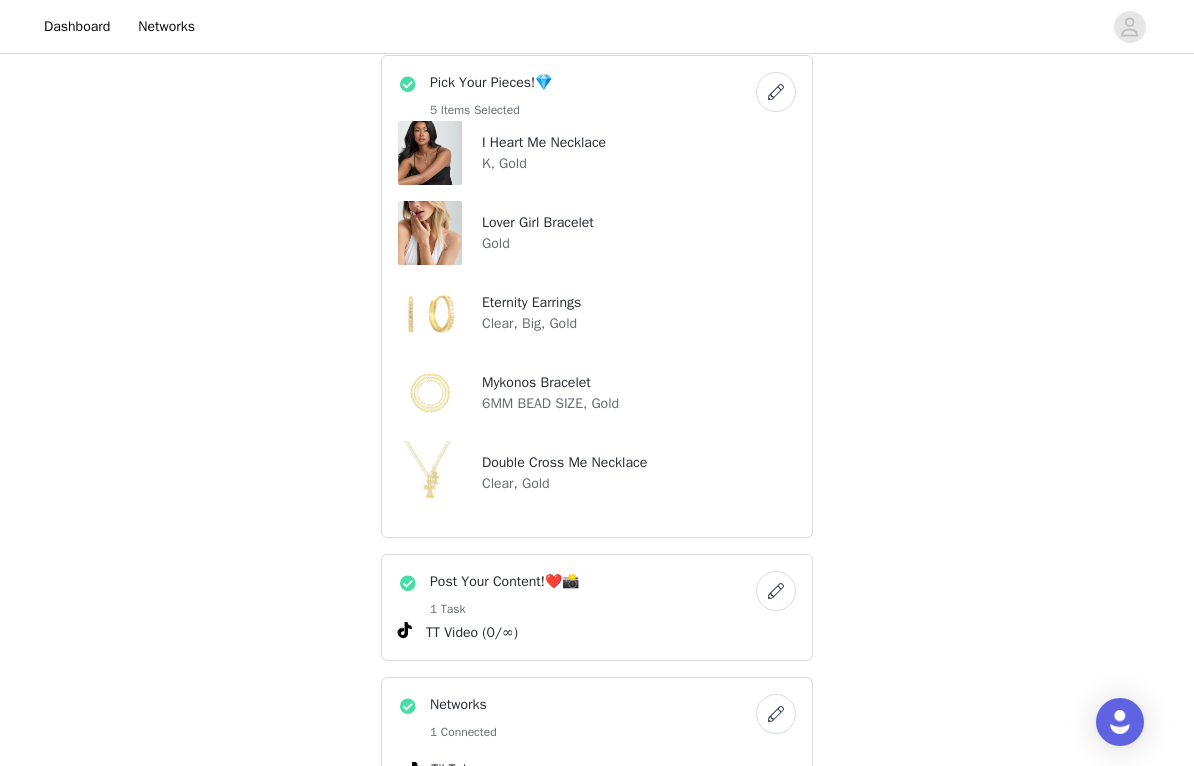 click at bounding box center [776, 92] 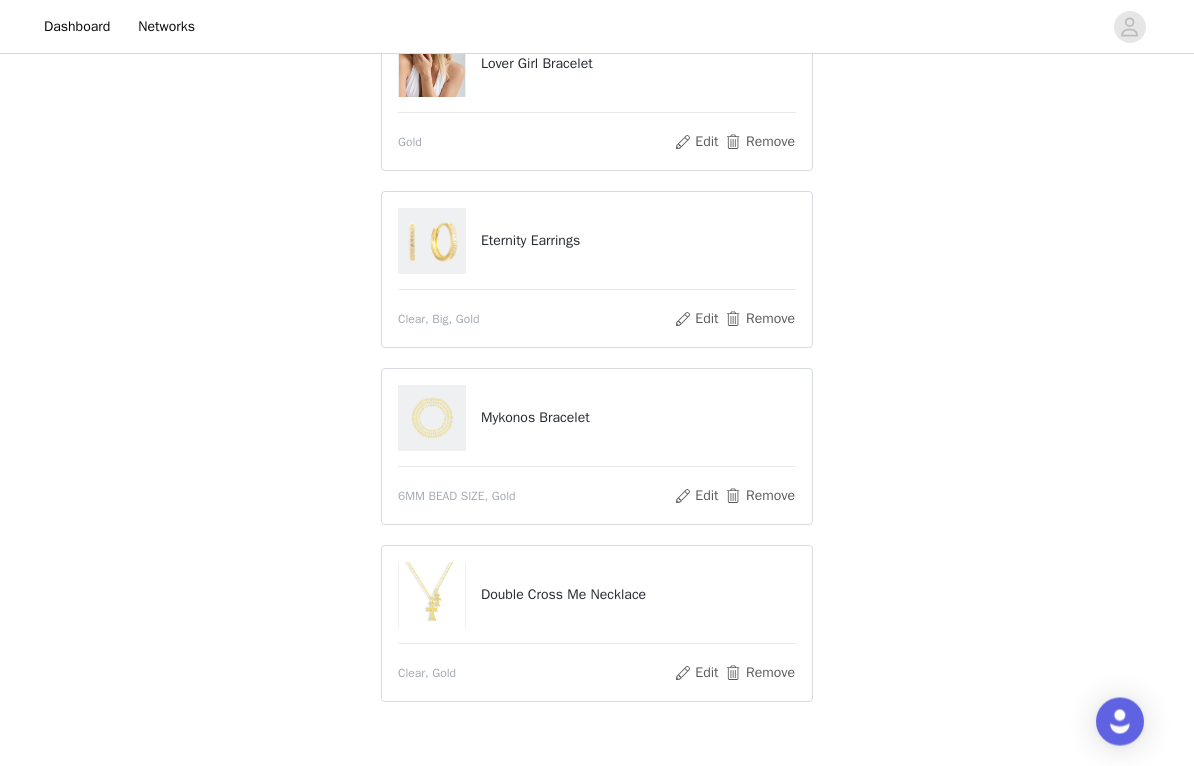 scroll, scrollTop: 449, scrollLeft: 0, axis: vertical 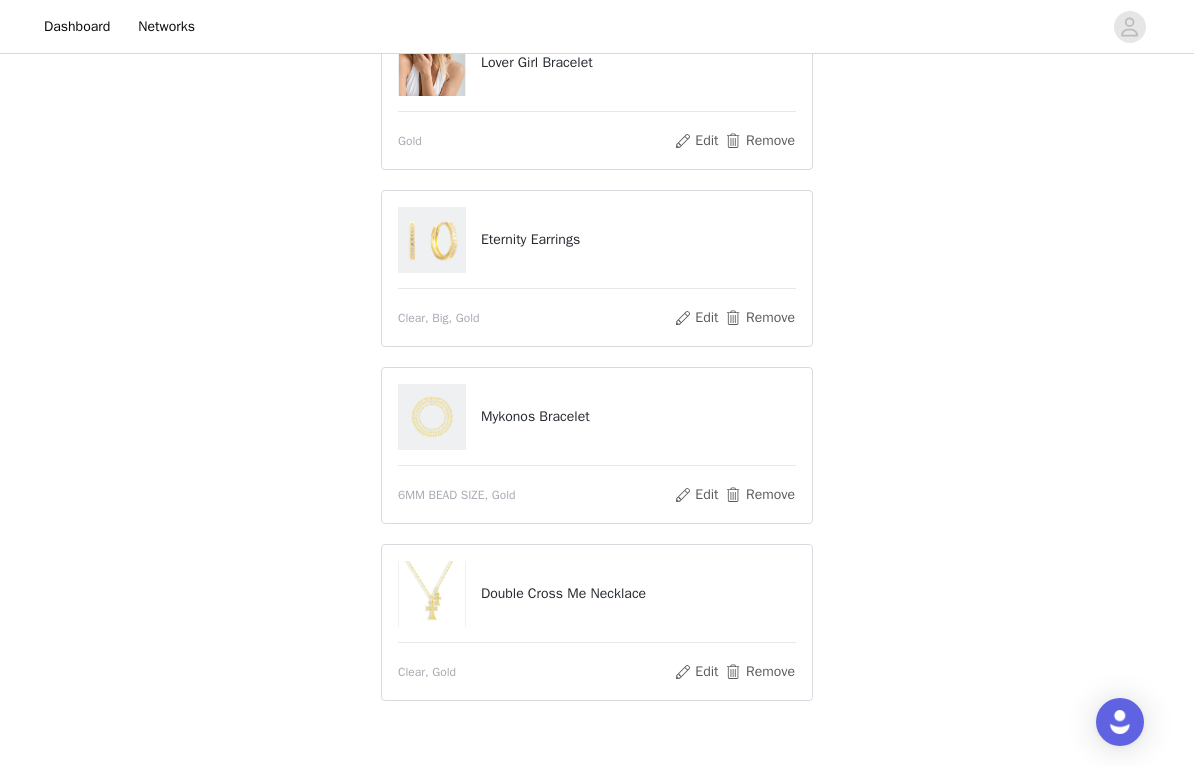 click on "Remove" at bounding box center (760, 672) 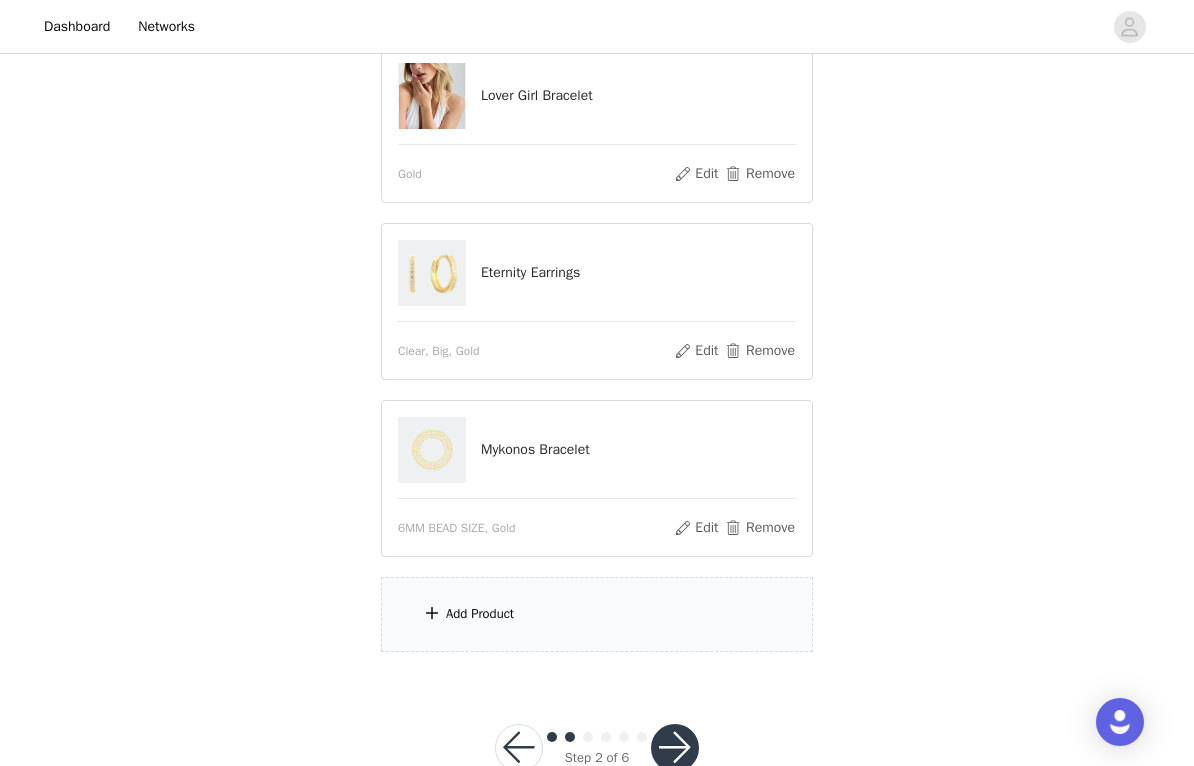 click on "Add Product" at bounding box center [597, 614] 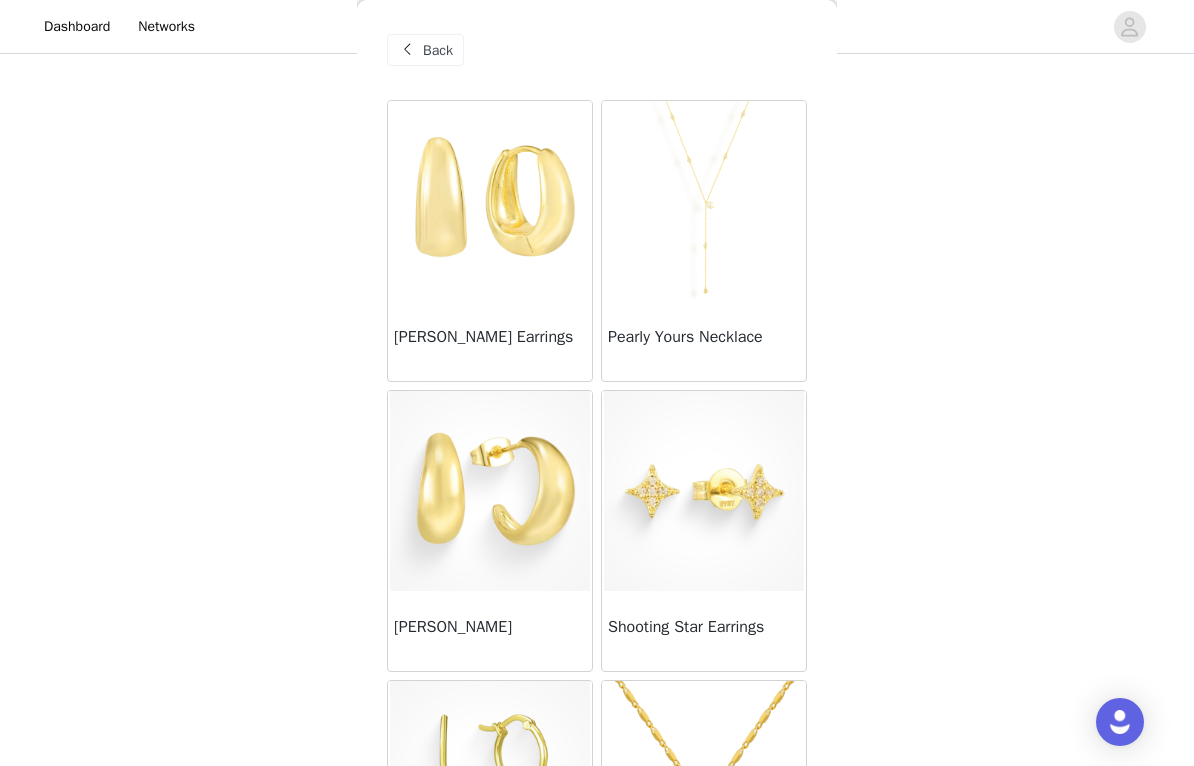 scroll, scrollTop: 0, scrollLeft: 0, axis: both 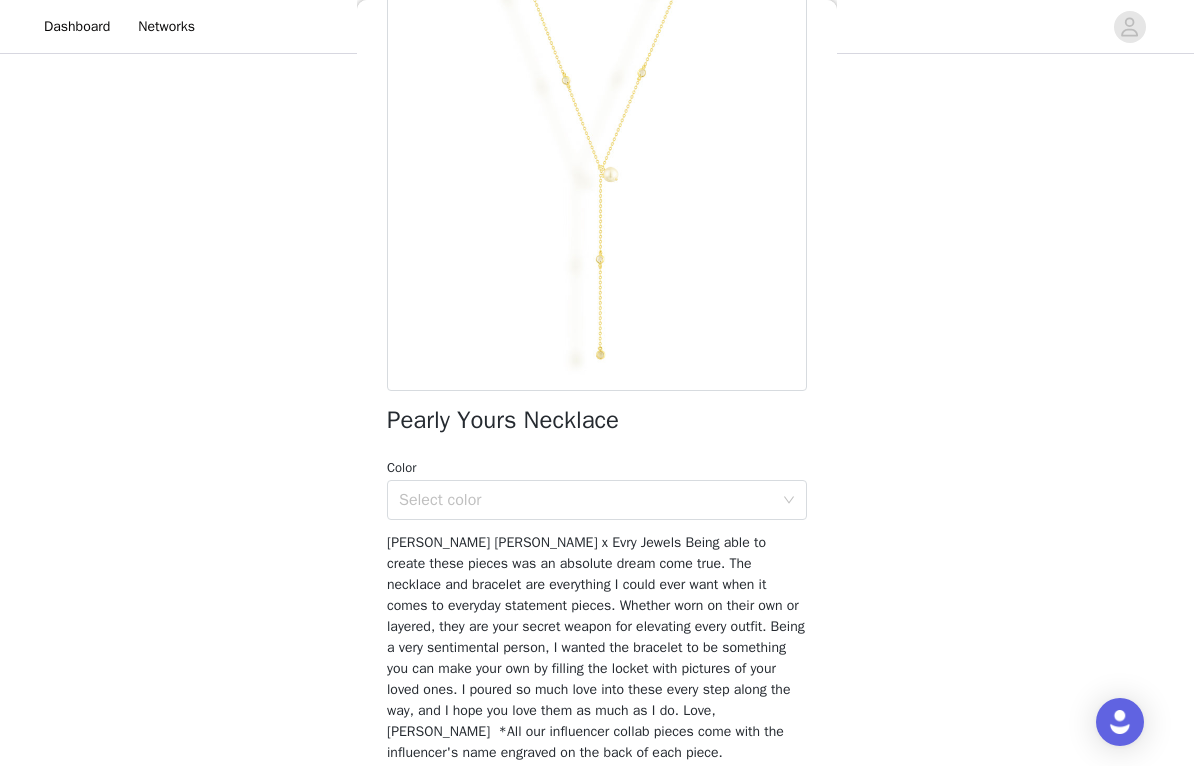 click on "Select color" at bounding box center (586, 500) 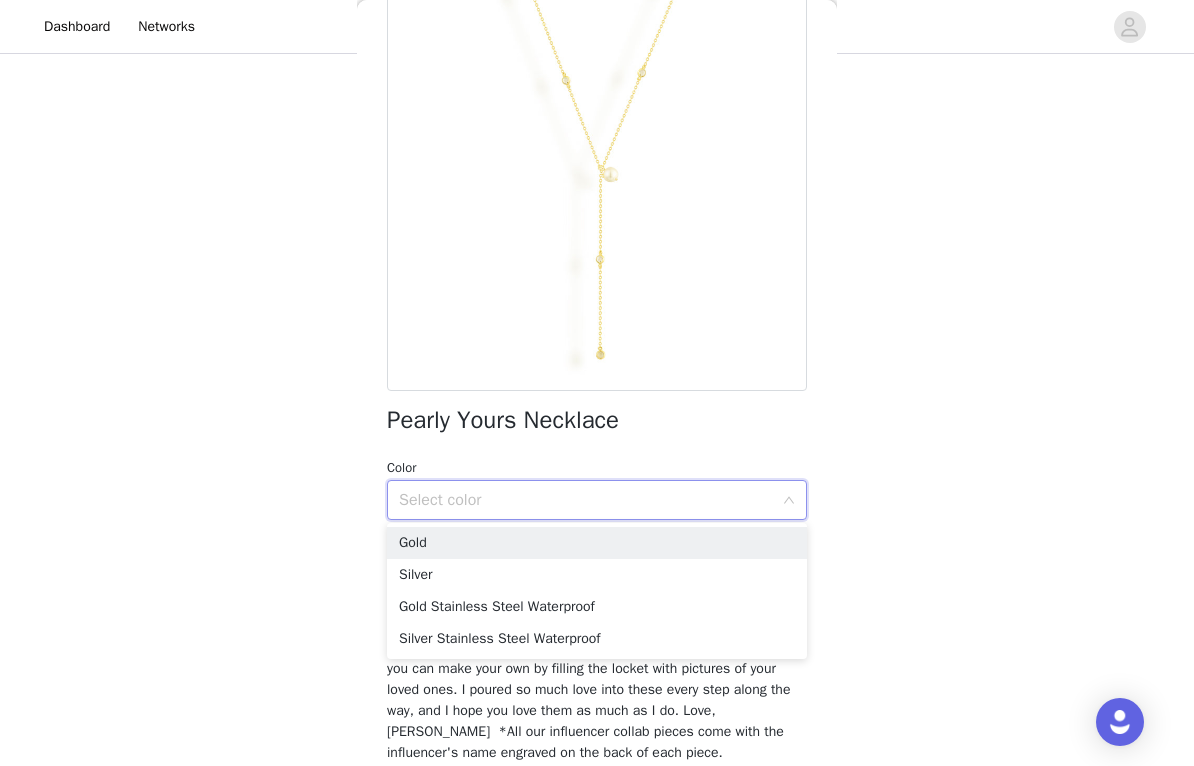 click on "Gold" at bounding box center [597, 543] 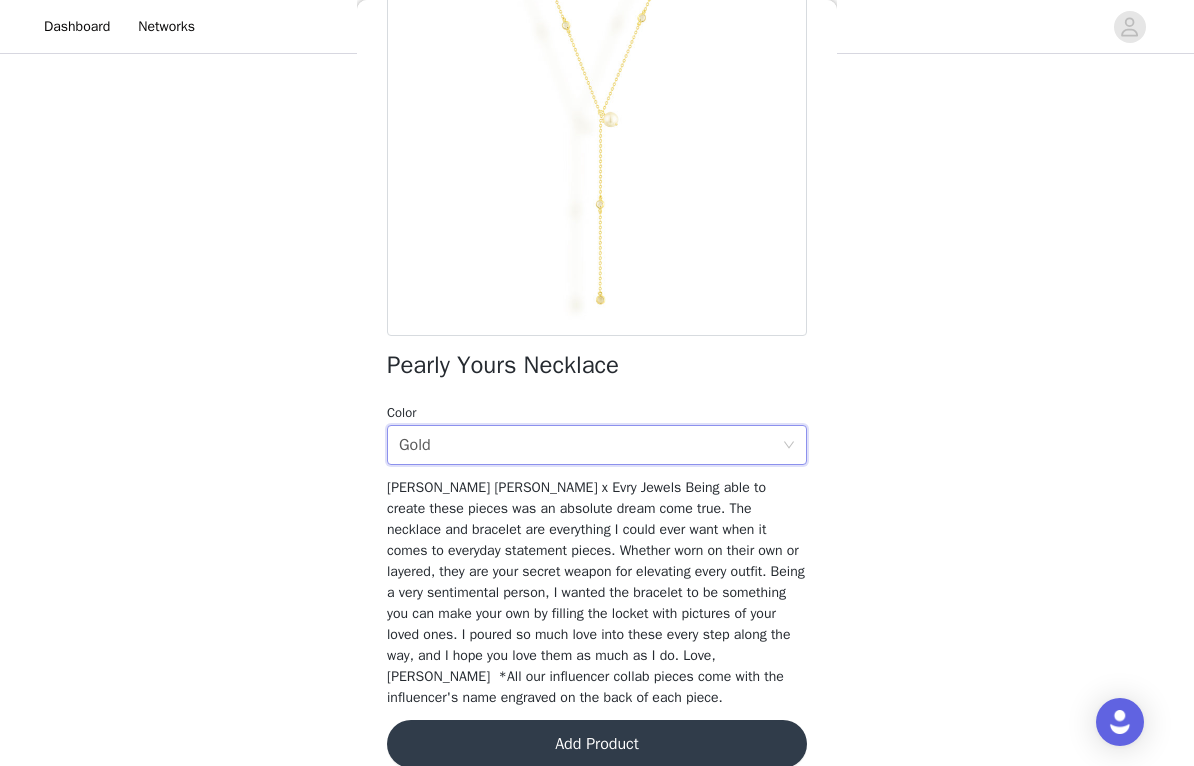 scroll, scrollTop: 214, scrollLeft: 0, axis: vertical 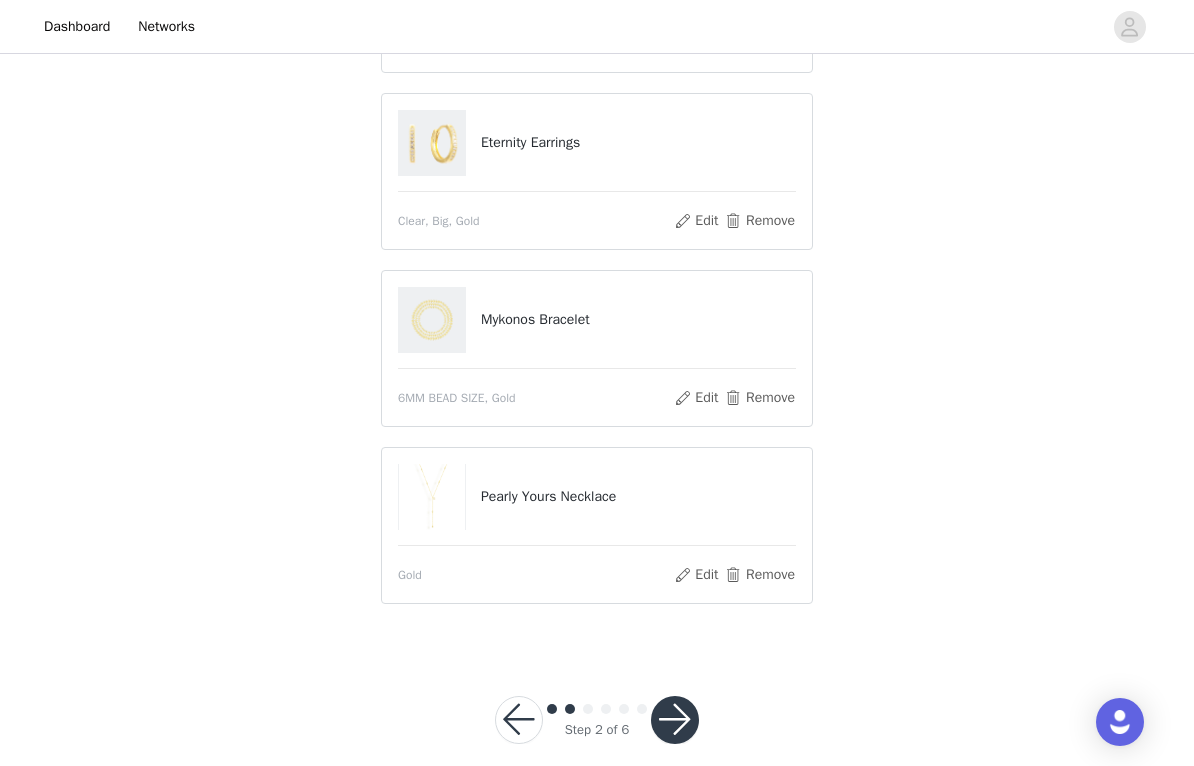 click at bounding box center (675, 720) 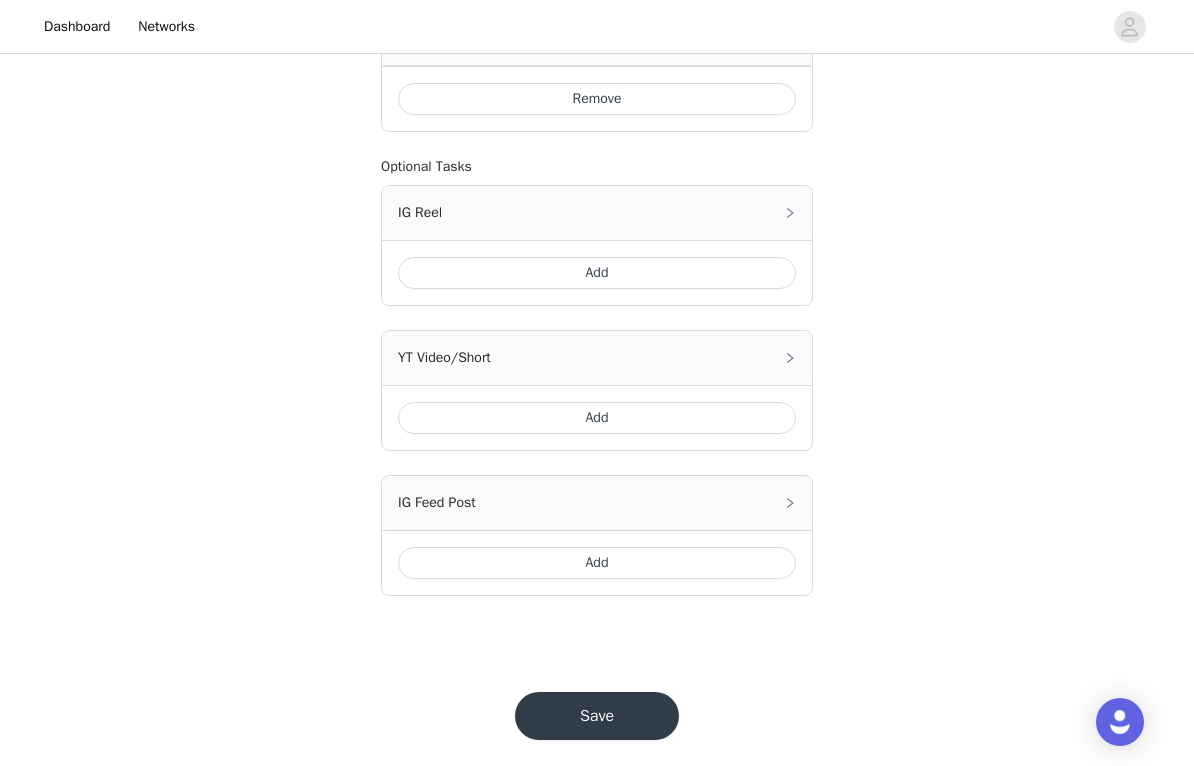 scroll, scrollTop: 1017, scrollLeft: 0, axis: vertical 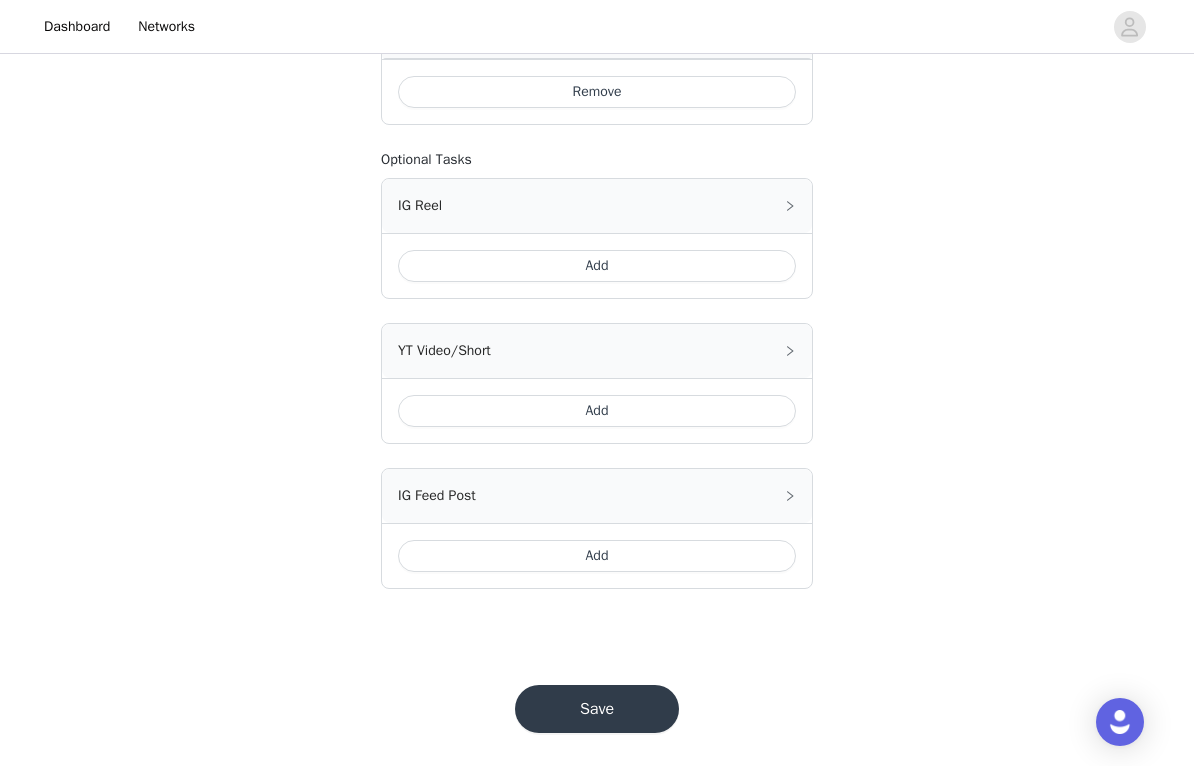 click on "Save" at bounding box center (597, 709) 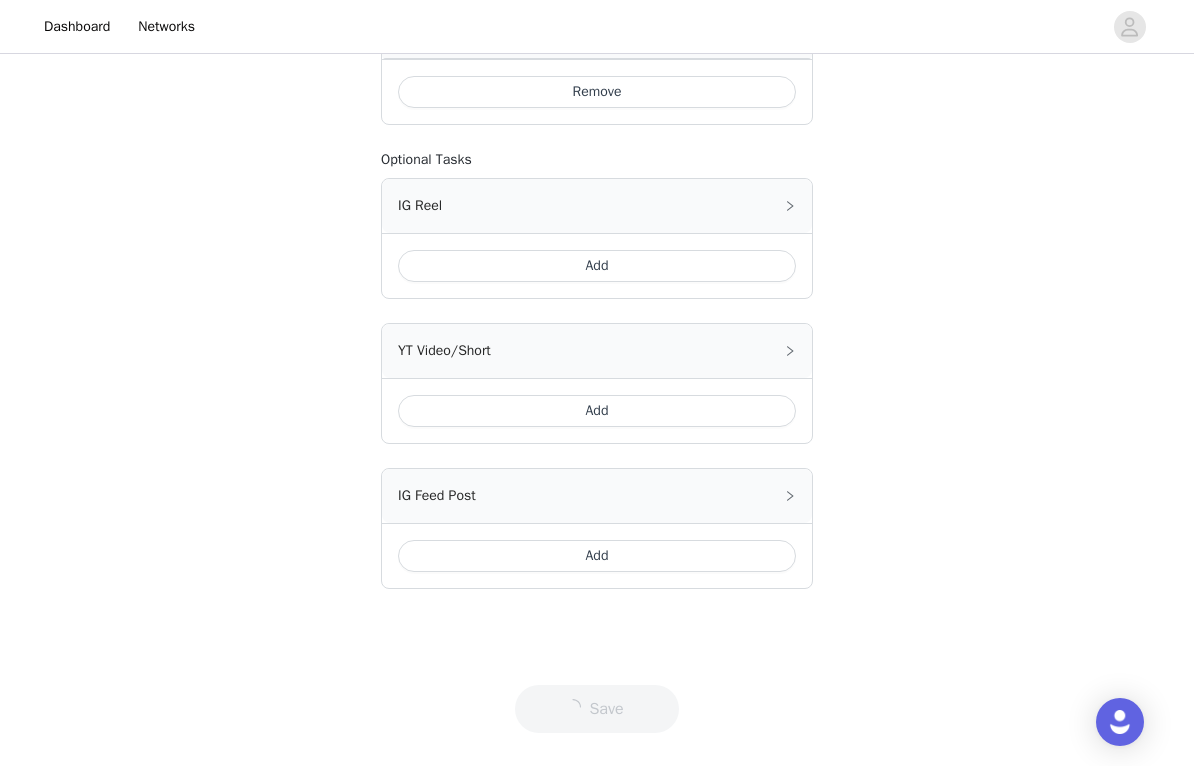 scroll, scrollTop: 0, scrollLeft: 0, axis: both 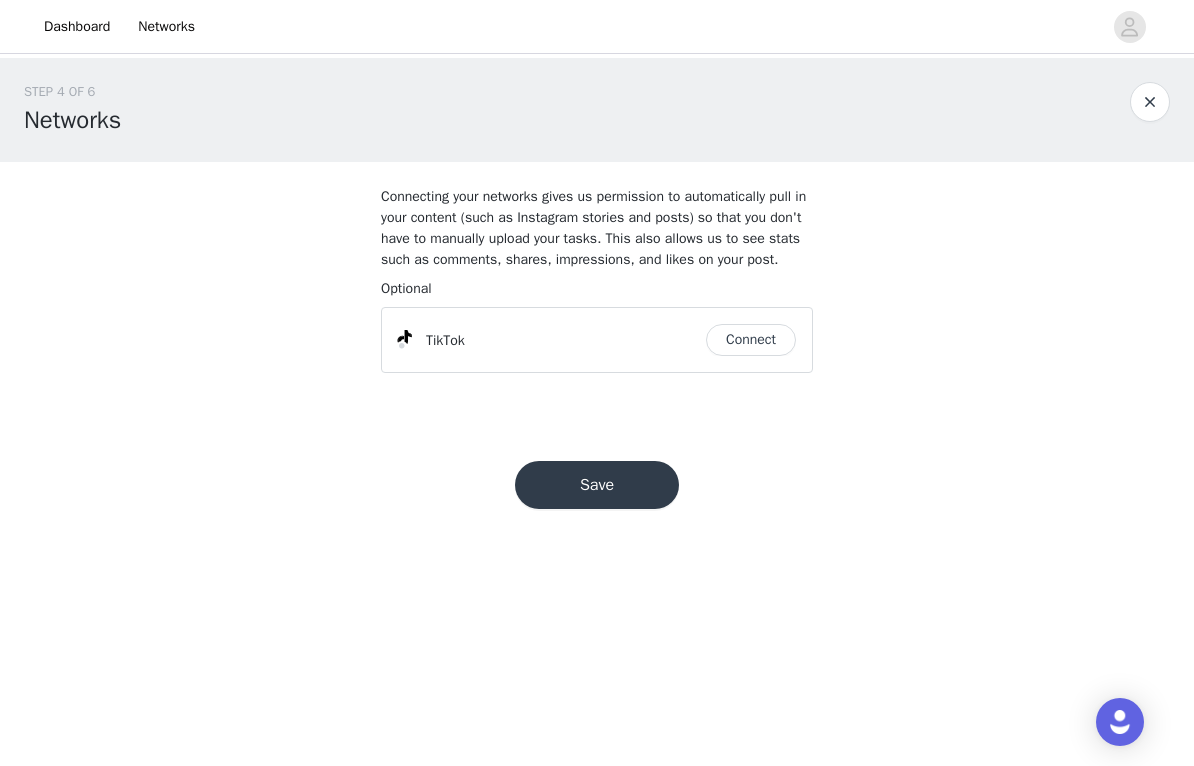 click on "Save" at bounding box center [597, 485] 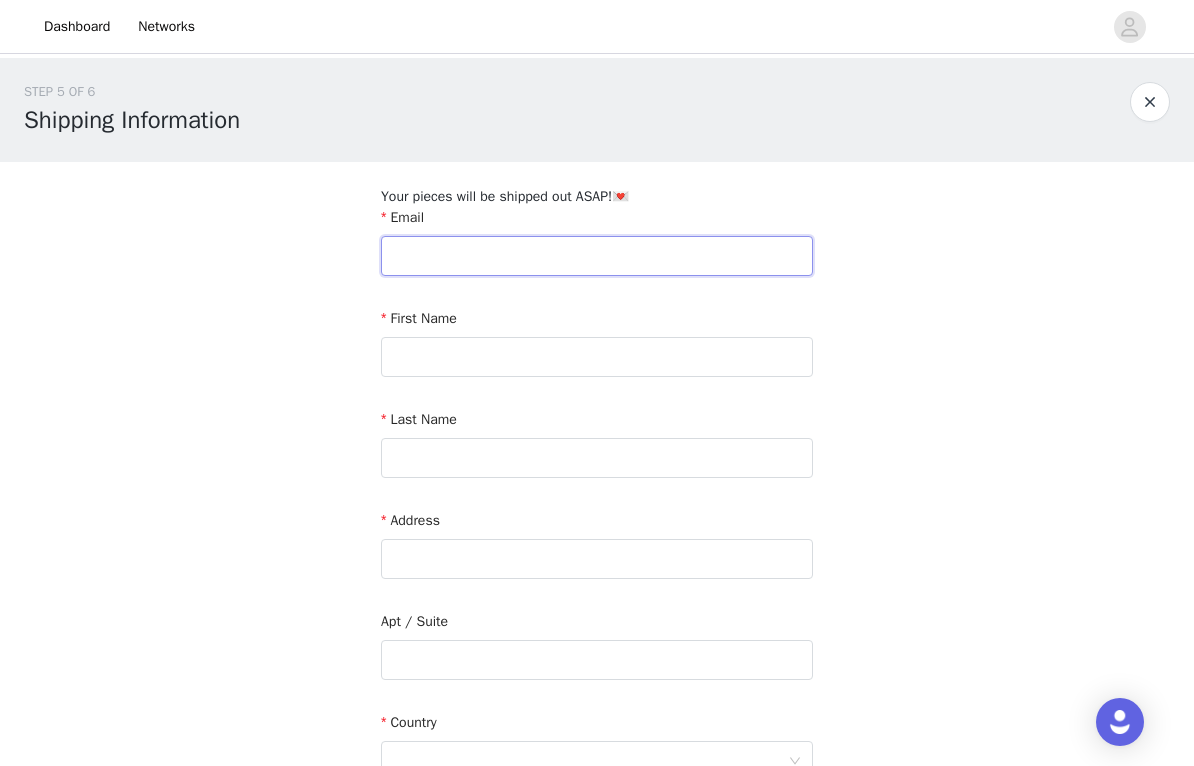 click at bounding box center [597, 256] 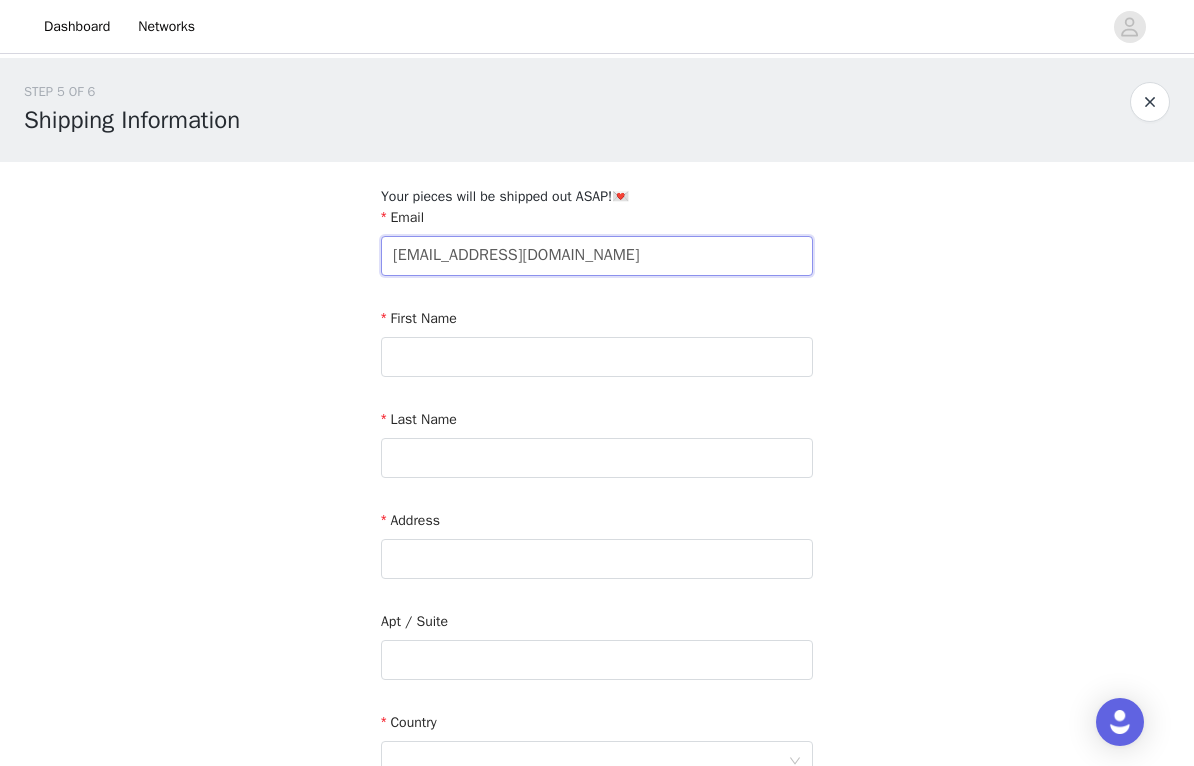 type on "[EMAIL_ADDRESS][DOMAIN_NAME]" 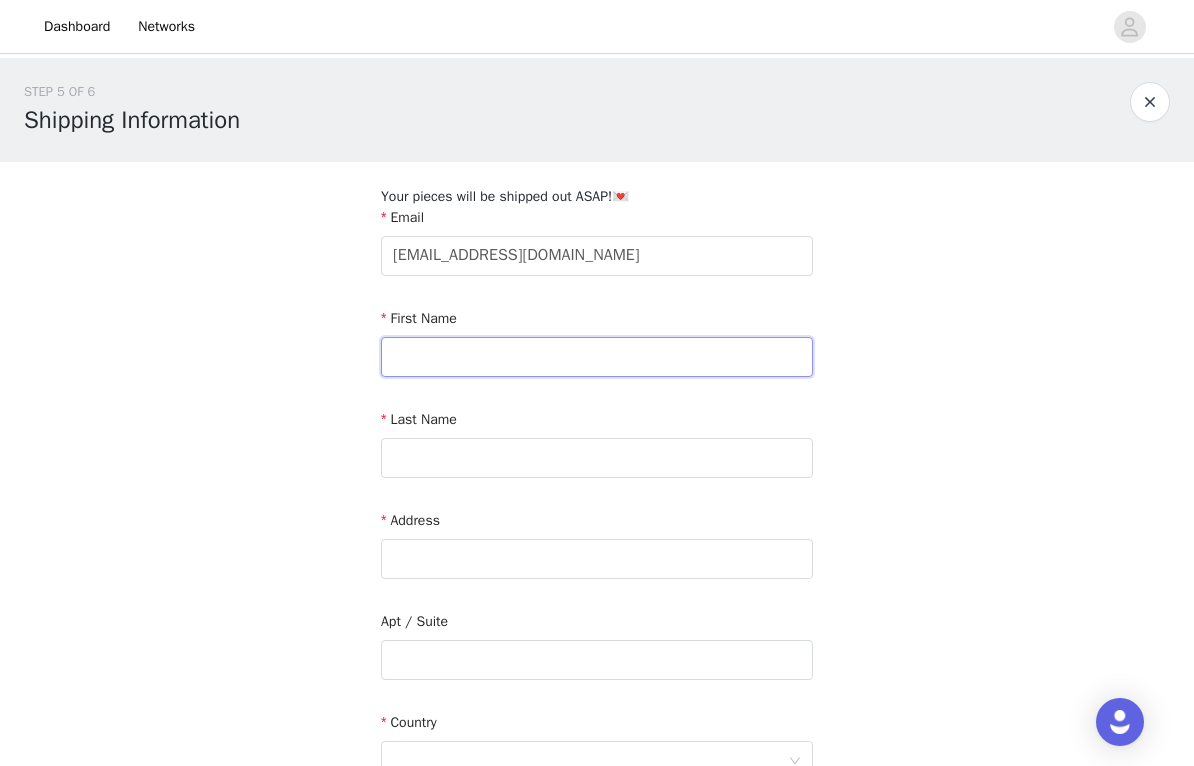click at bounding box center (597, 357) 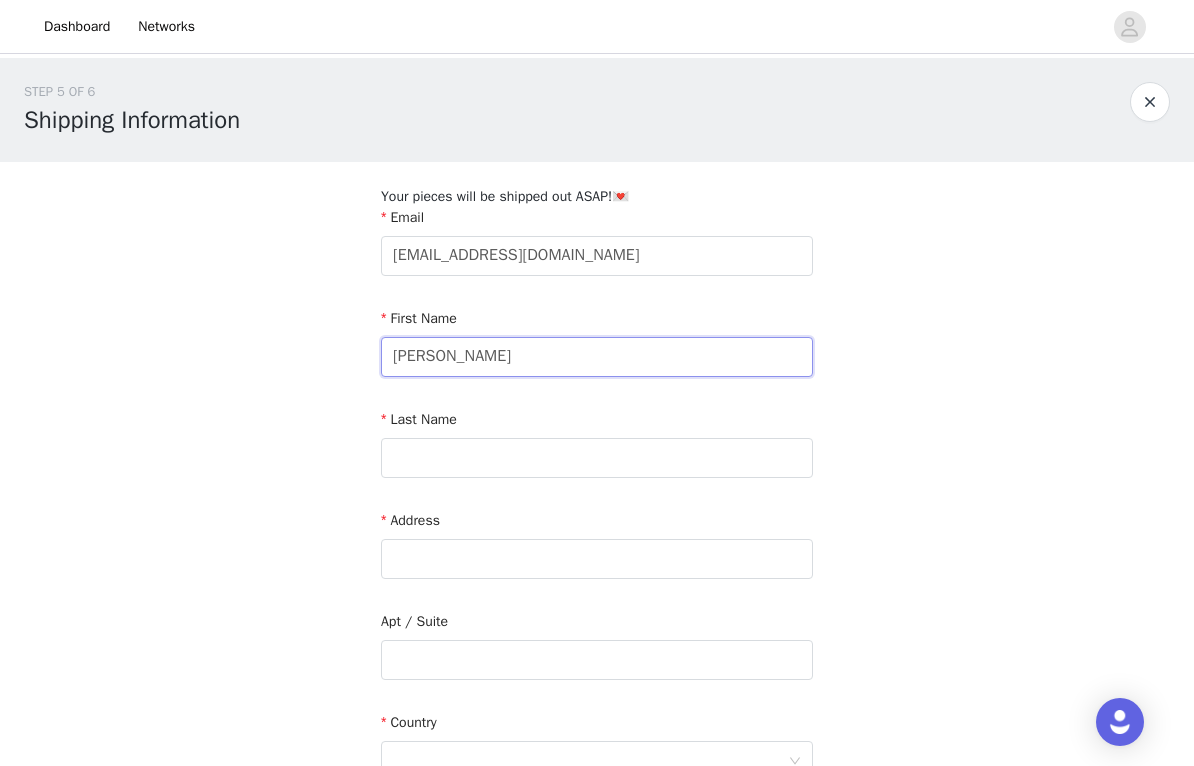 type on "[PERSON_NAME]" 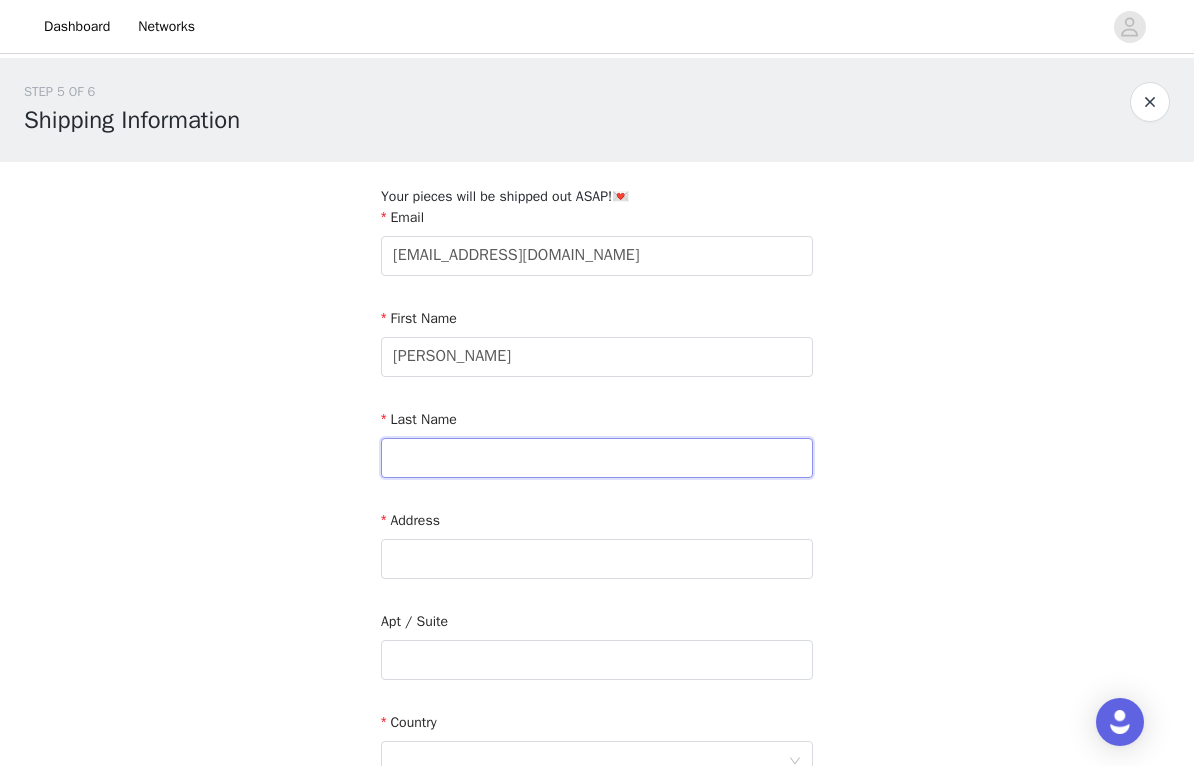 click at bounding box center (597, 458) 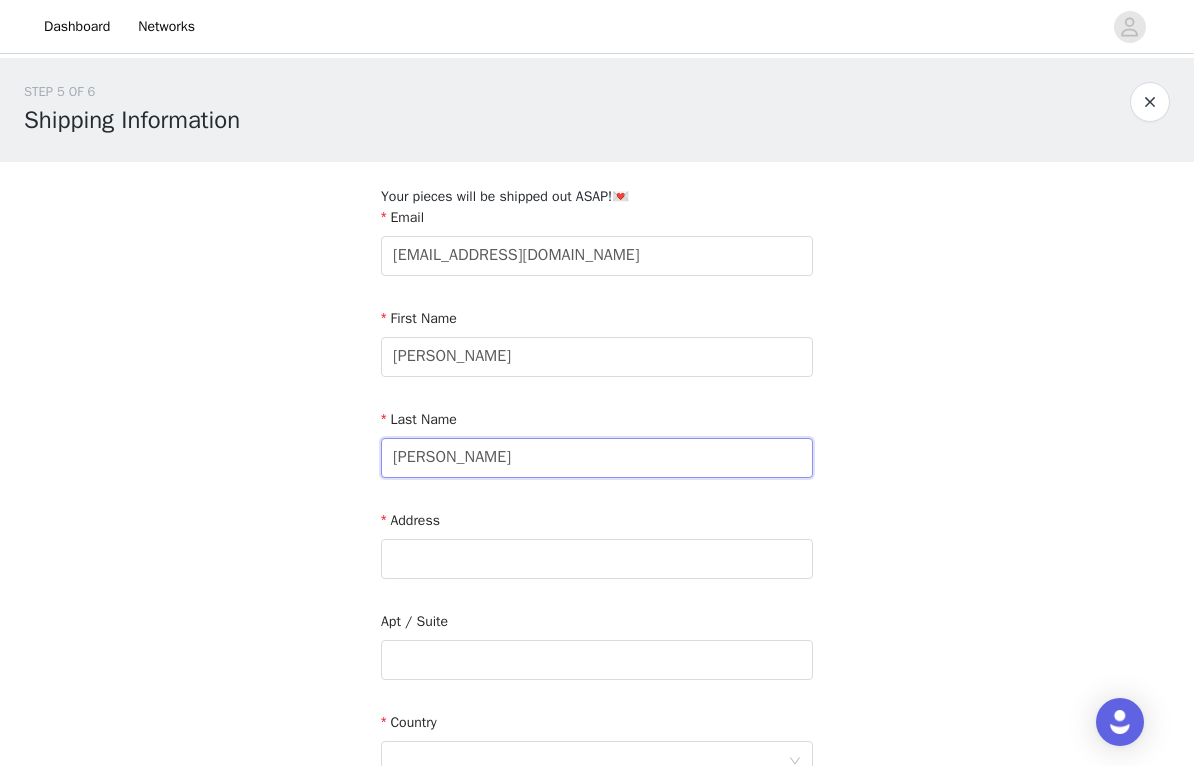 type on "[PERSON_NAME]" 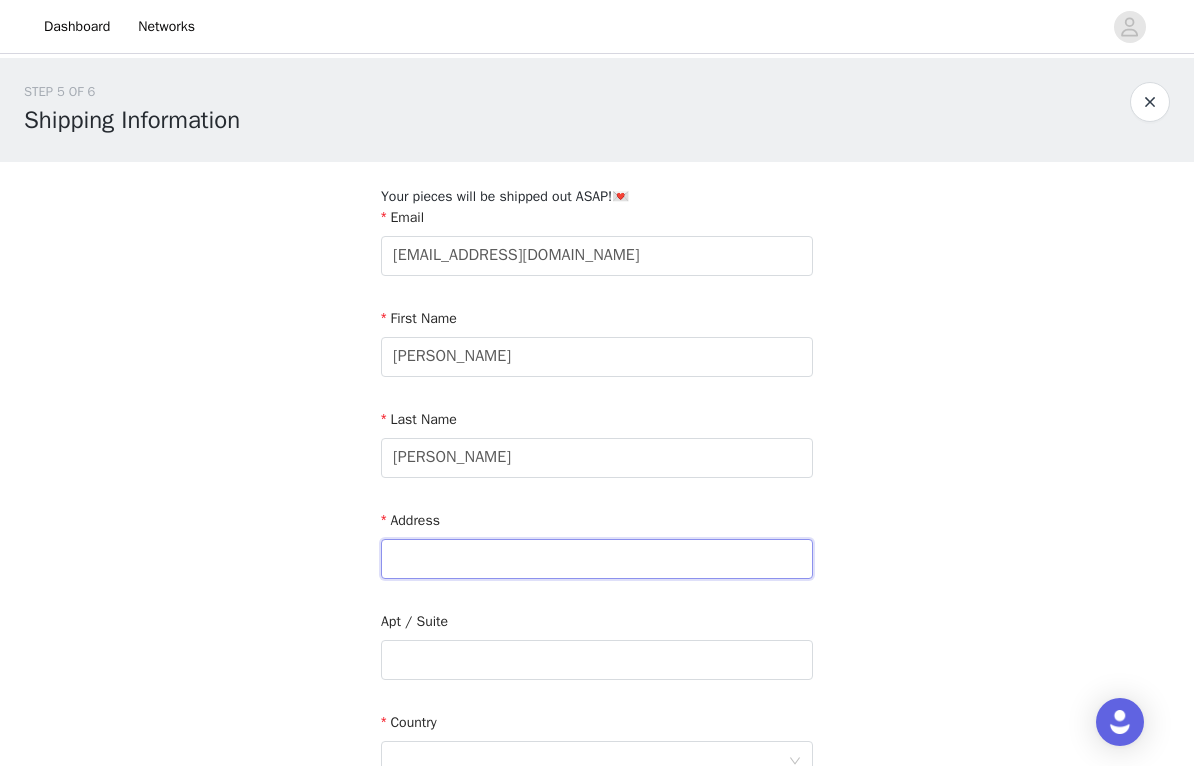 click at bounding box center [597, 559] 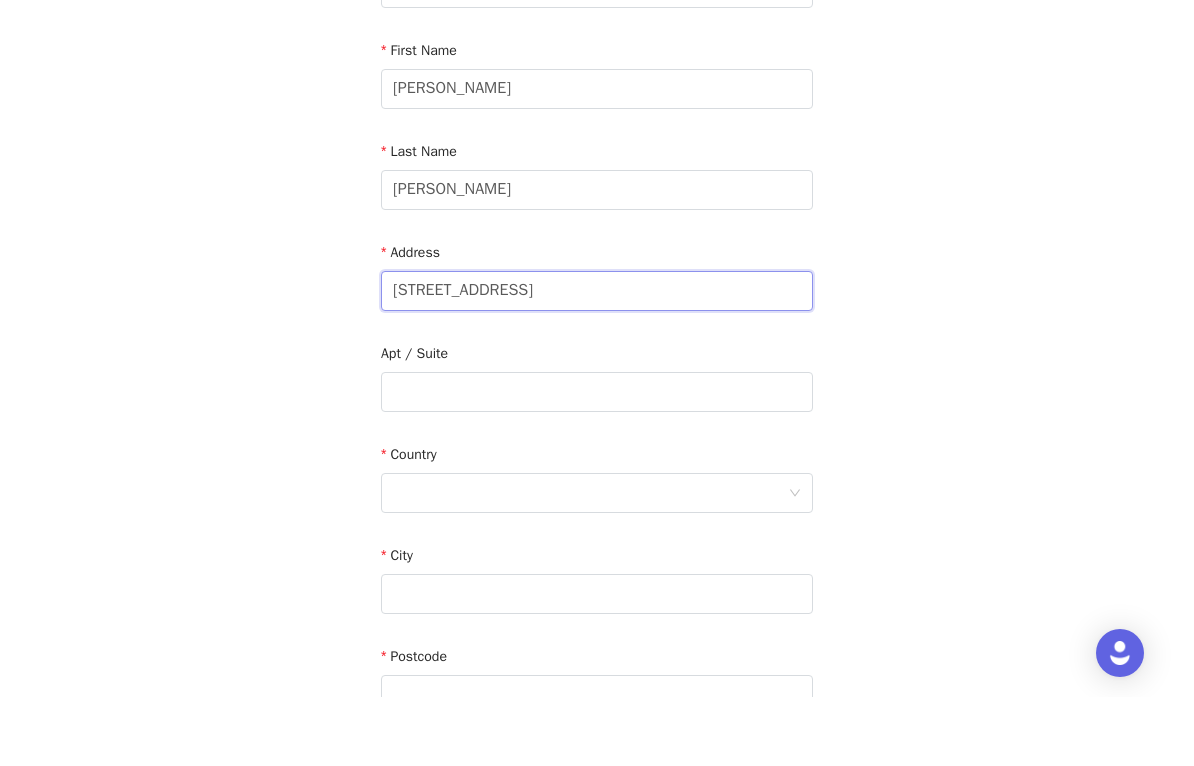 scroll, scrollTop: 210, scrollLeft: 0, axis: vertical 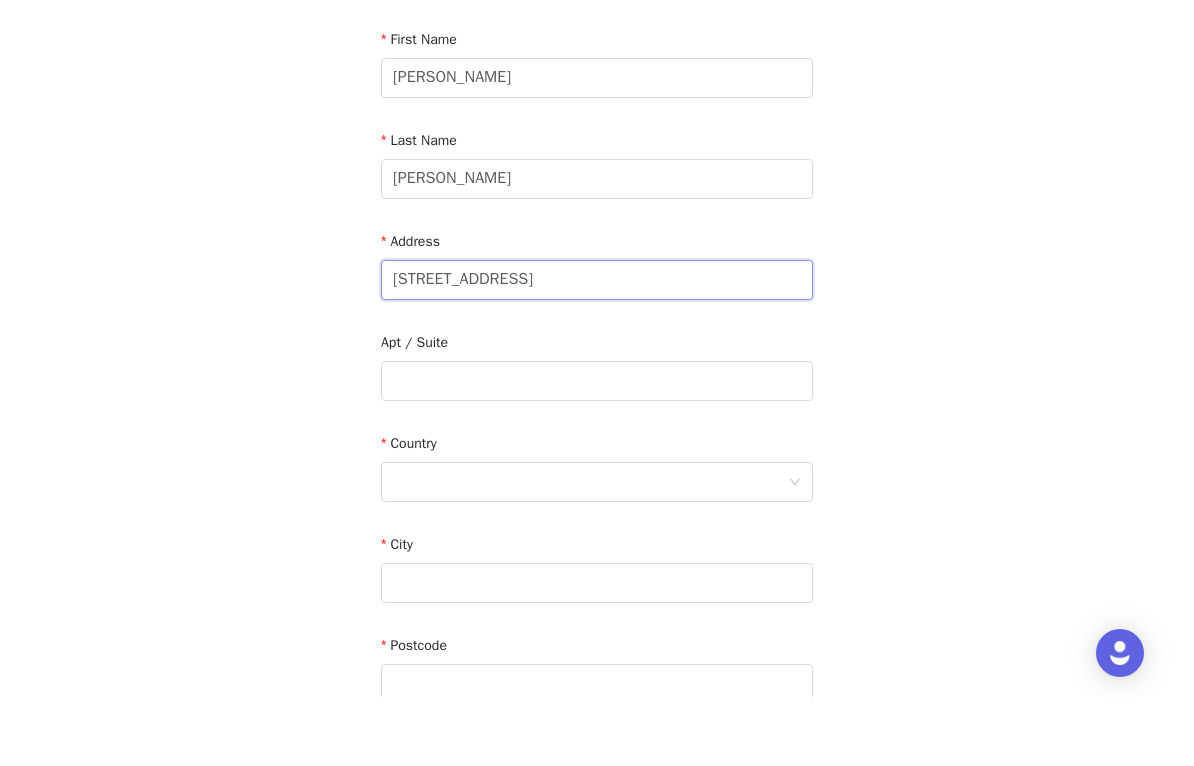 type on "[STREET_ADDRESS]" 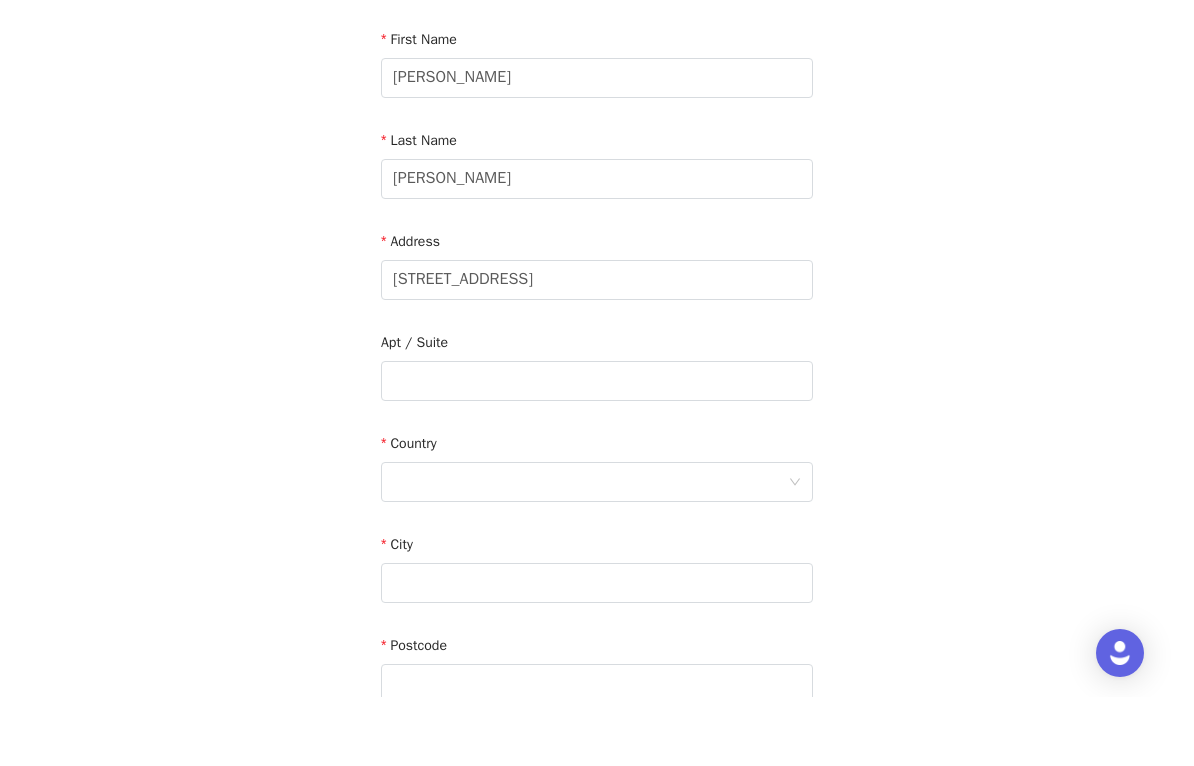 click at bounding box center [590, 551] 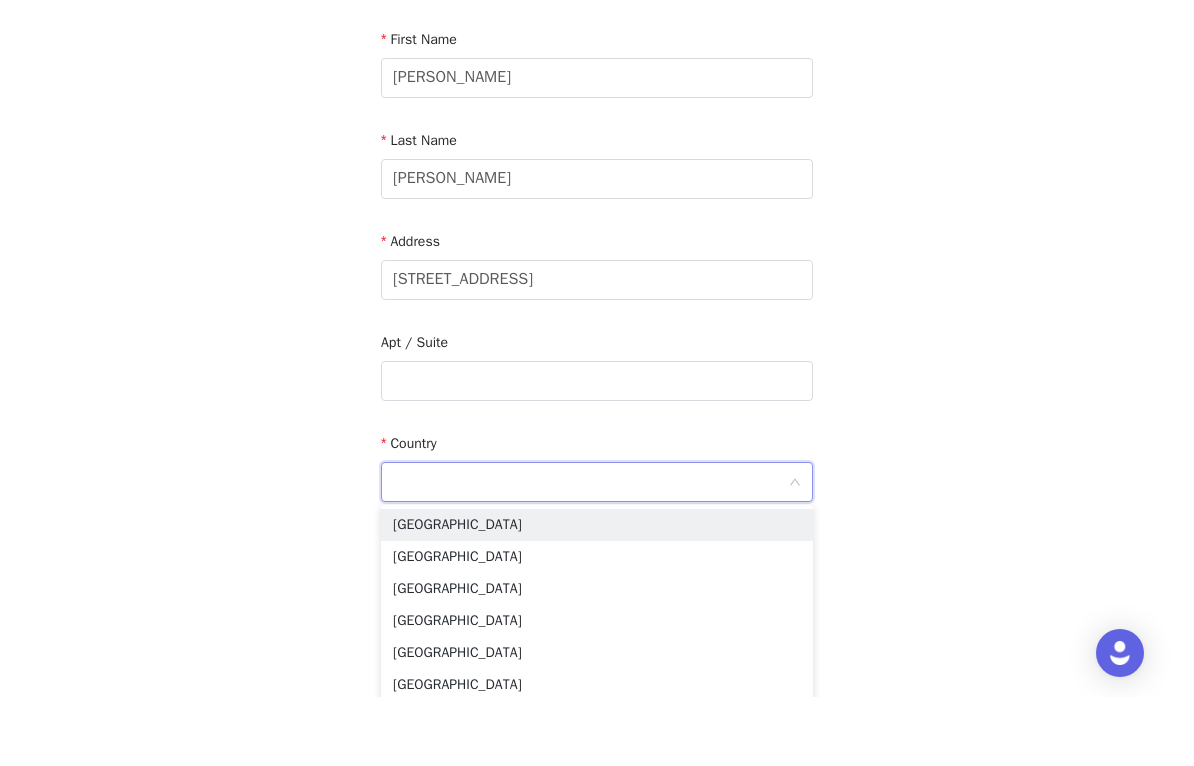 click on "[GEOGRAPHIC_DATA]" at bounding box center (597, 626) 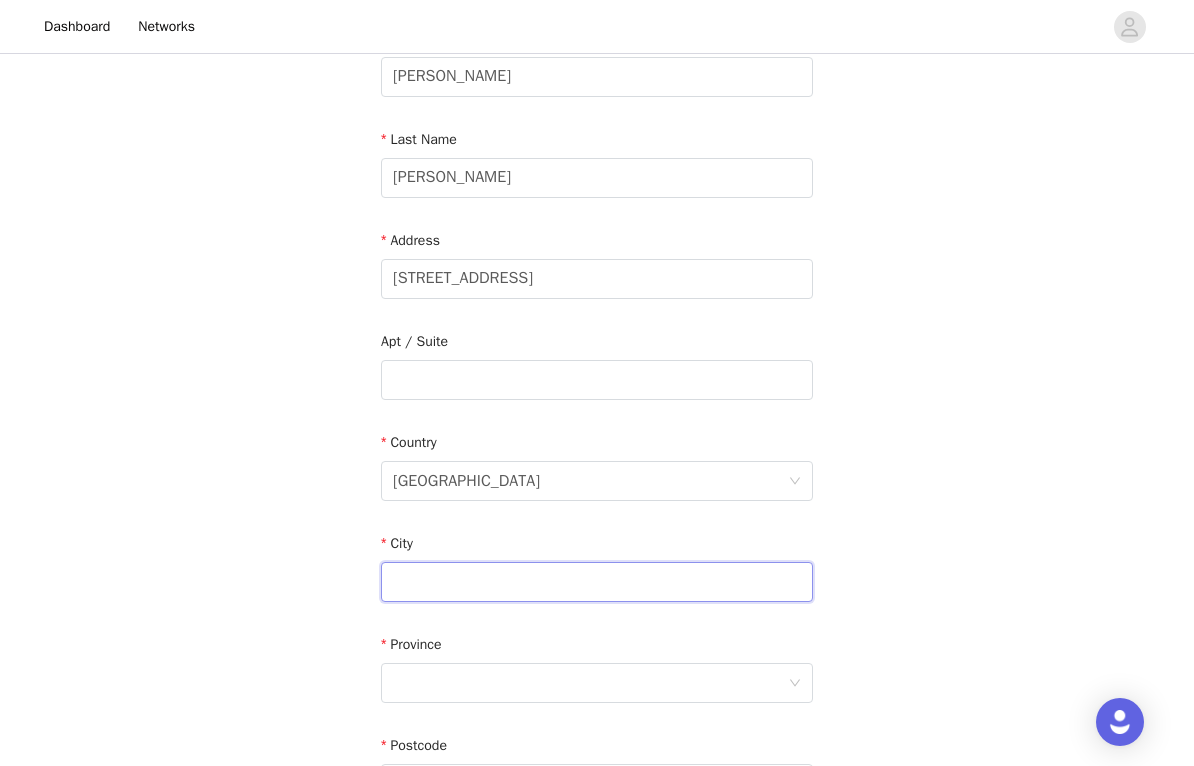click at bounding box center (597, 582) 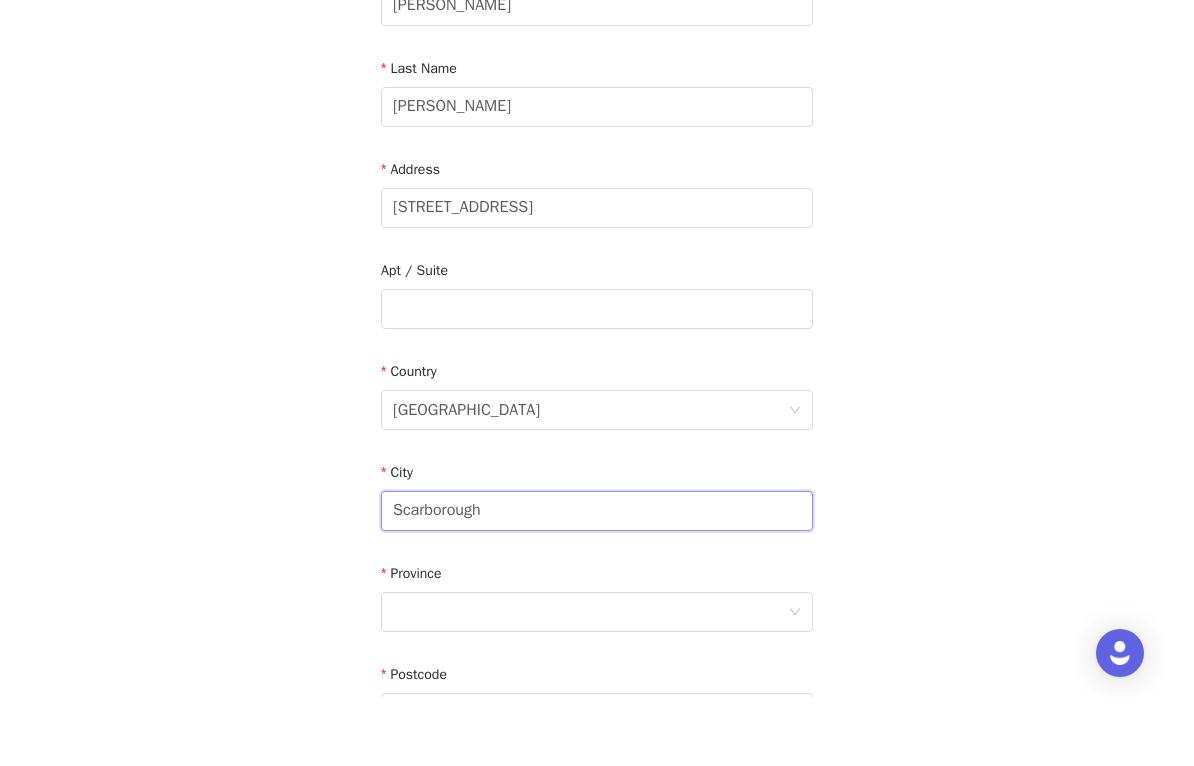 scroll, scrollTop: 382, scrollLeft: 0, axis: vertical 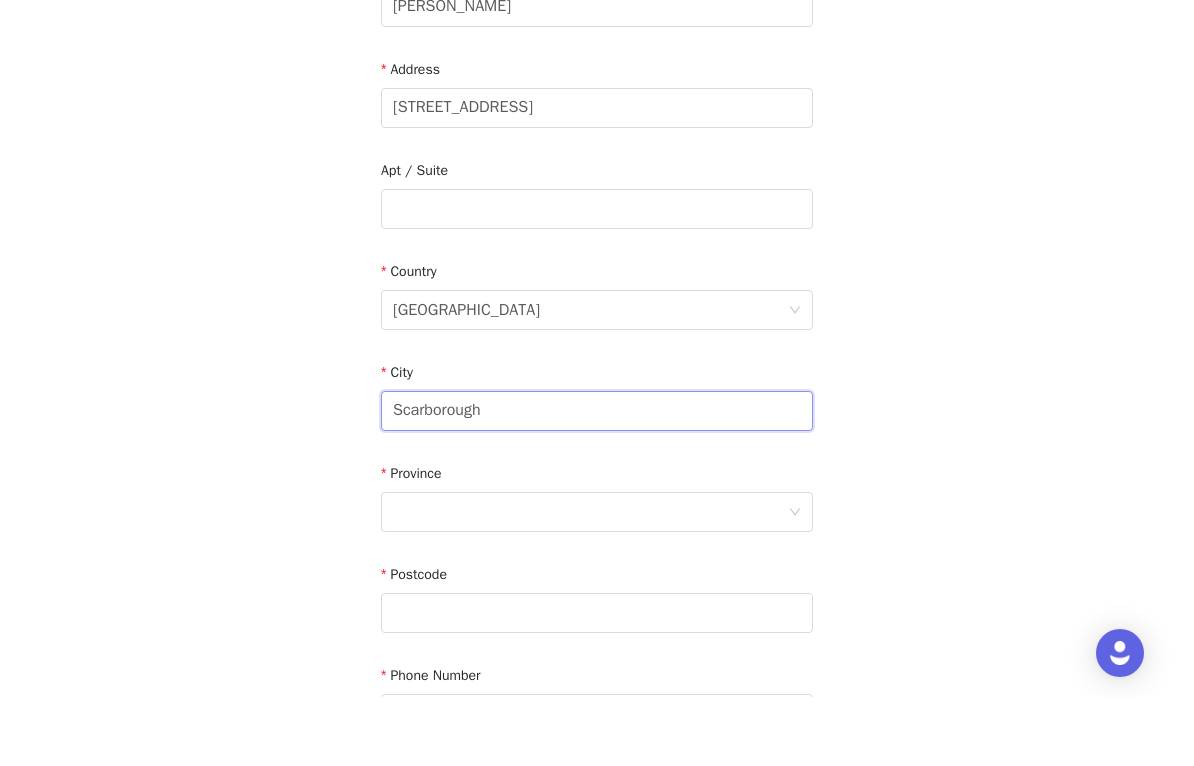 type on "Scarborough" 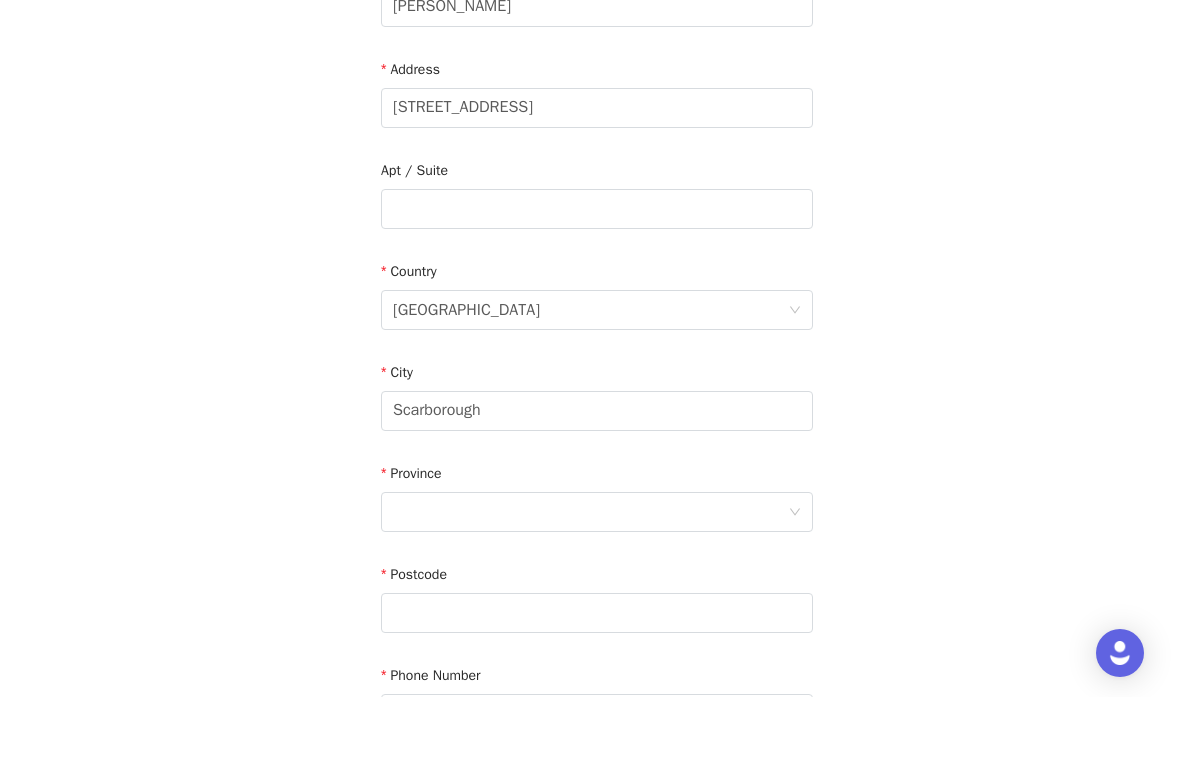 click at bounding box center [590, 581] 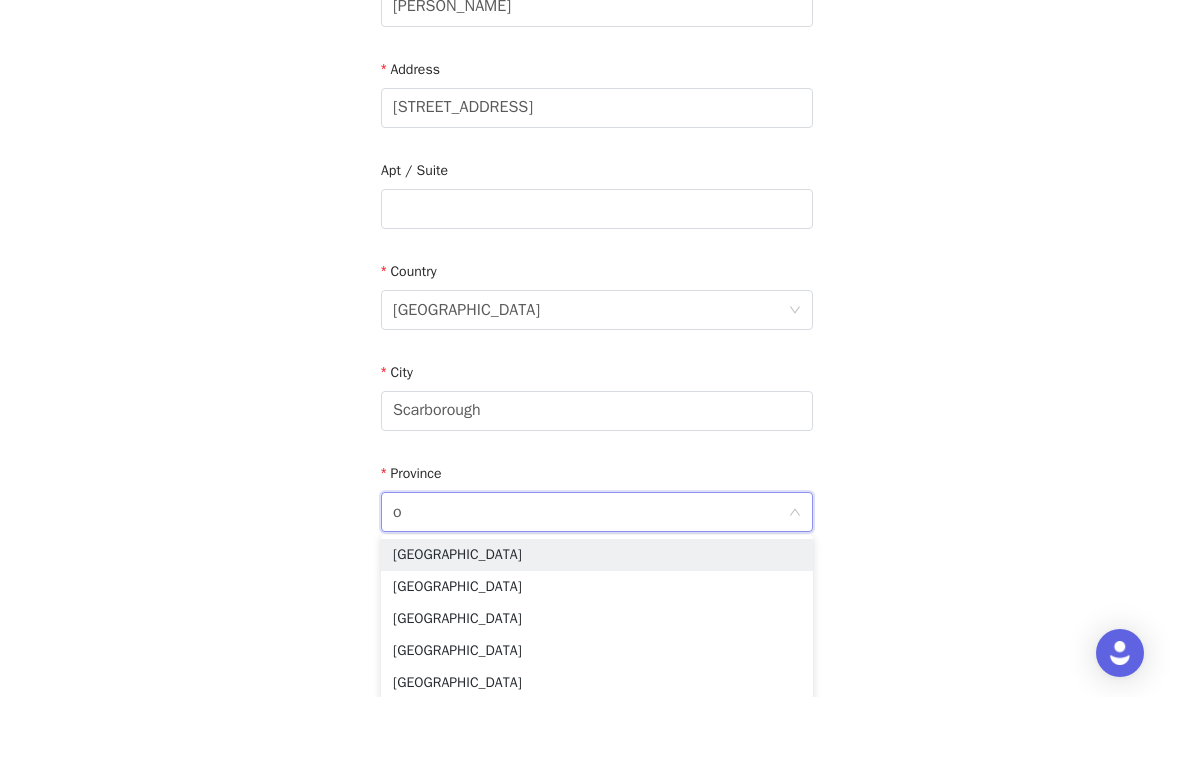 type on "on" 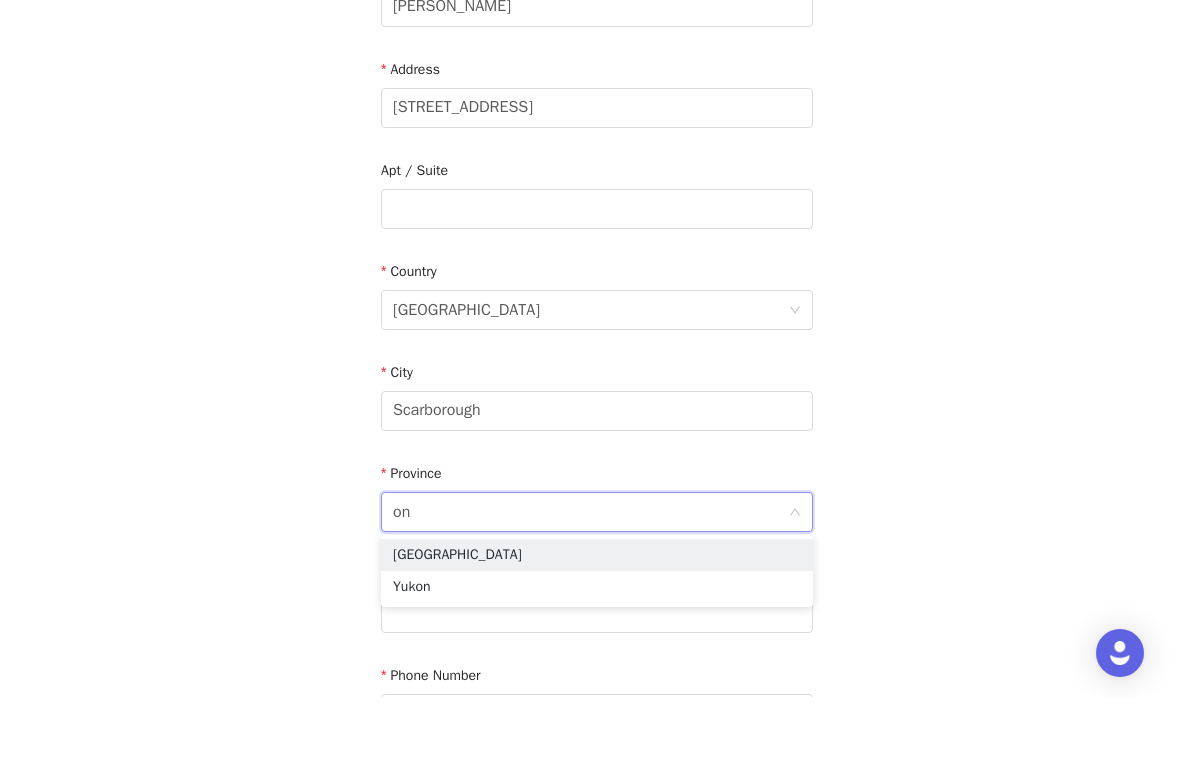 click on "[GEOGRAPHIC_DATA]" at bounding box center [597, 624] 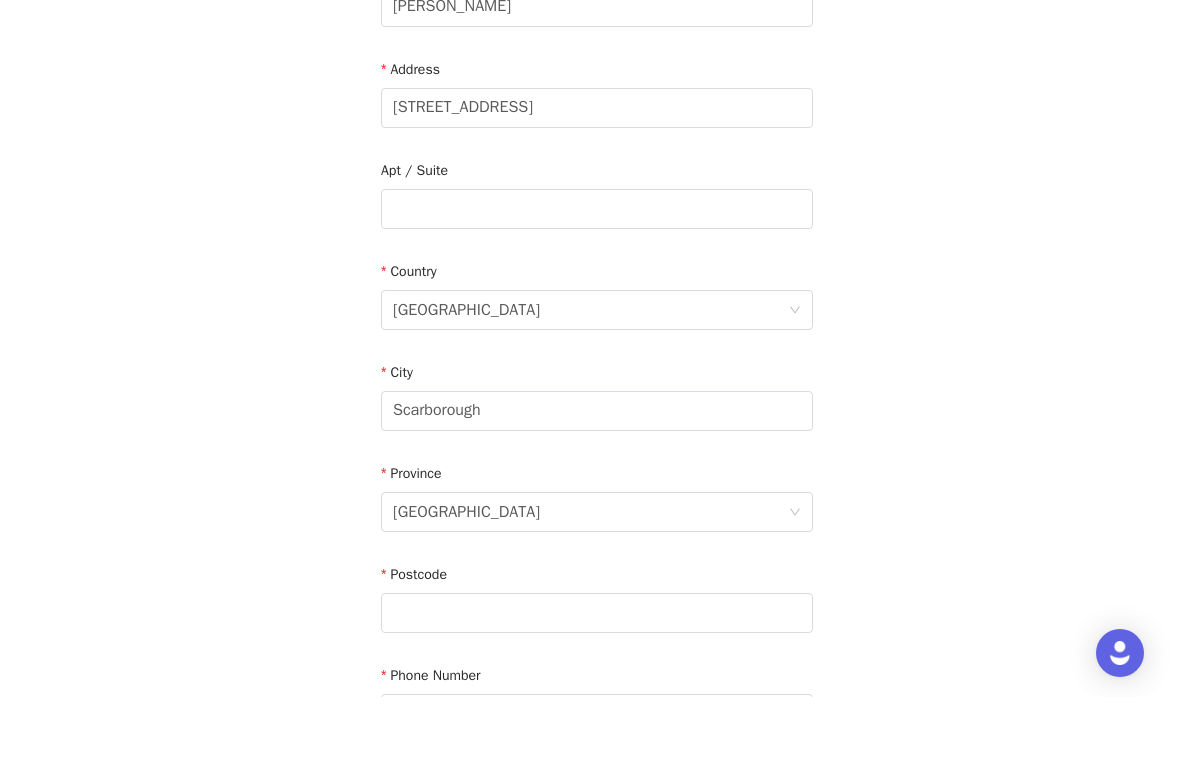 scroll, scrollTop: 451, scrollLeft: 0, axis: vertical 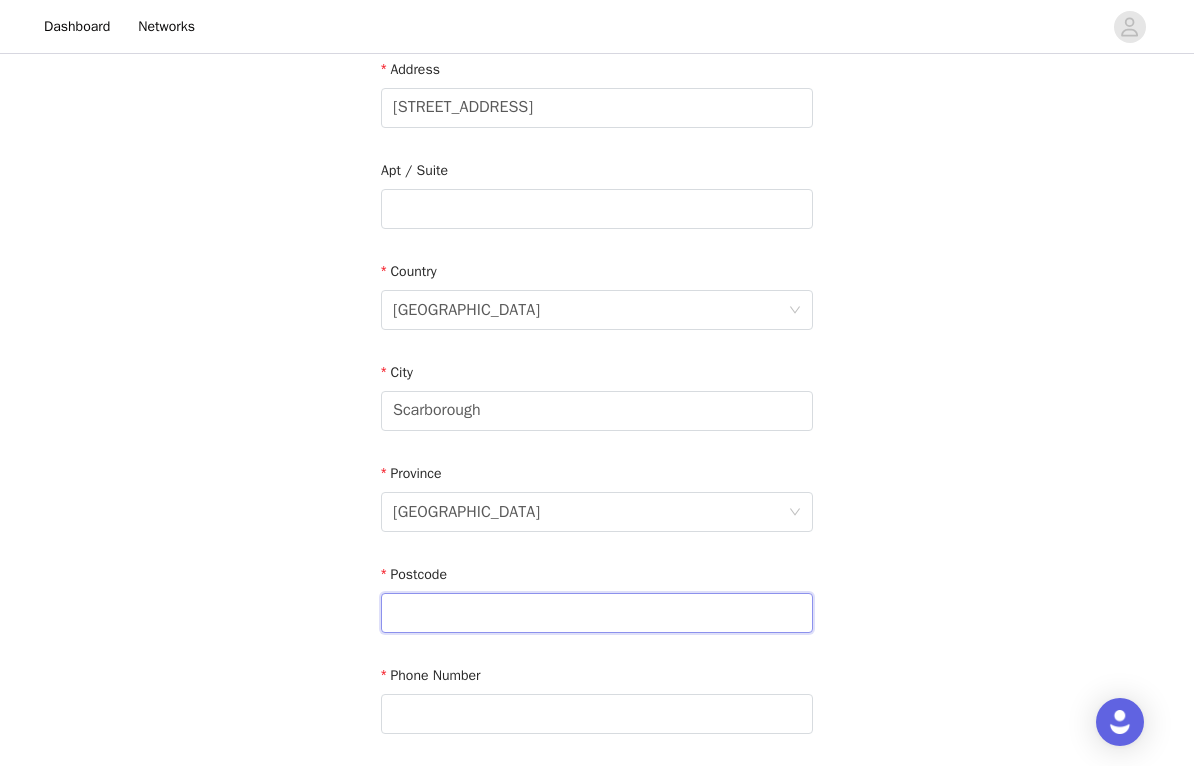 click at bounding box center [597, 613] 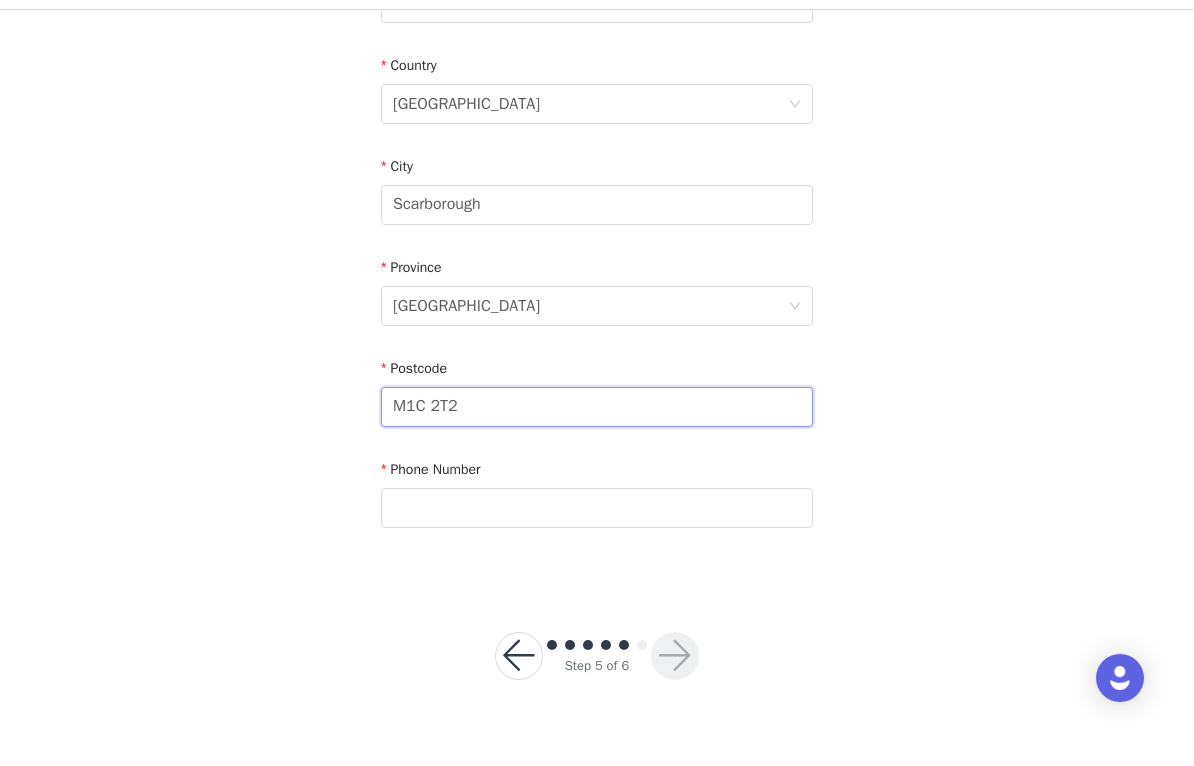 scroll, scrollTop: 618, scrollLeft: 0, axis: vertical 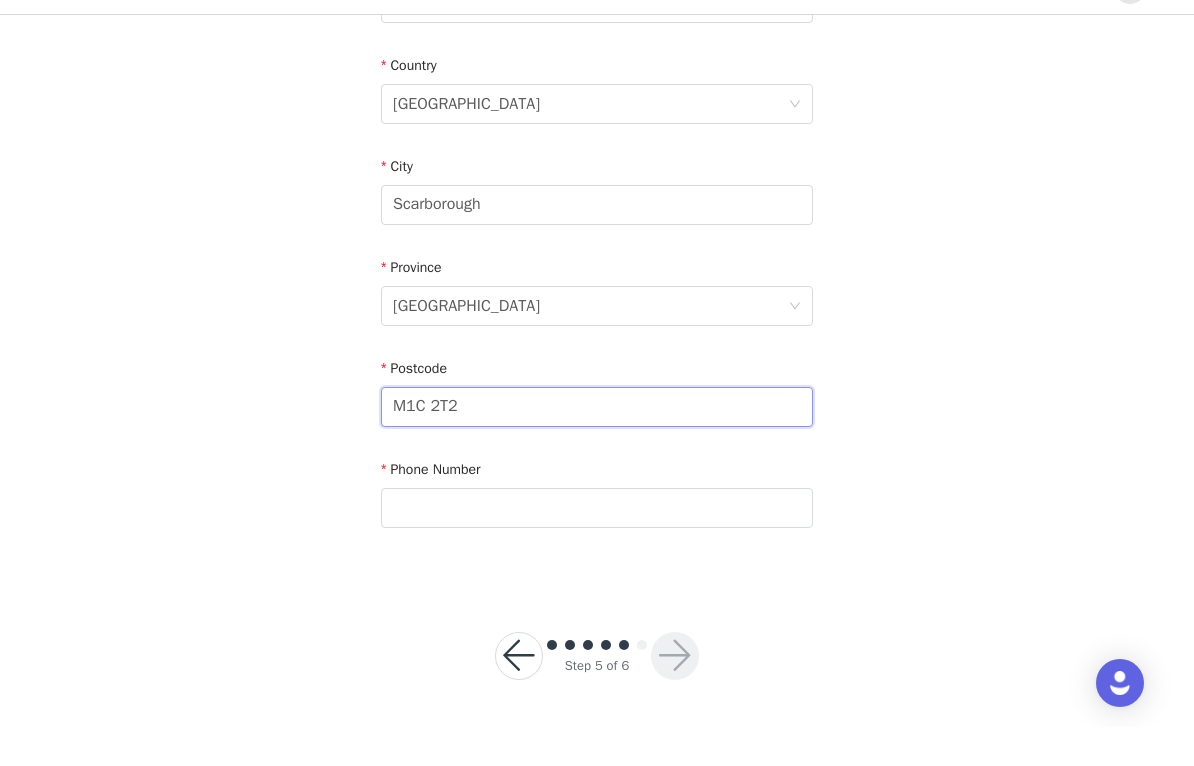 type on "M1C 2T2" 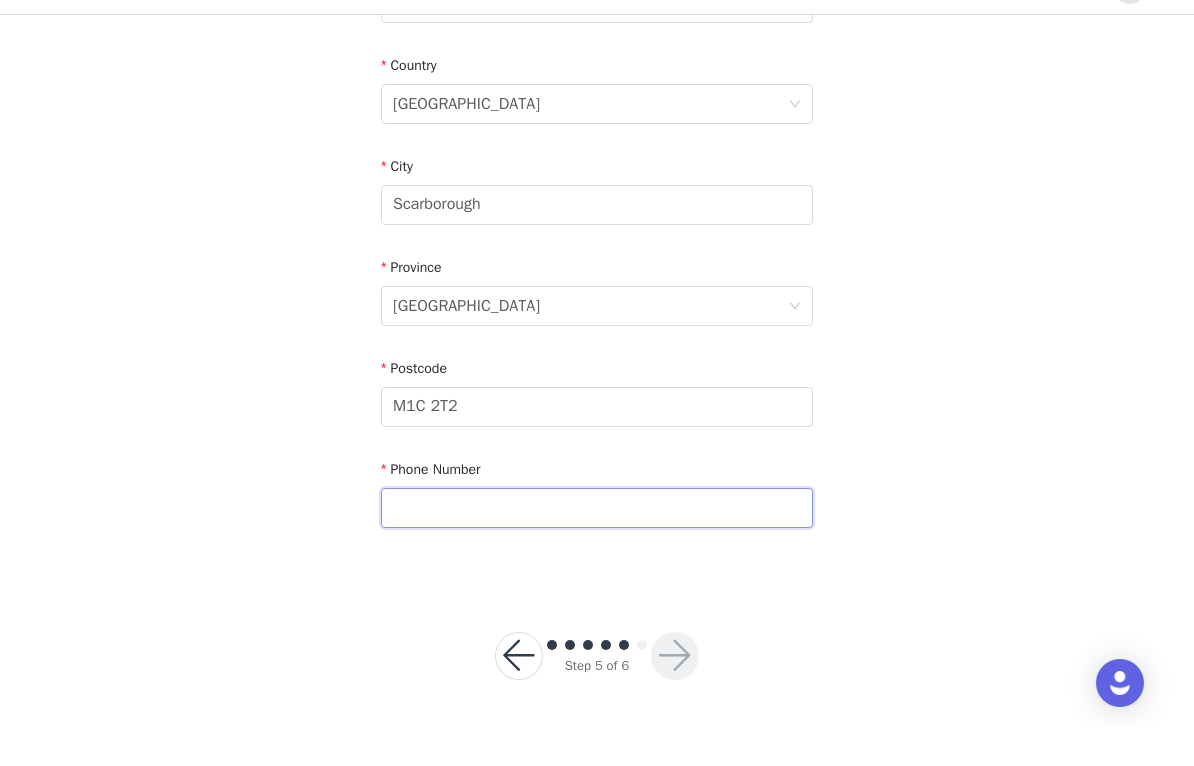 click at bounding box center (597, 547) 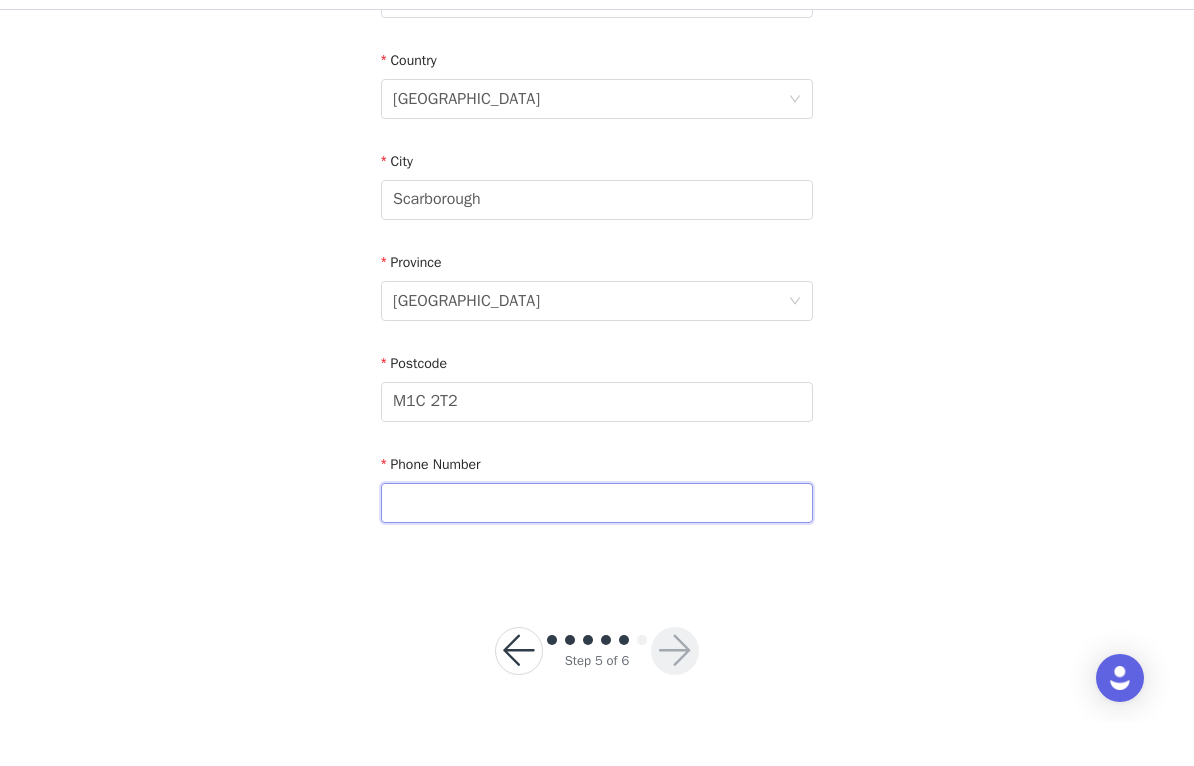 type on "6479834064" 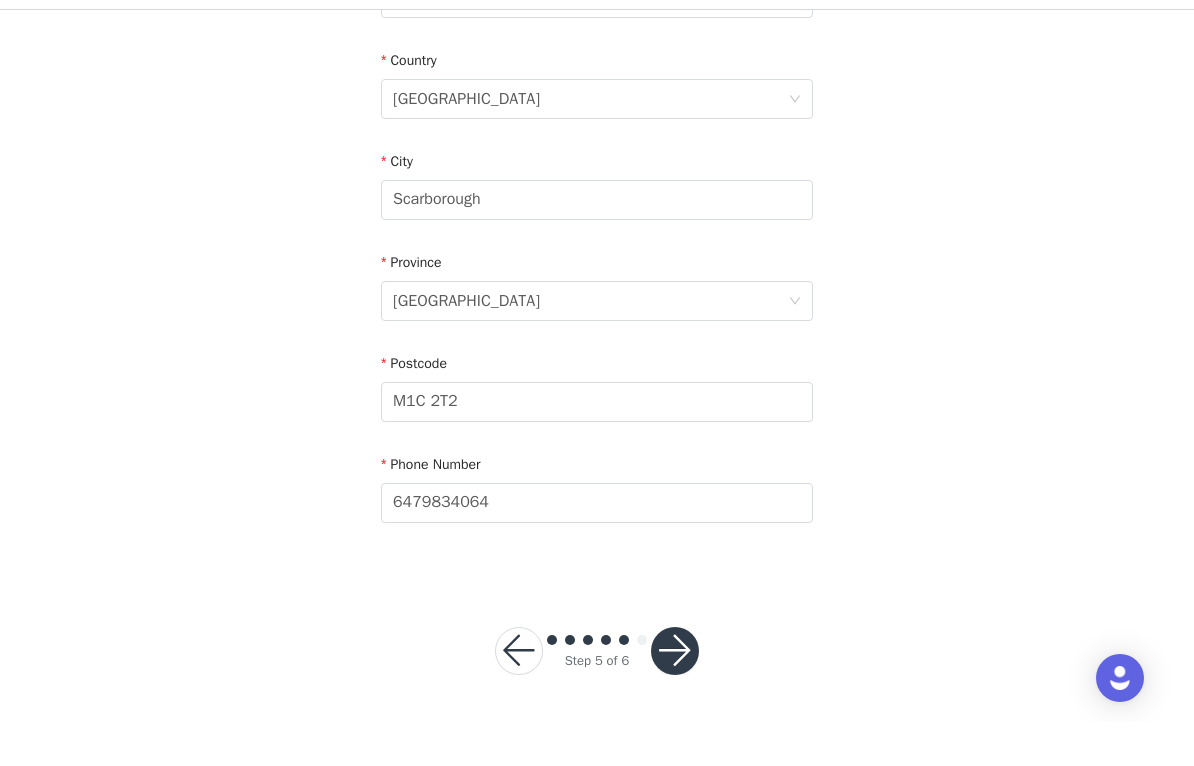scroll, scrollTop: 593, scrollLeft: 0, axis: vertical 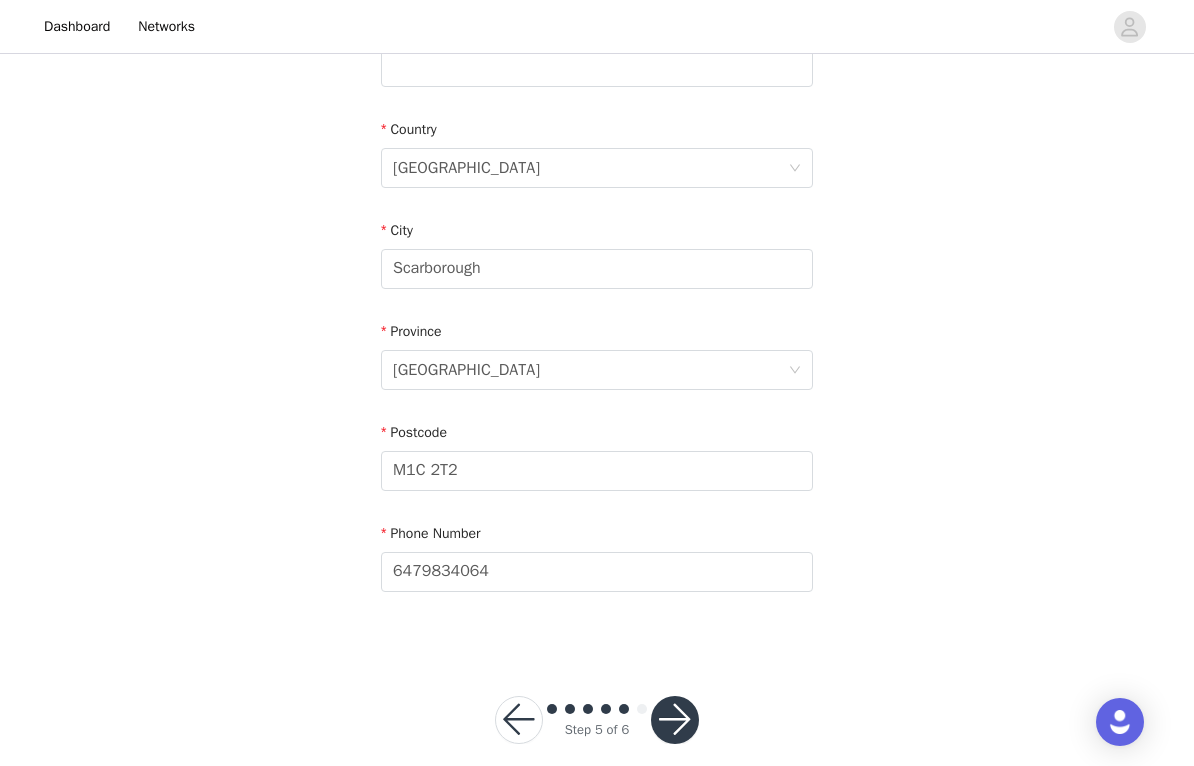 click at bounding box center [675, 720] 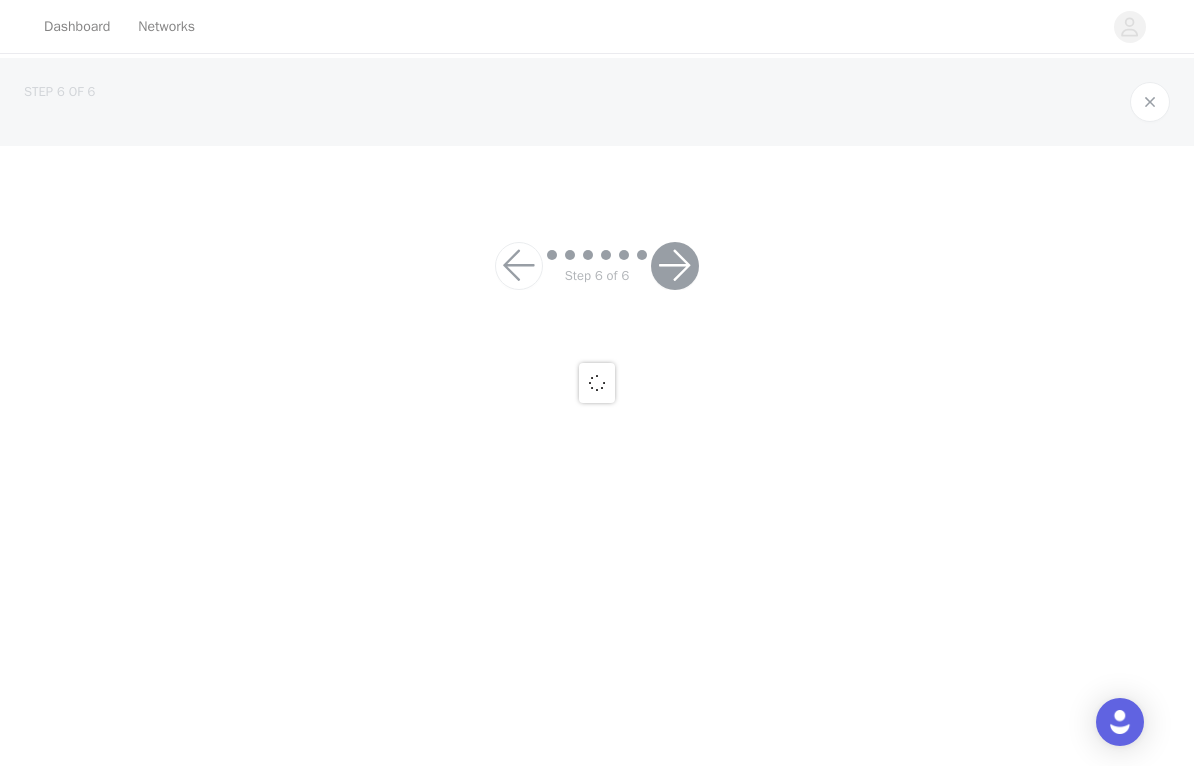 scroll, scrollTop: 0, scrollLeft: 0, axis: both 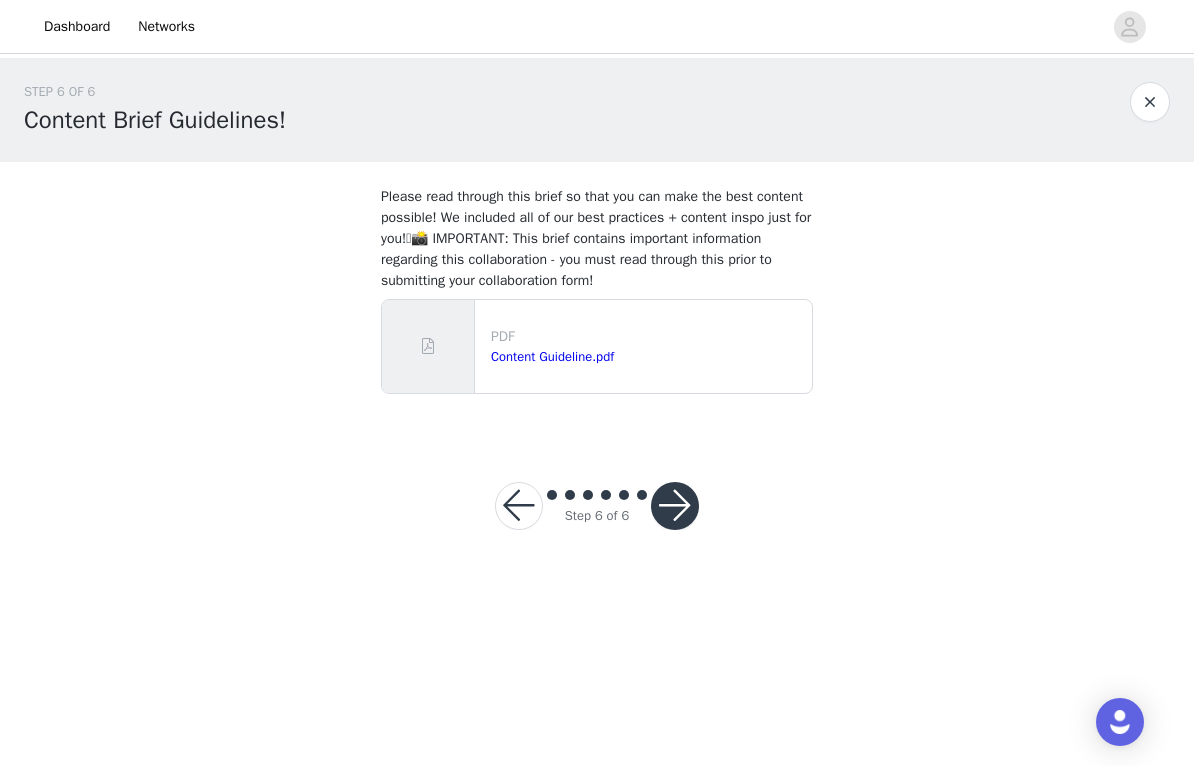 click at bounding box center (675, 506) 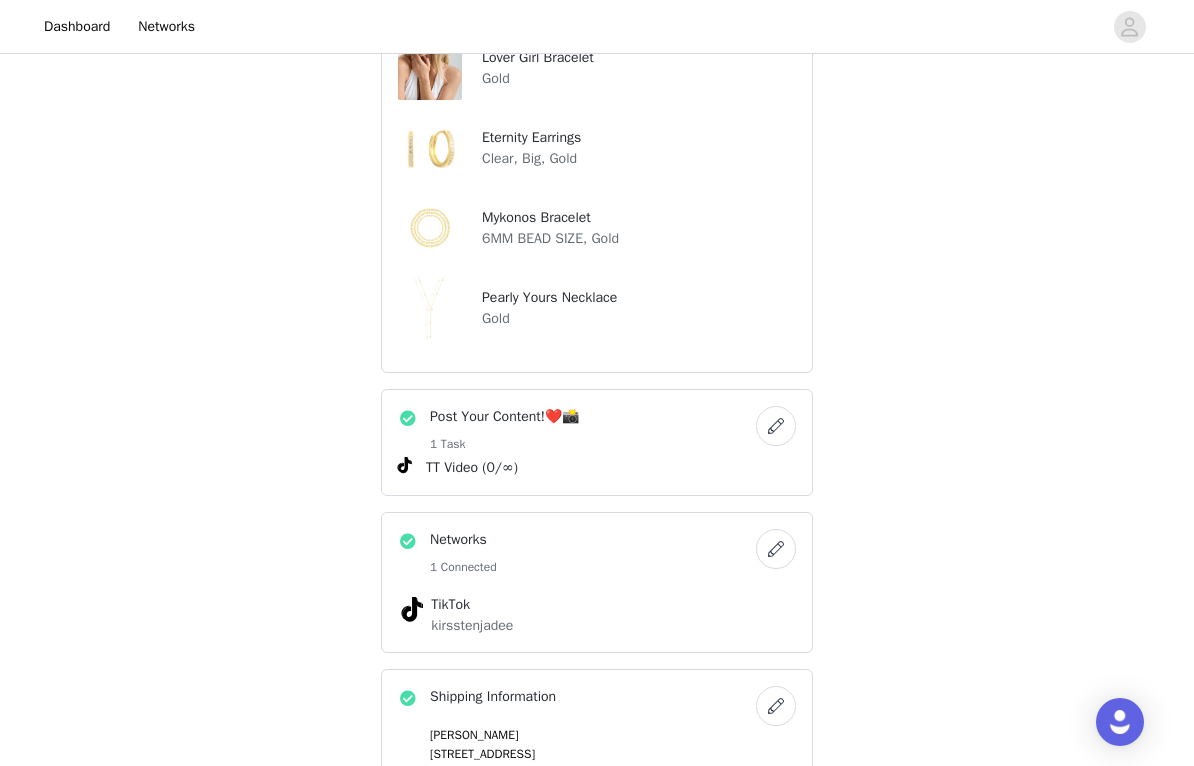 scroll, scrollTop: 799, scrollLeft: 0, axis: vertical 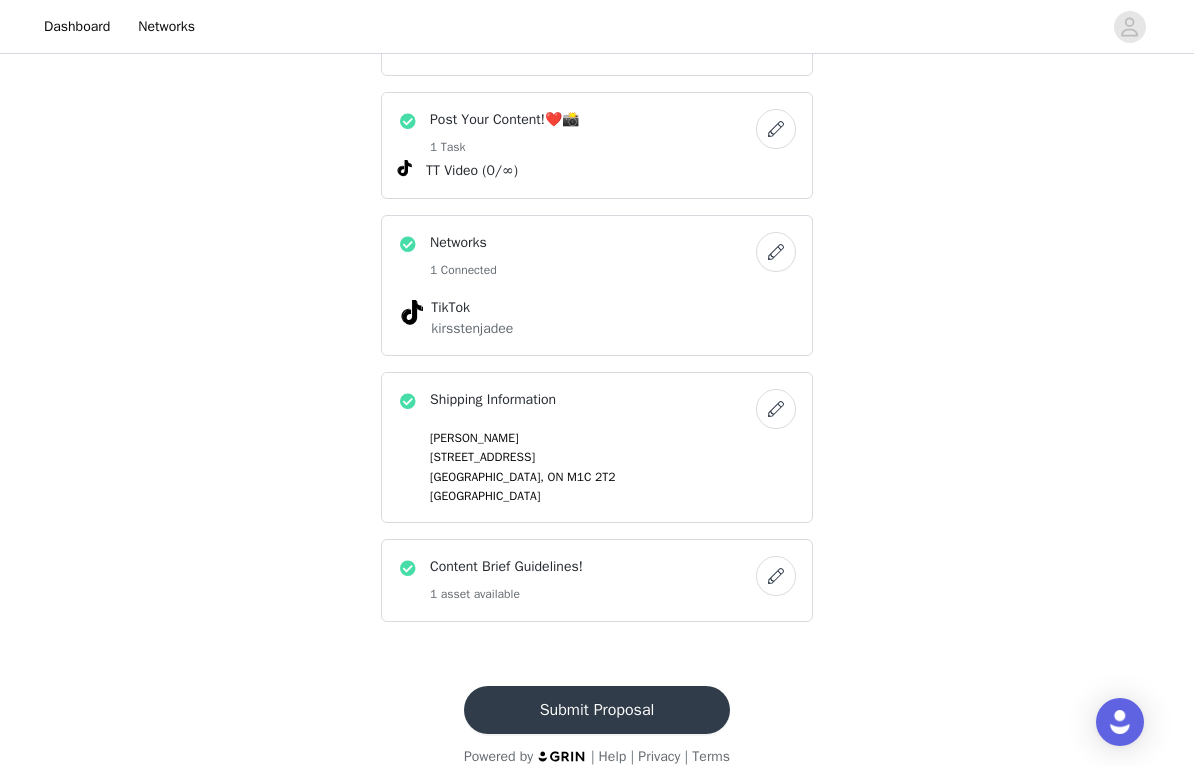 click on "Submit Proposal" at bounding box center [597, 710] 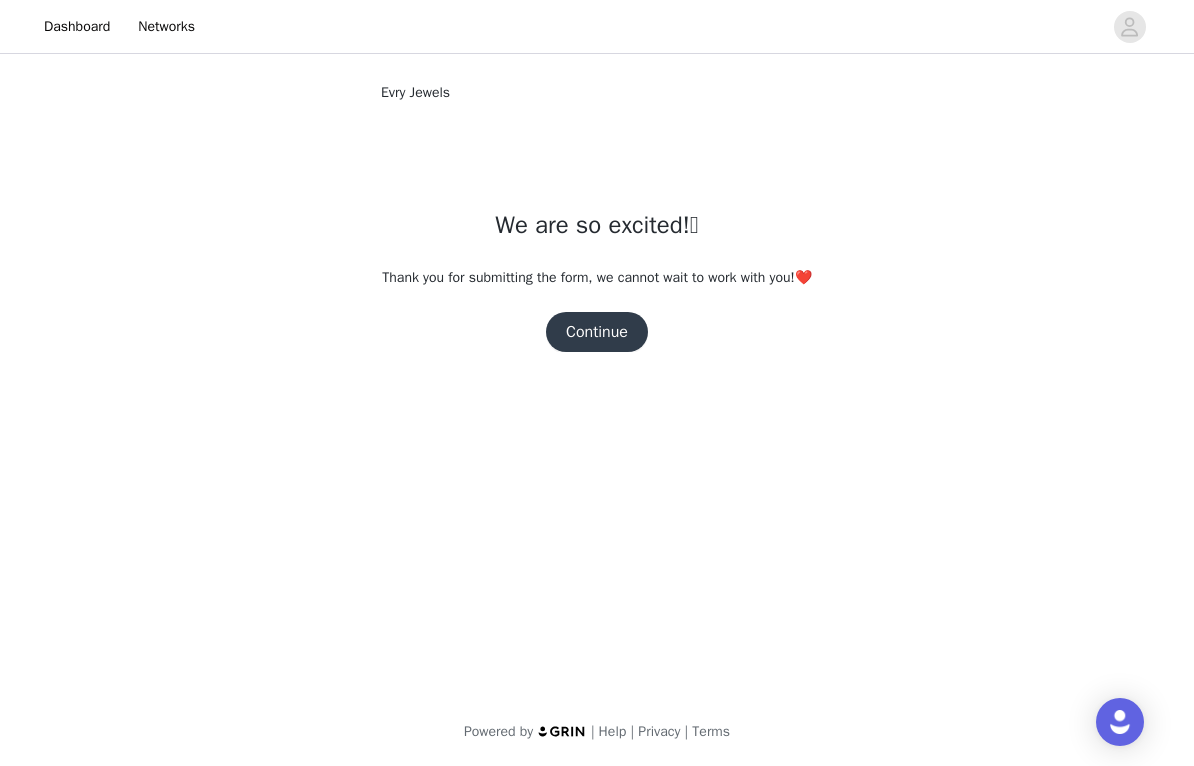 scroll, scrollTop: 0, scrollLeft: 0, axis: both 